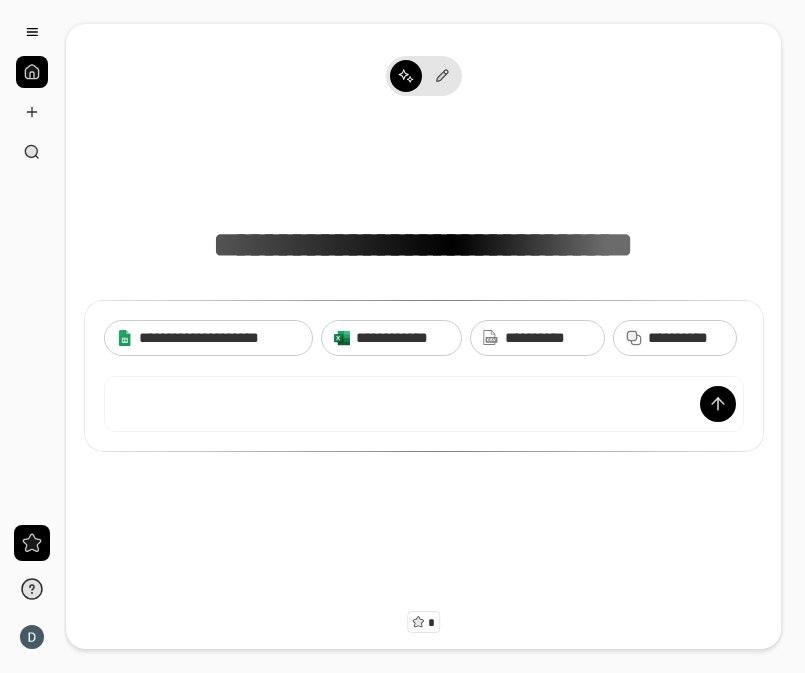 scroll, scrollTop: 0, scrollLeft: 0, axis: both 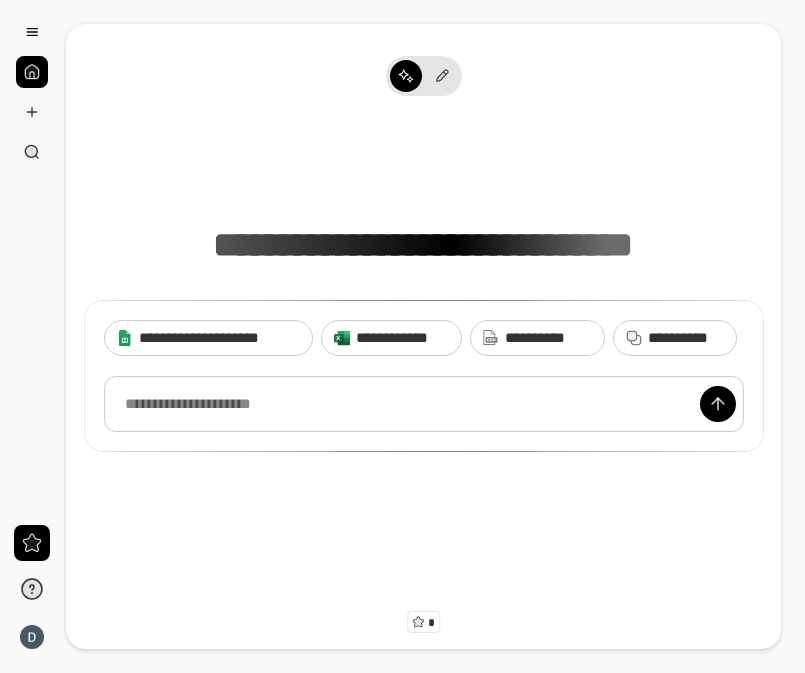 paste 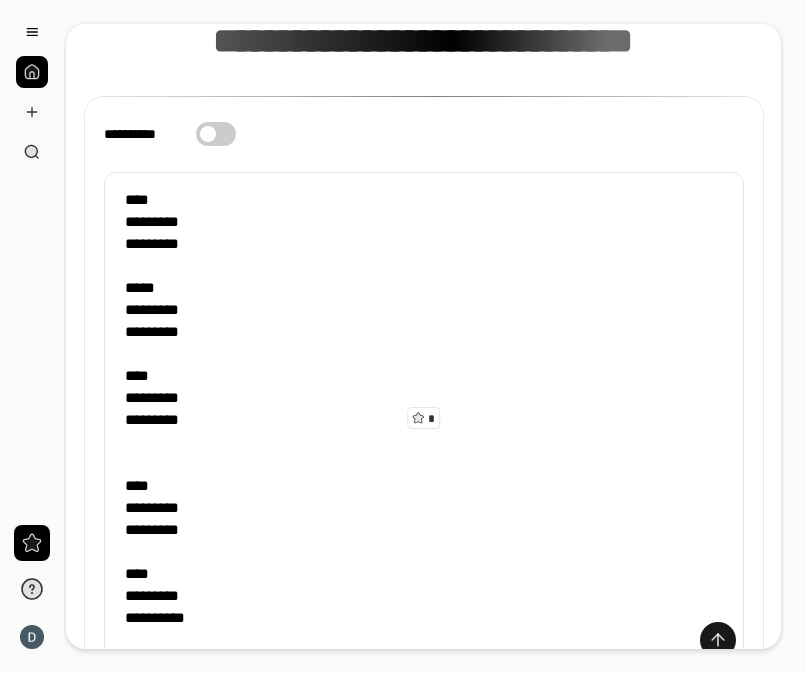 click at bounding box center [718, 640] 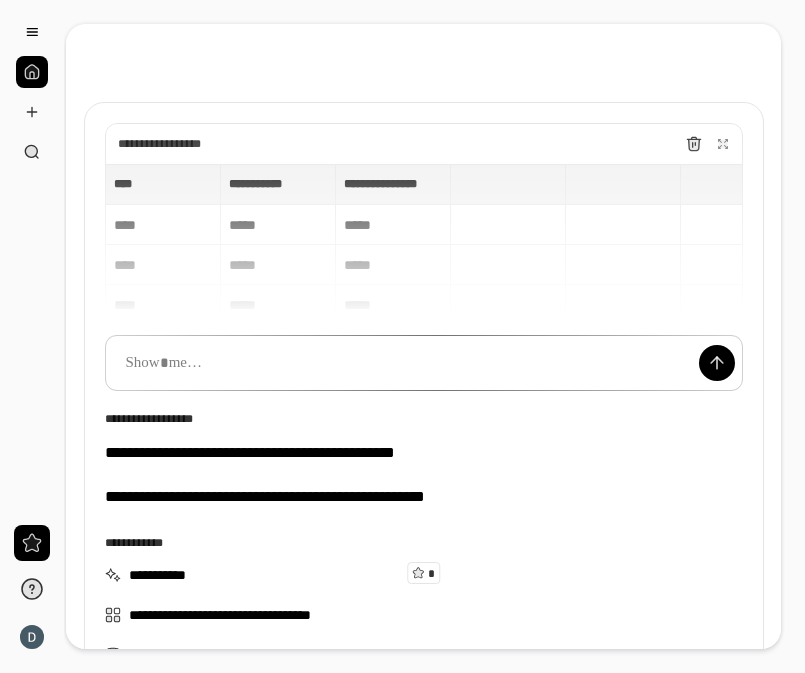 scroll, scrollTop: 41, scrollLeft: 0, axis: vertical 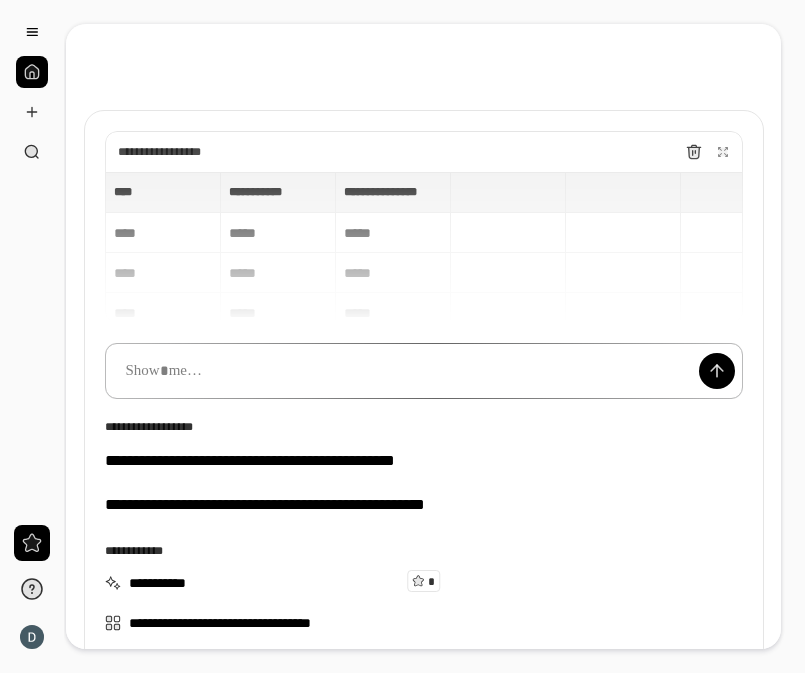click at bounding box center (424, 371) 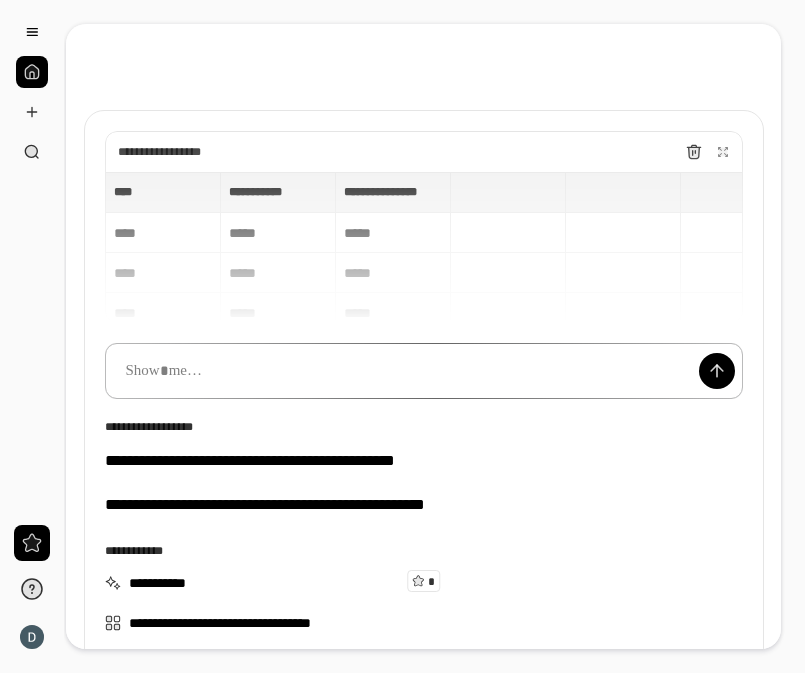type 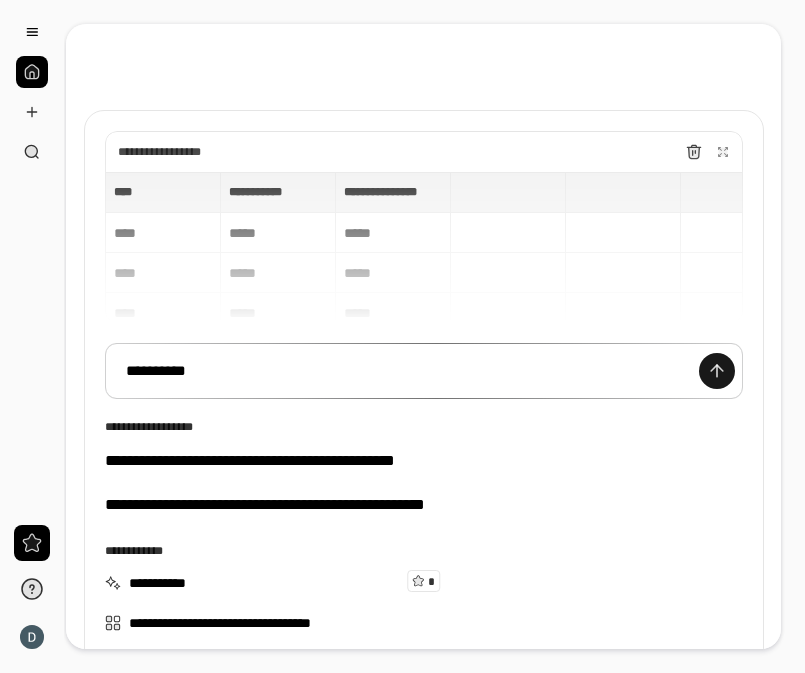 click at bounding box center (717, 371) 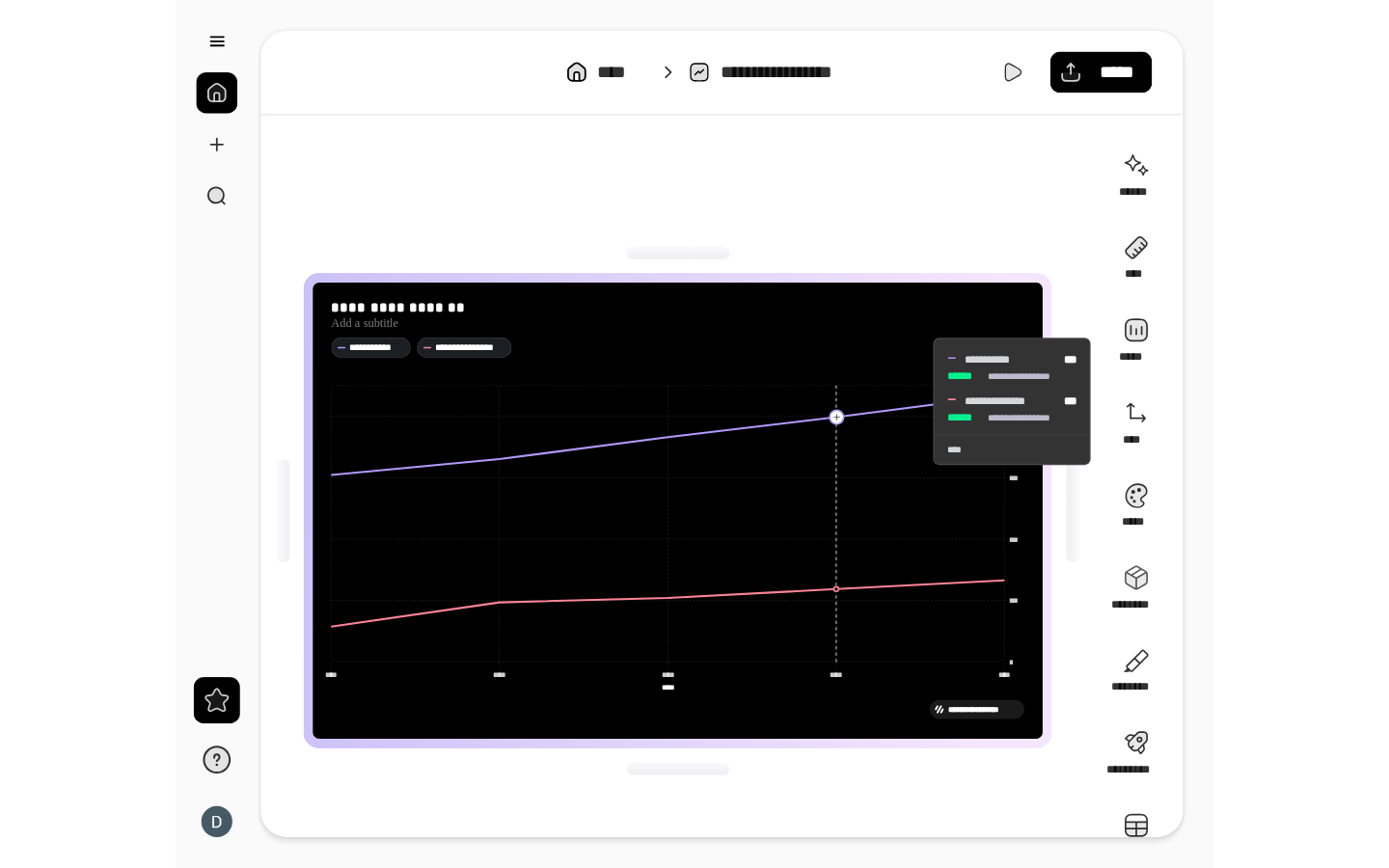scroll, scrollTop: 38, scrollLeft: 0, axis: vertical 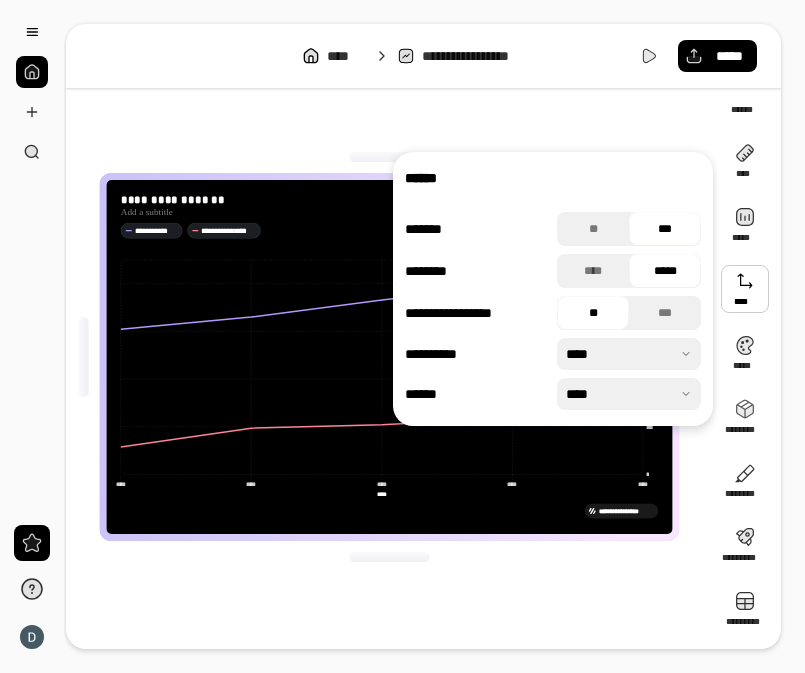 click on "**********" at bounding box center (389, 357) 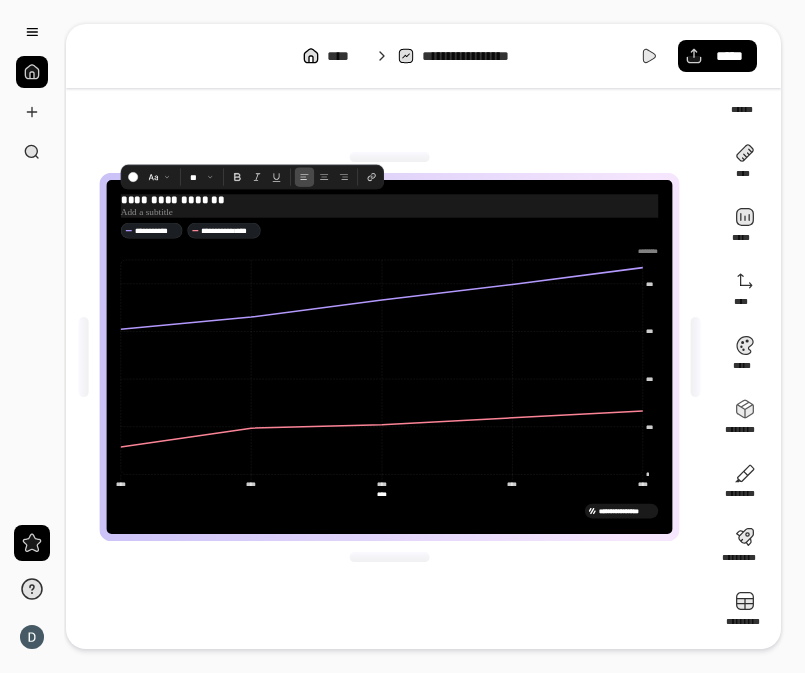 click on "**********" at bounding box center (389, 200) 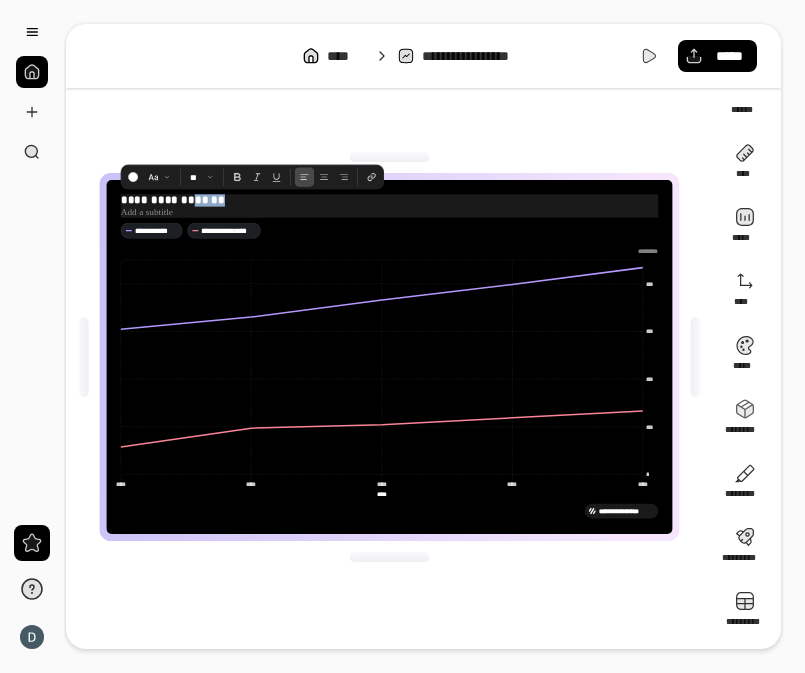 click on "**********" at bounding box center [389, 200] 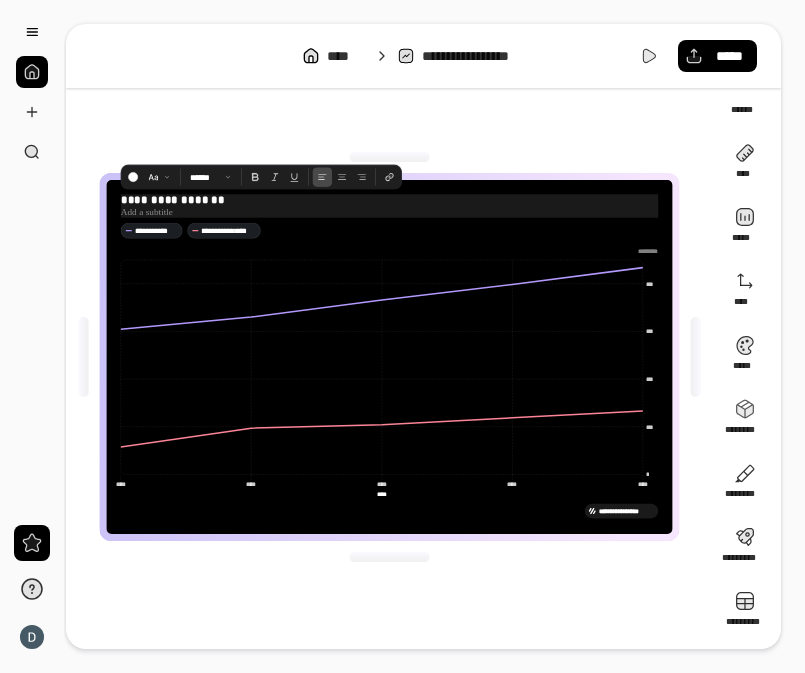 click on "**********" at bounding box center (389, 200) 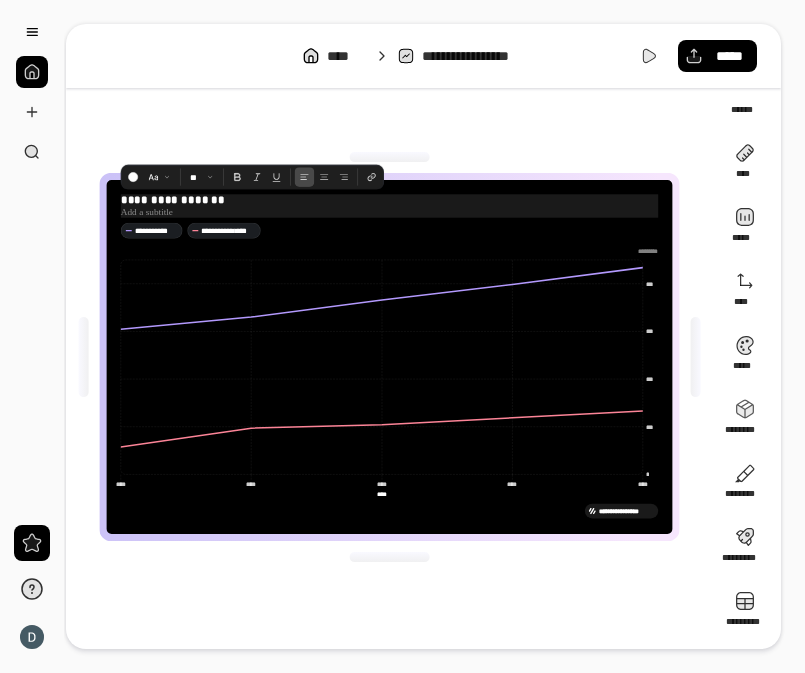 click on "**********" at bounding box center [389, 200] 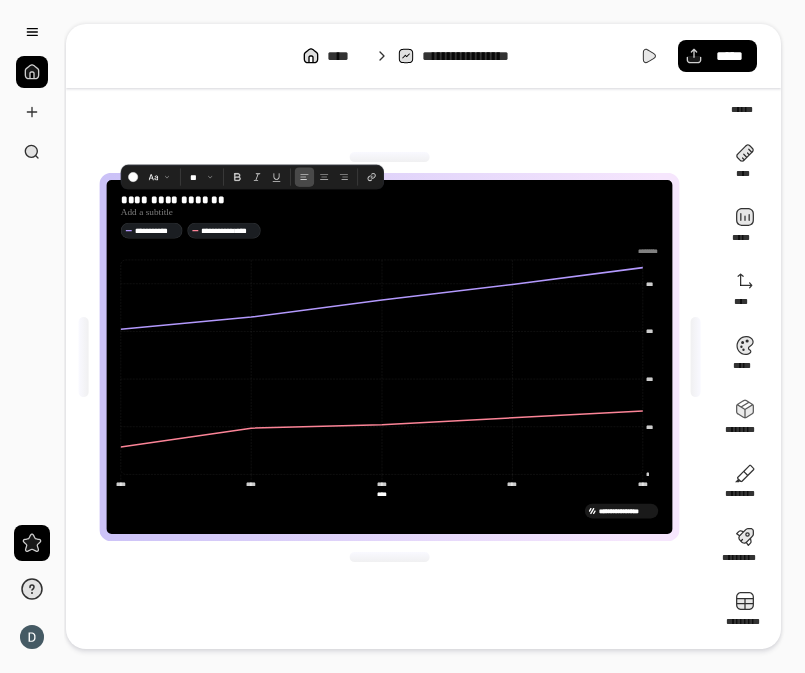 click on "**********" at bounding box center [389, 357] 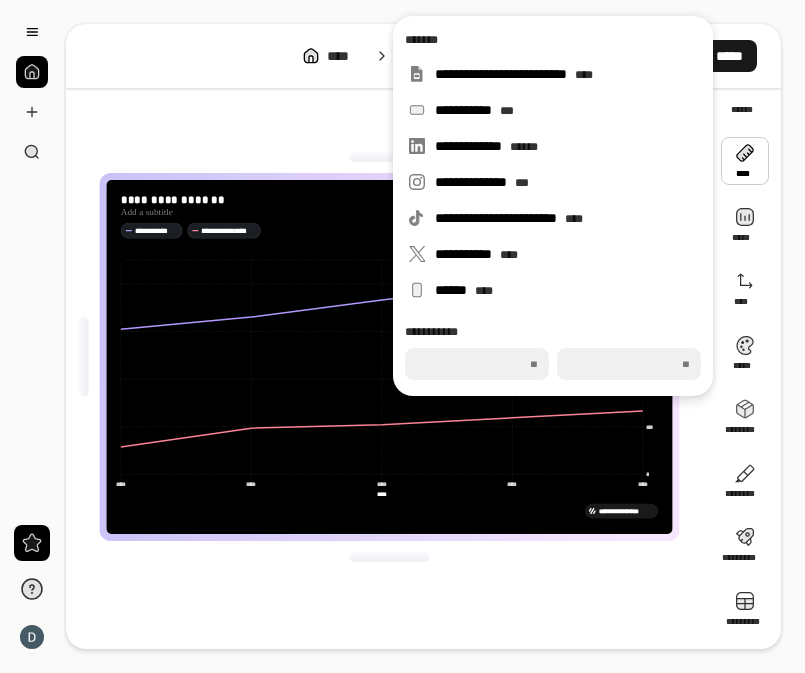 click on "*****" at bounding box center (717, 56) 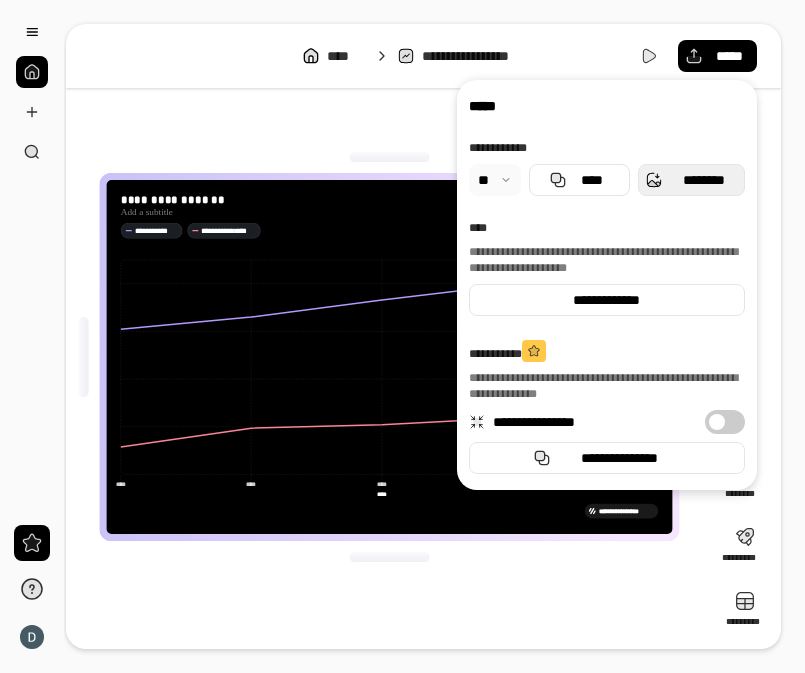 click on "********" at bounding box center [703, 180] 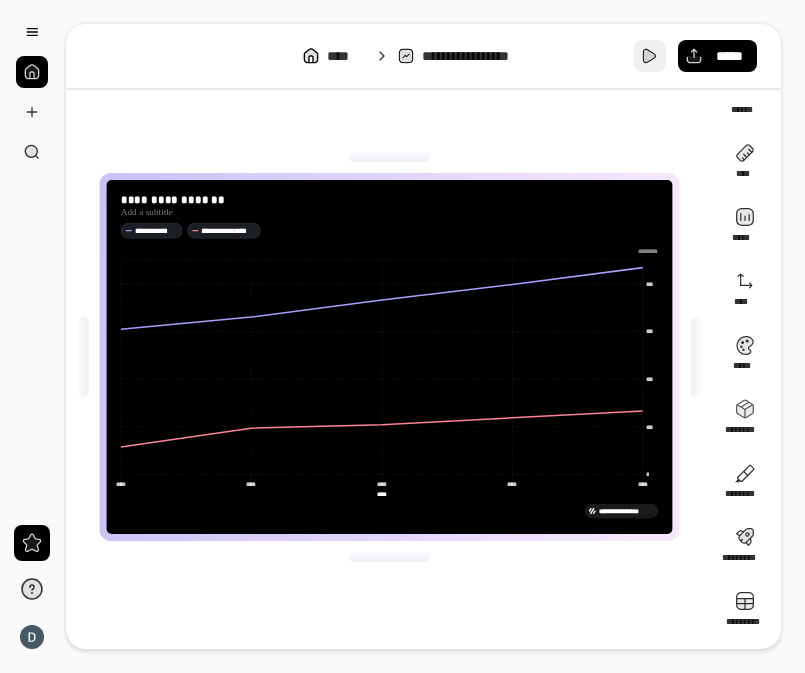 click at bounding box center (650, 56) 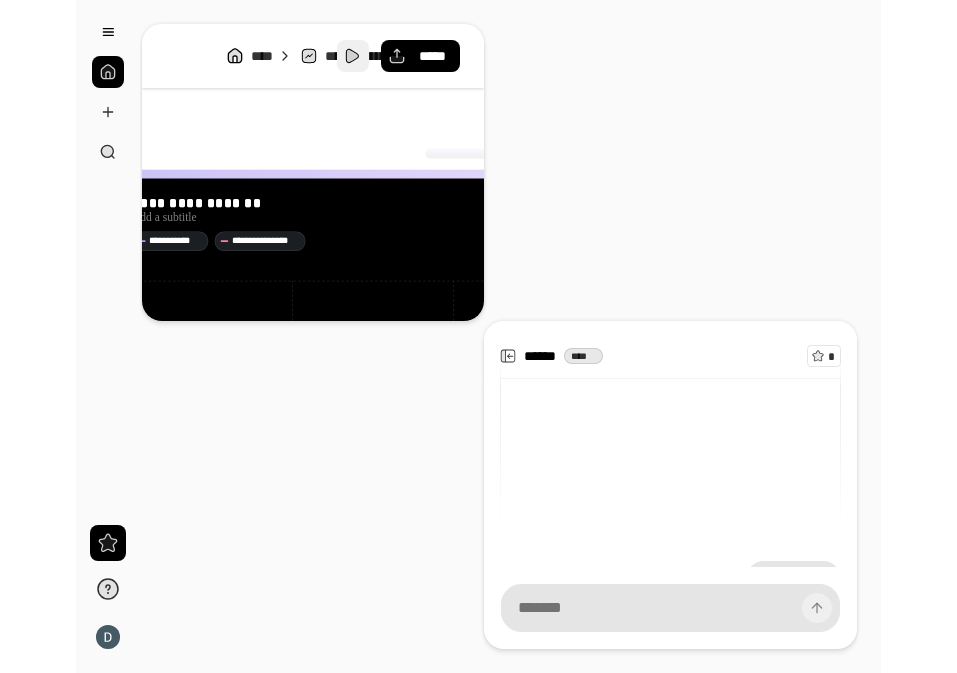scroll, scrollTop: 0, scrollLeft: 0, axis: both 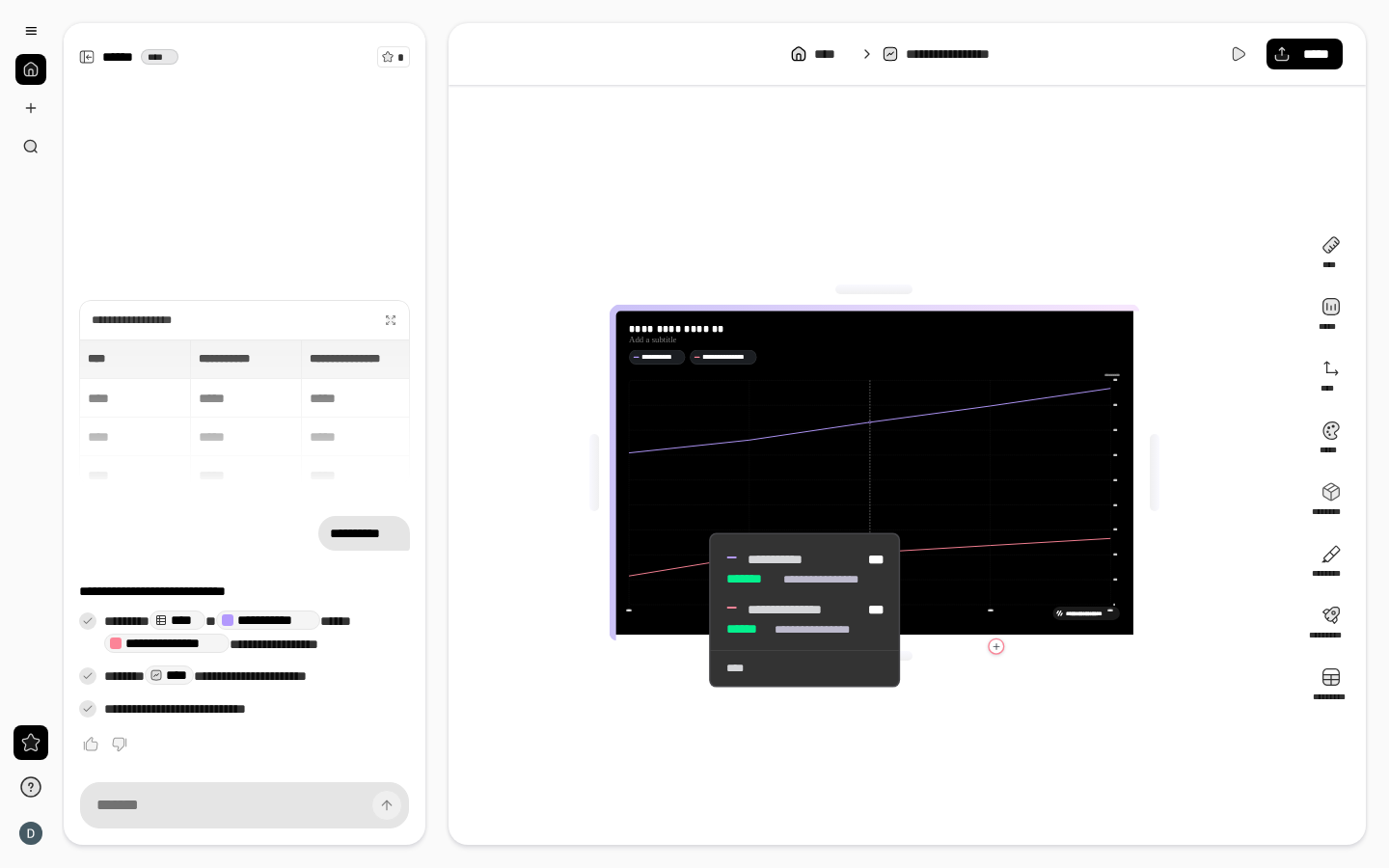 click 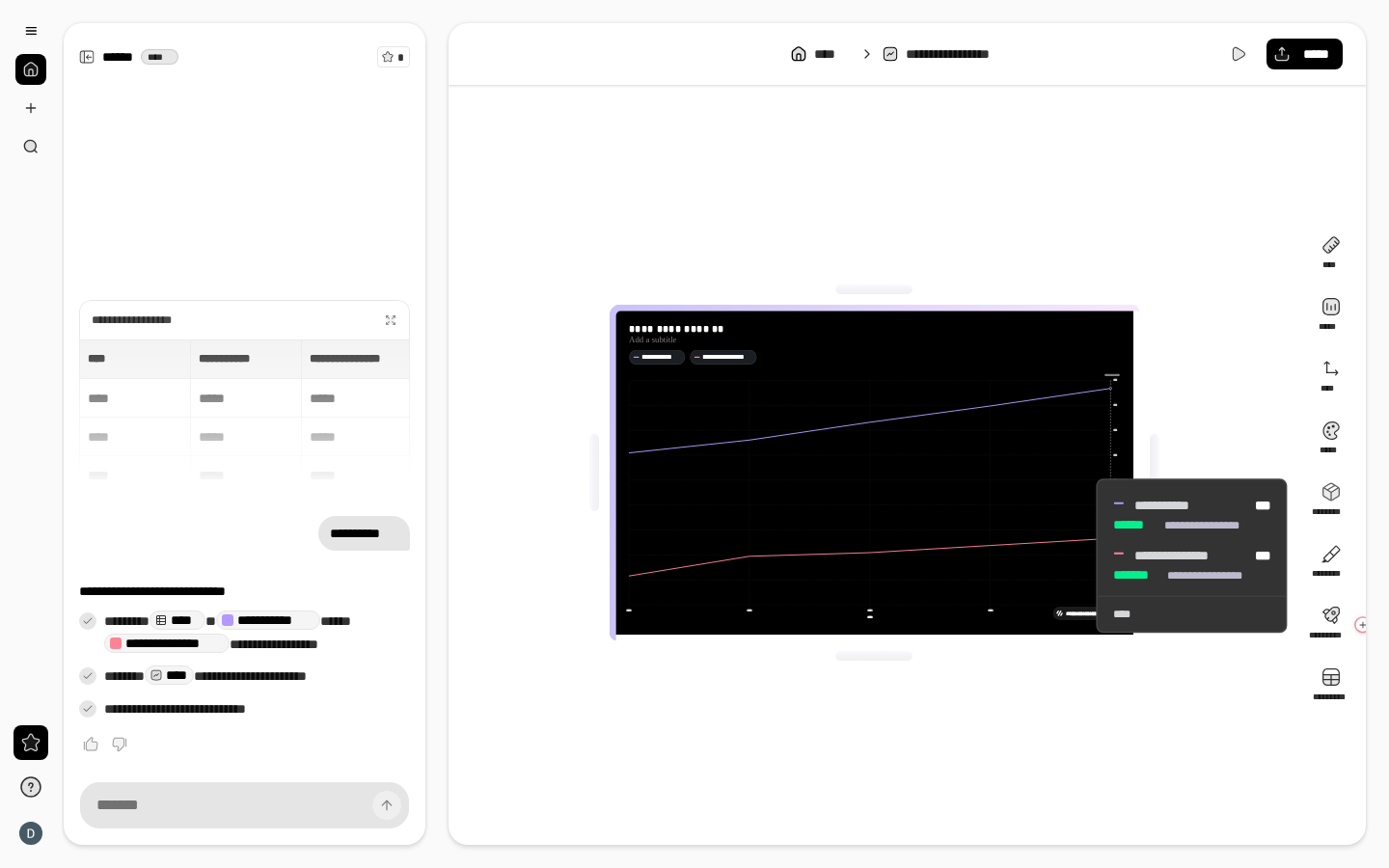 click 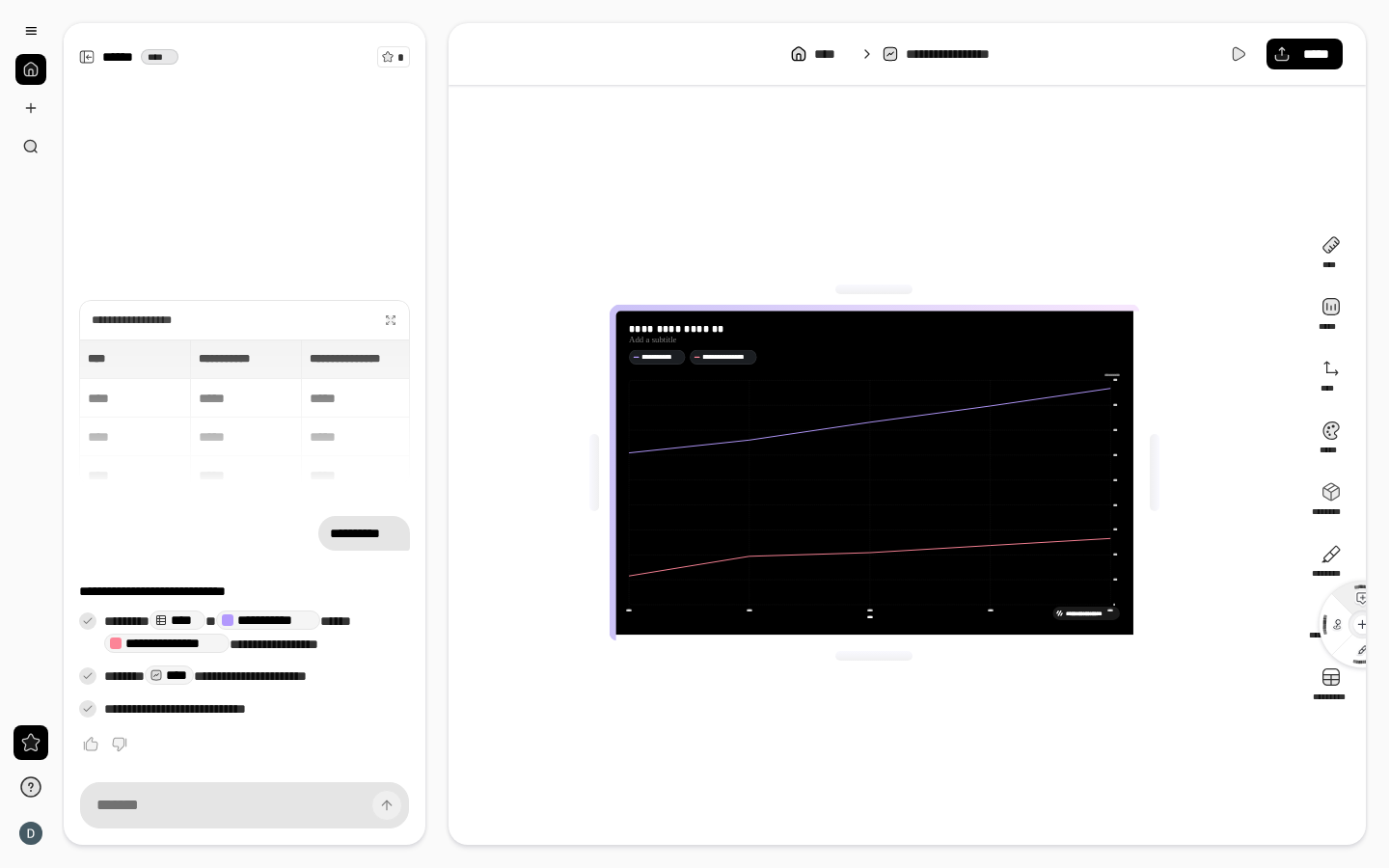 click 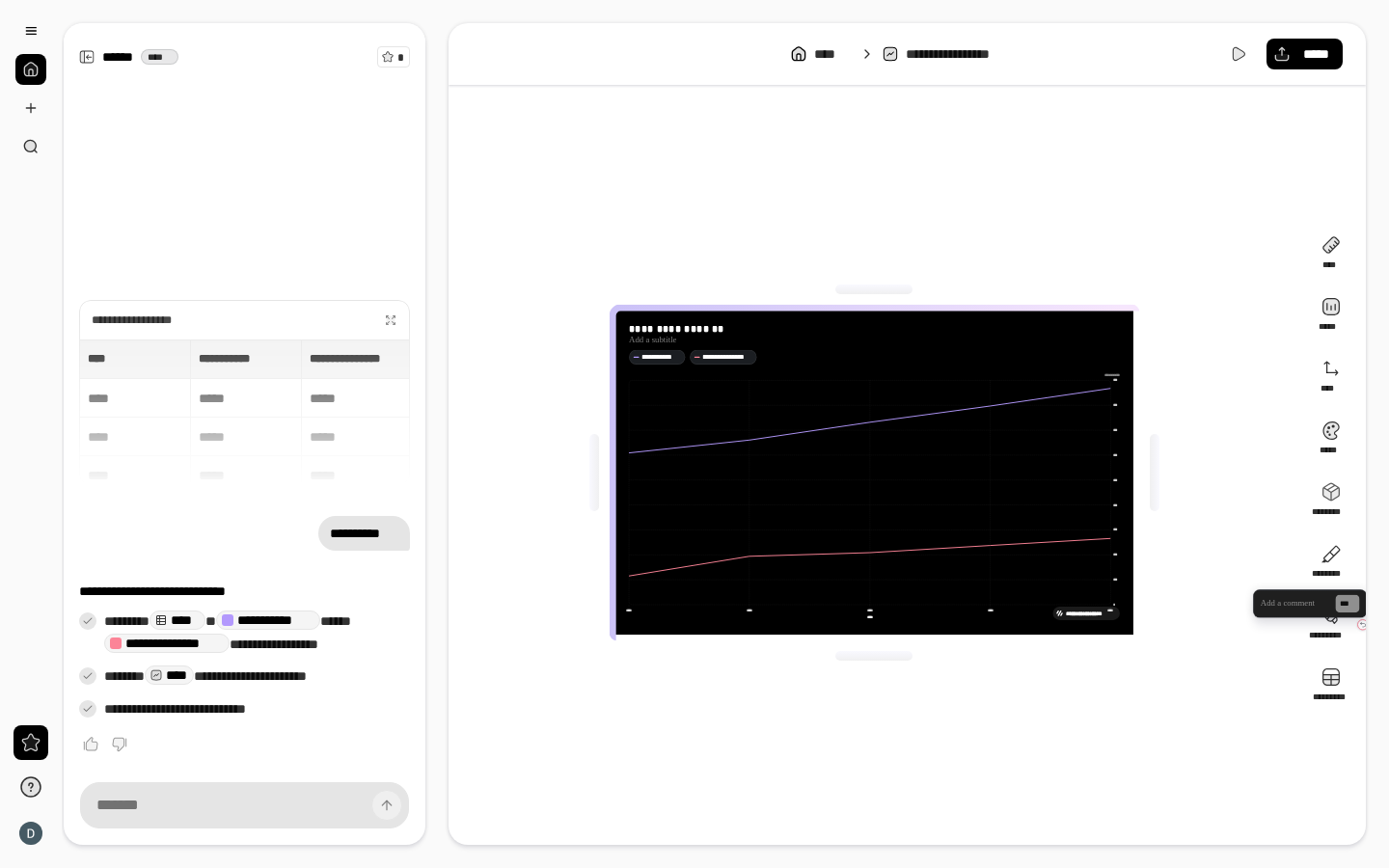 click at bounding box center (1294, 604) 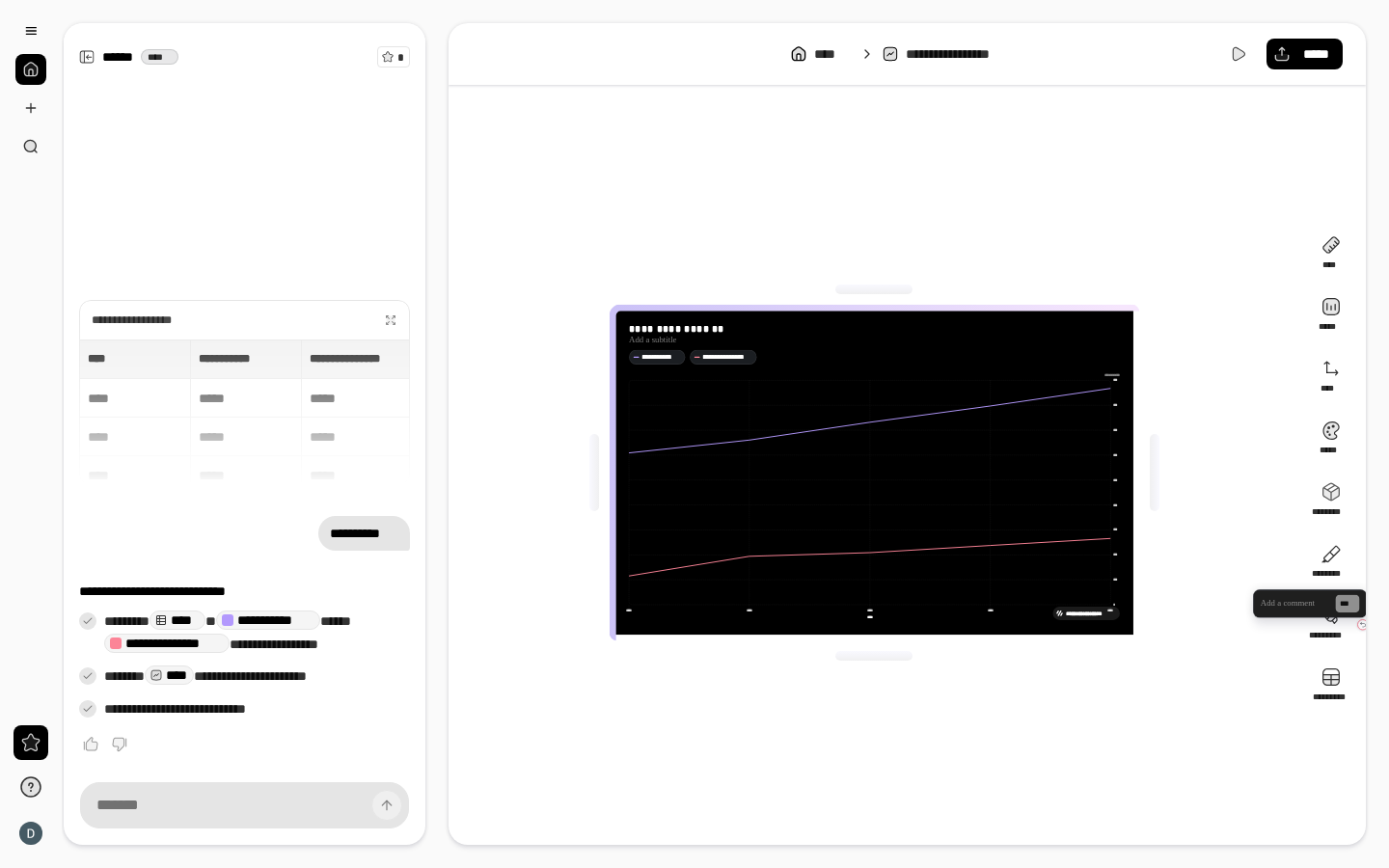 type 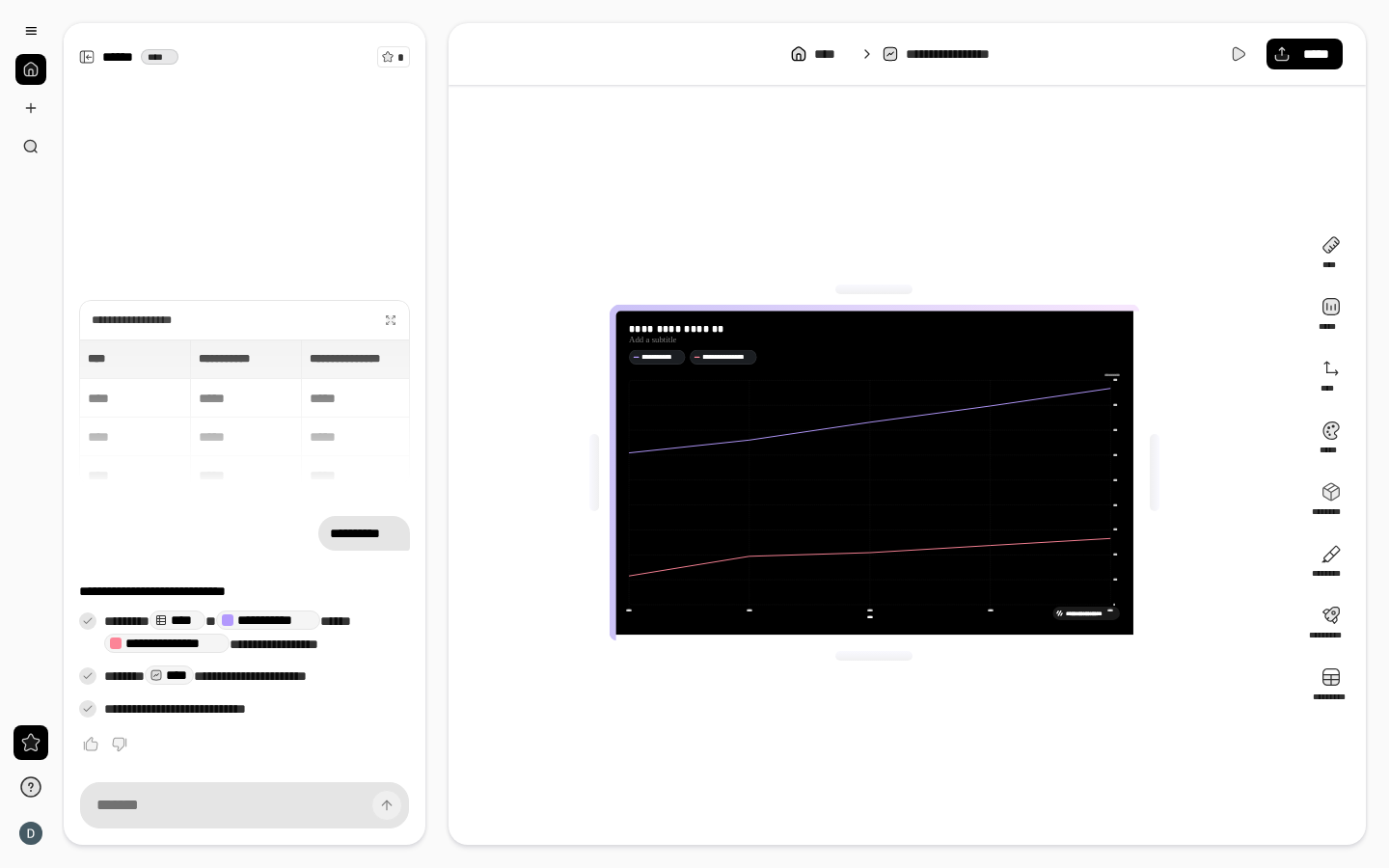 click on "* *** *** *** *** *** *** *** *** *** ********* **** **** **** **** **** **** **** **** **** **** **** ****" 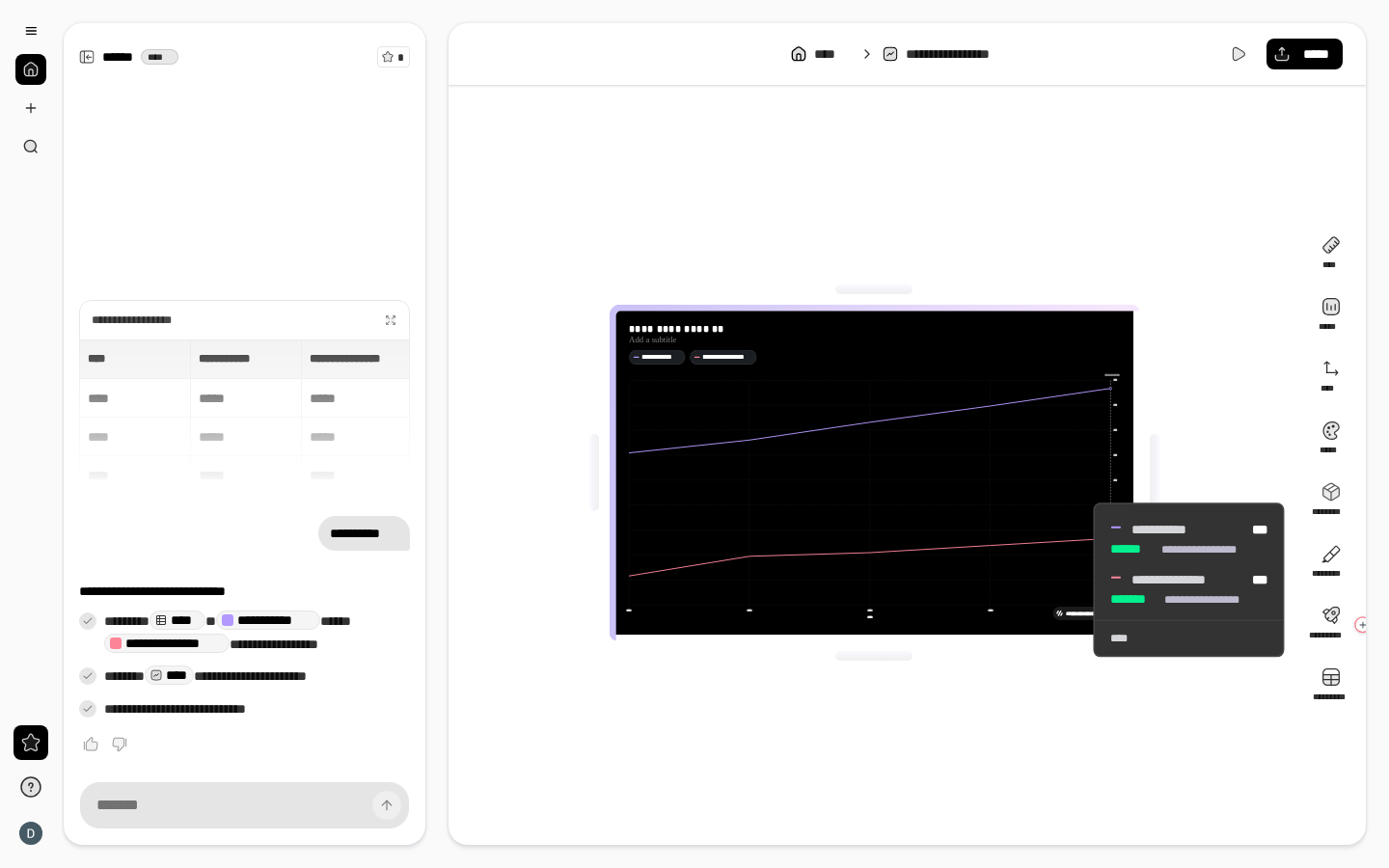 click 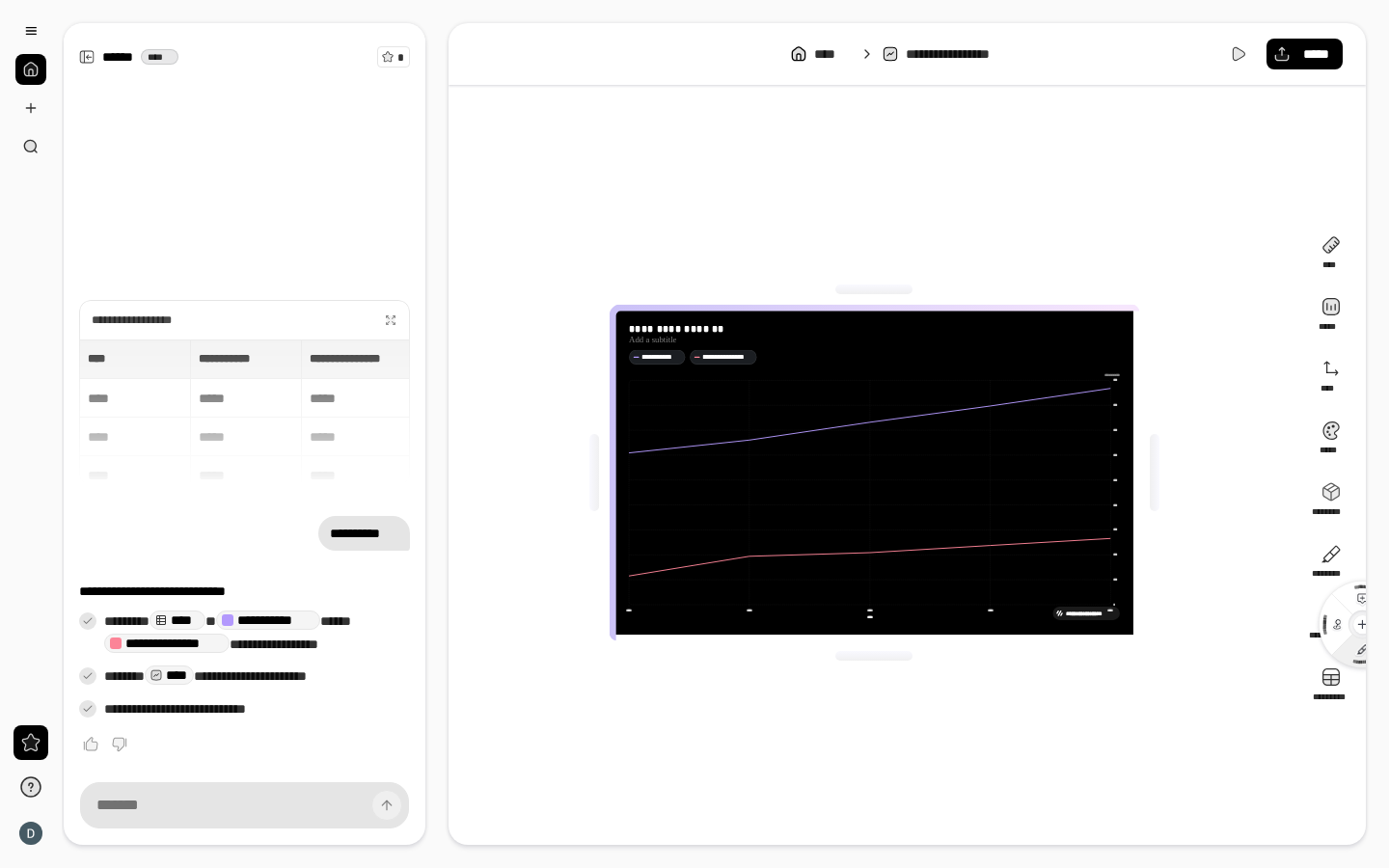 click 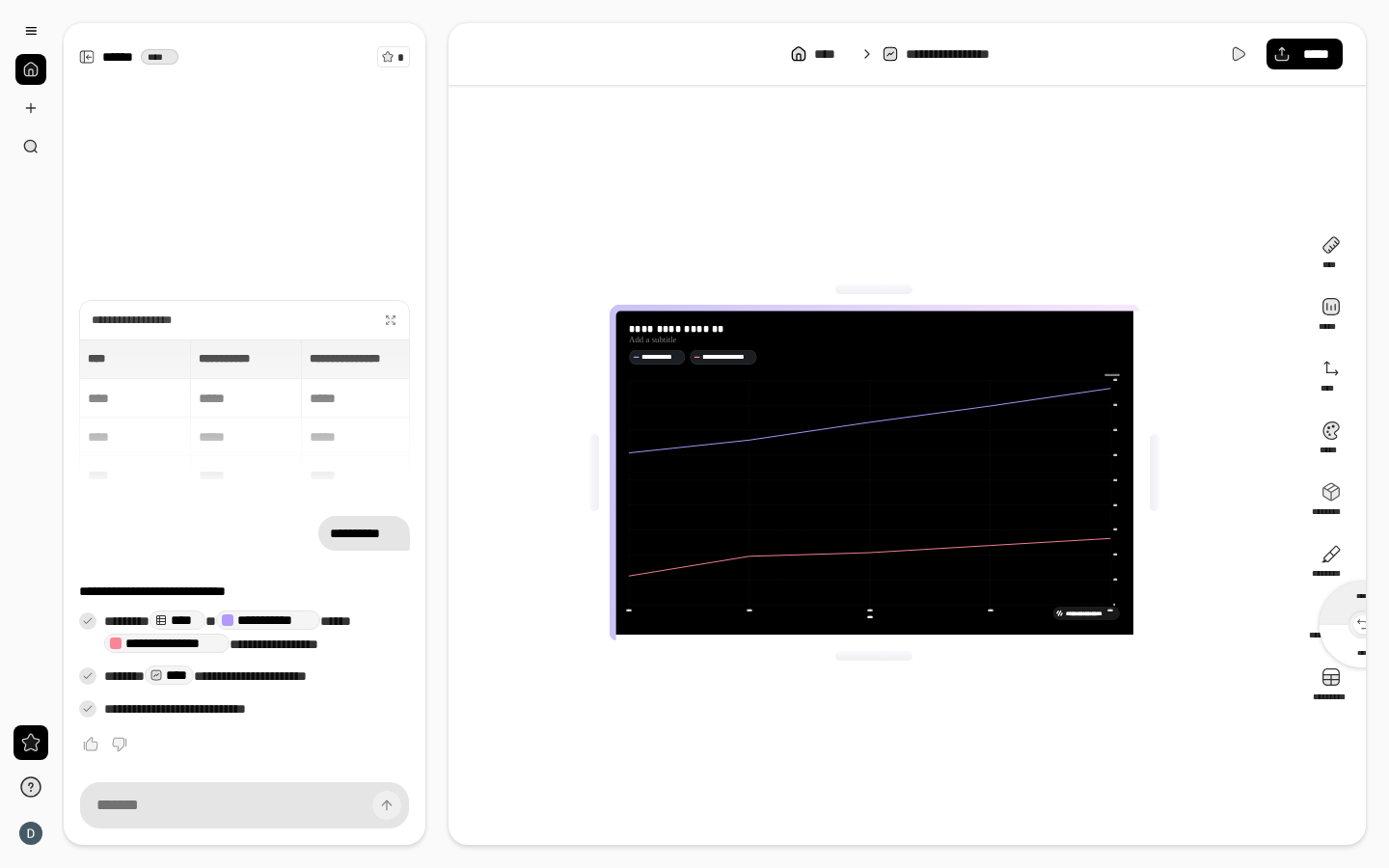 click 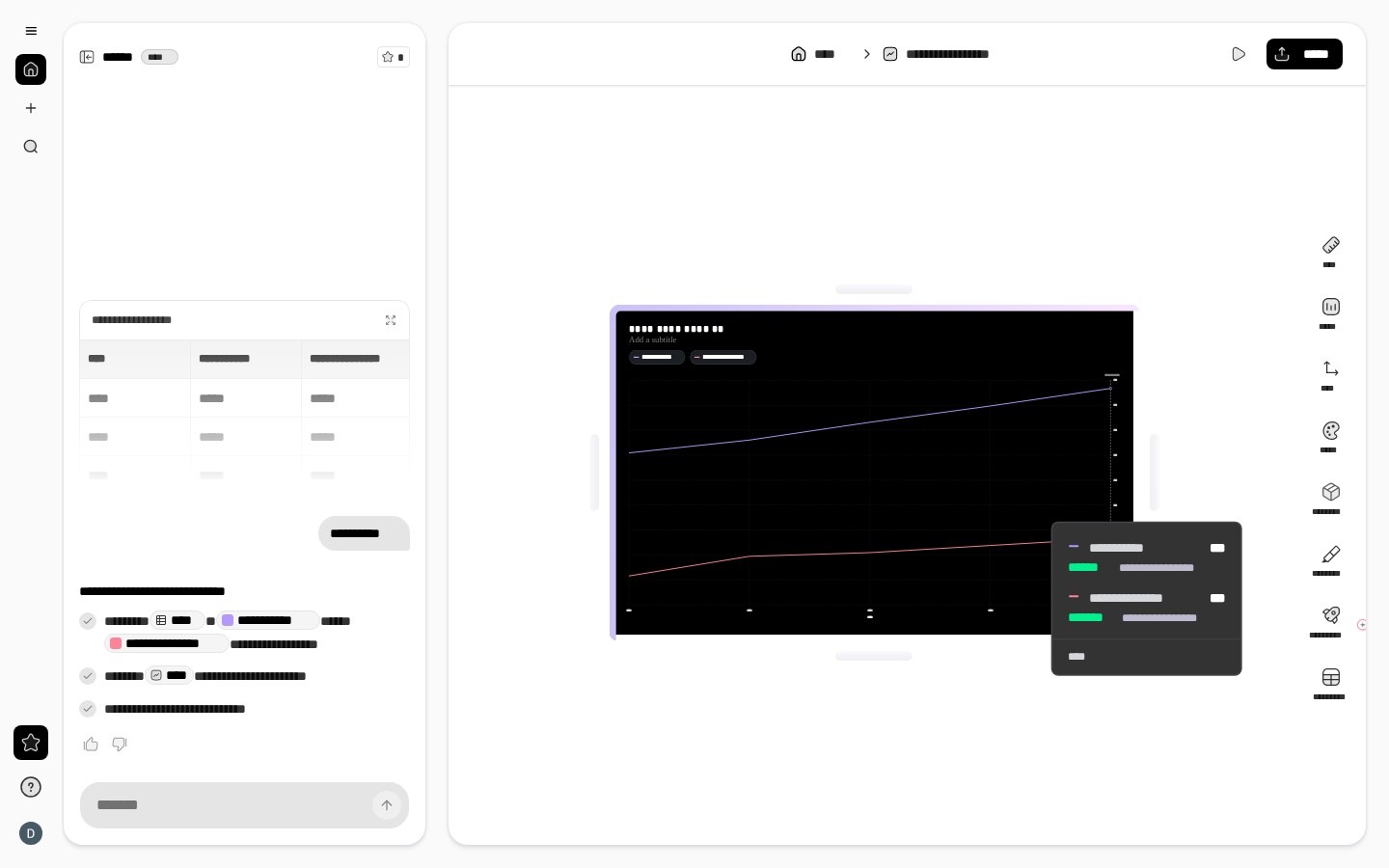 click 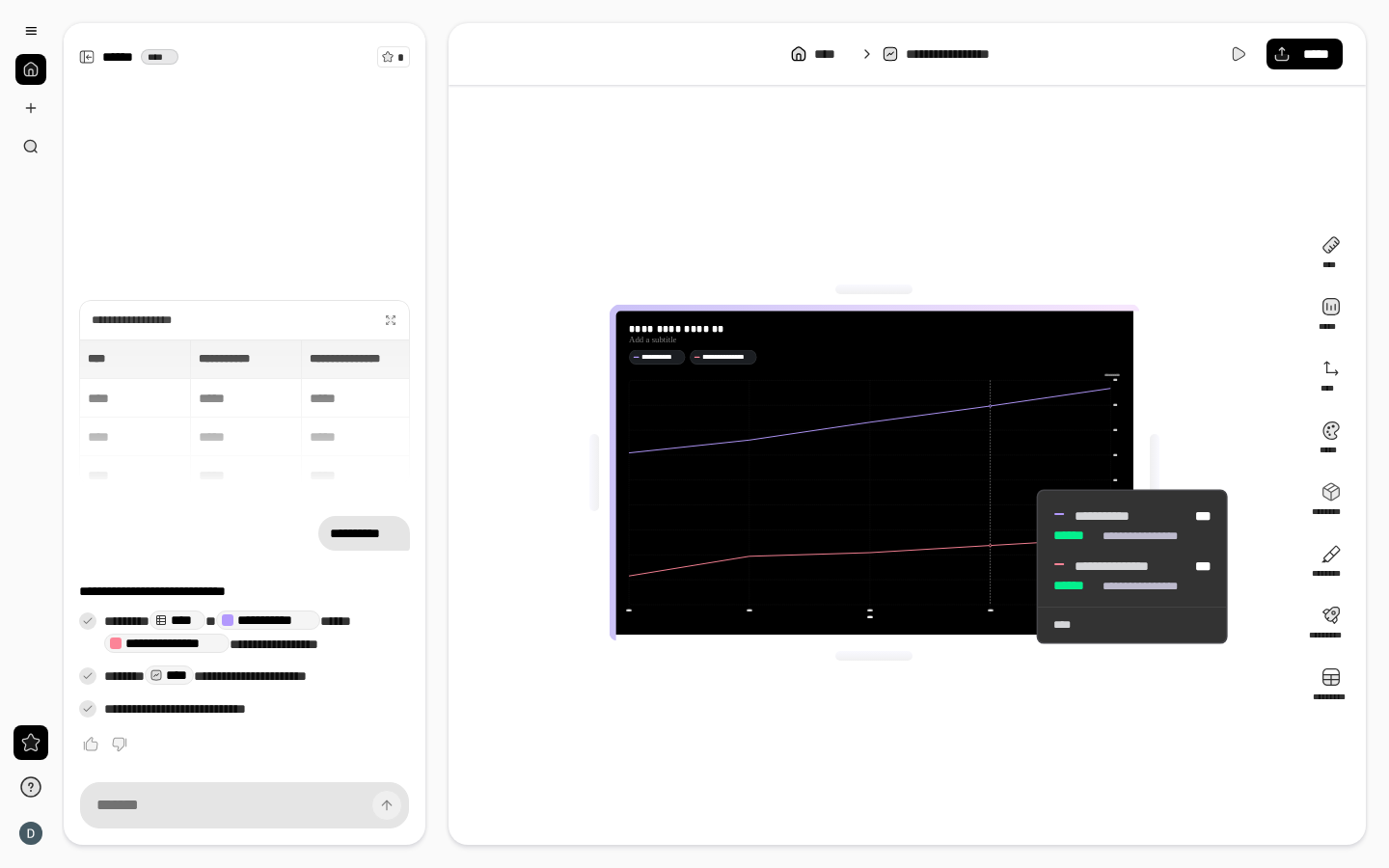 click 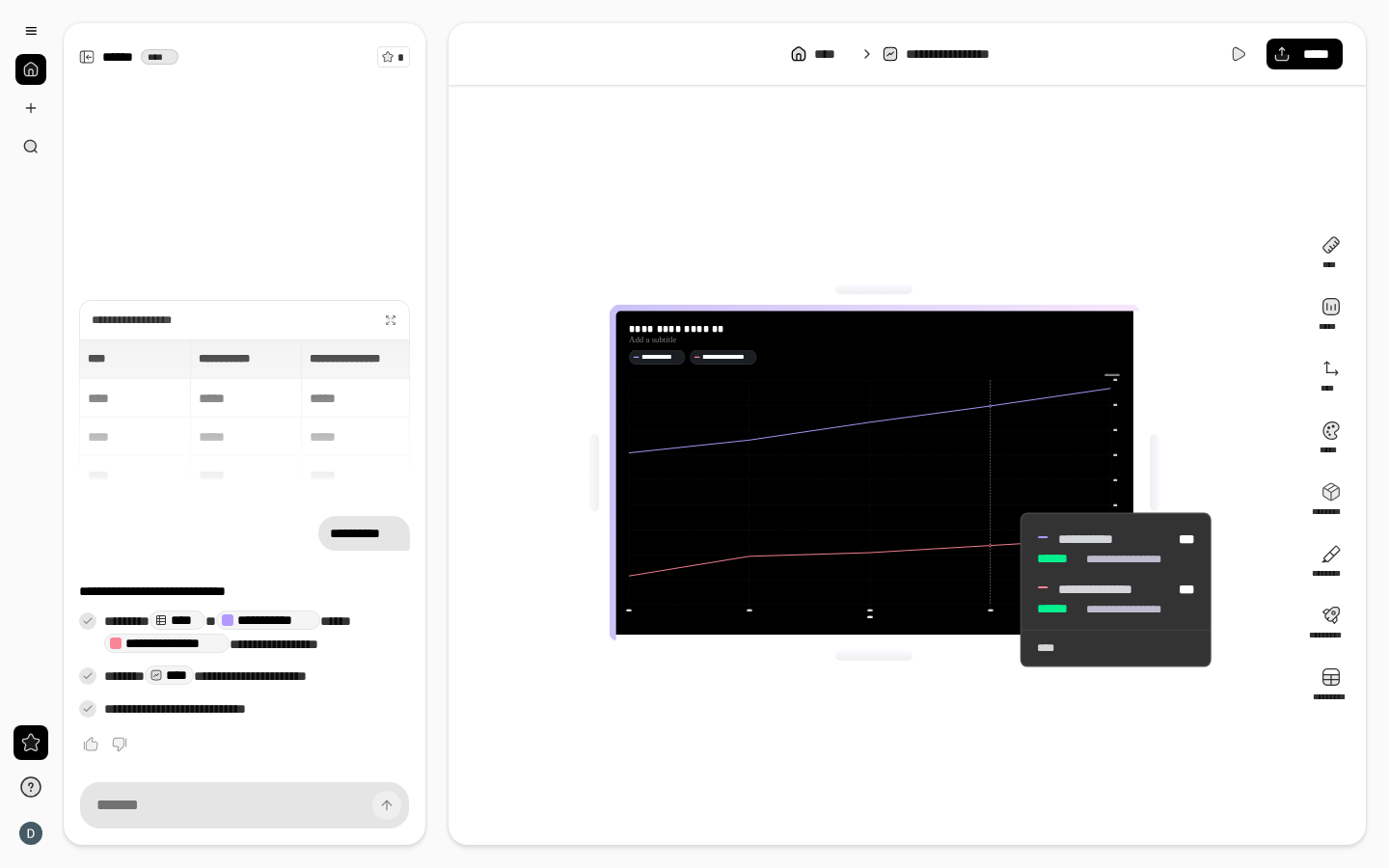 click 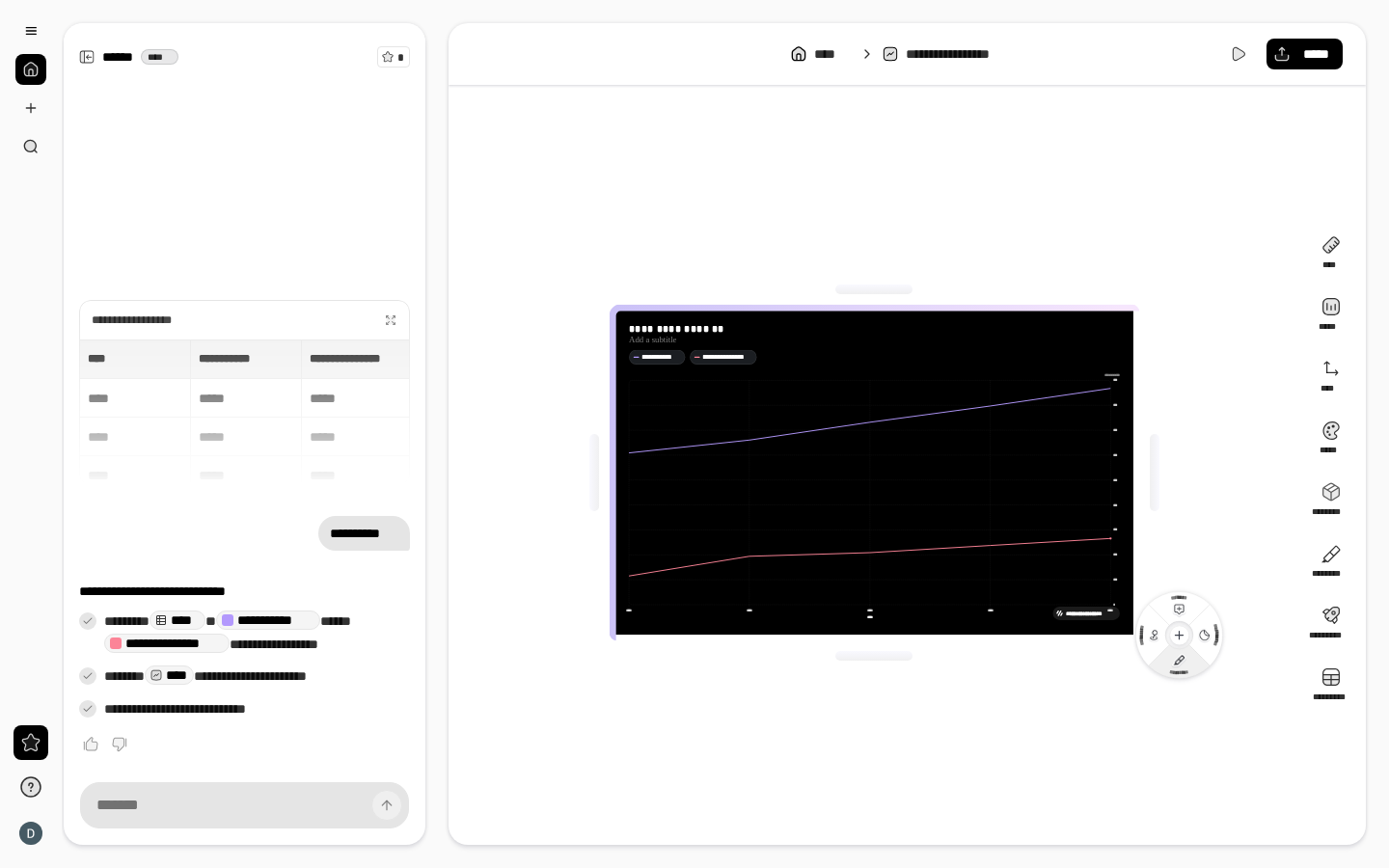 click 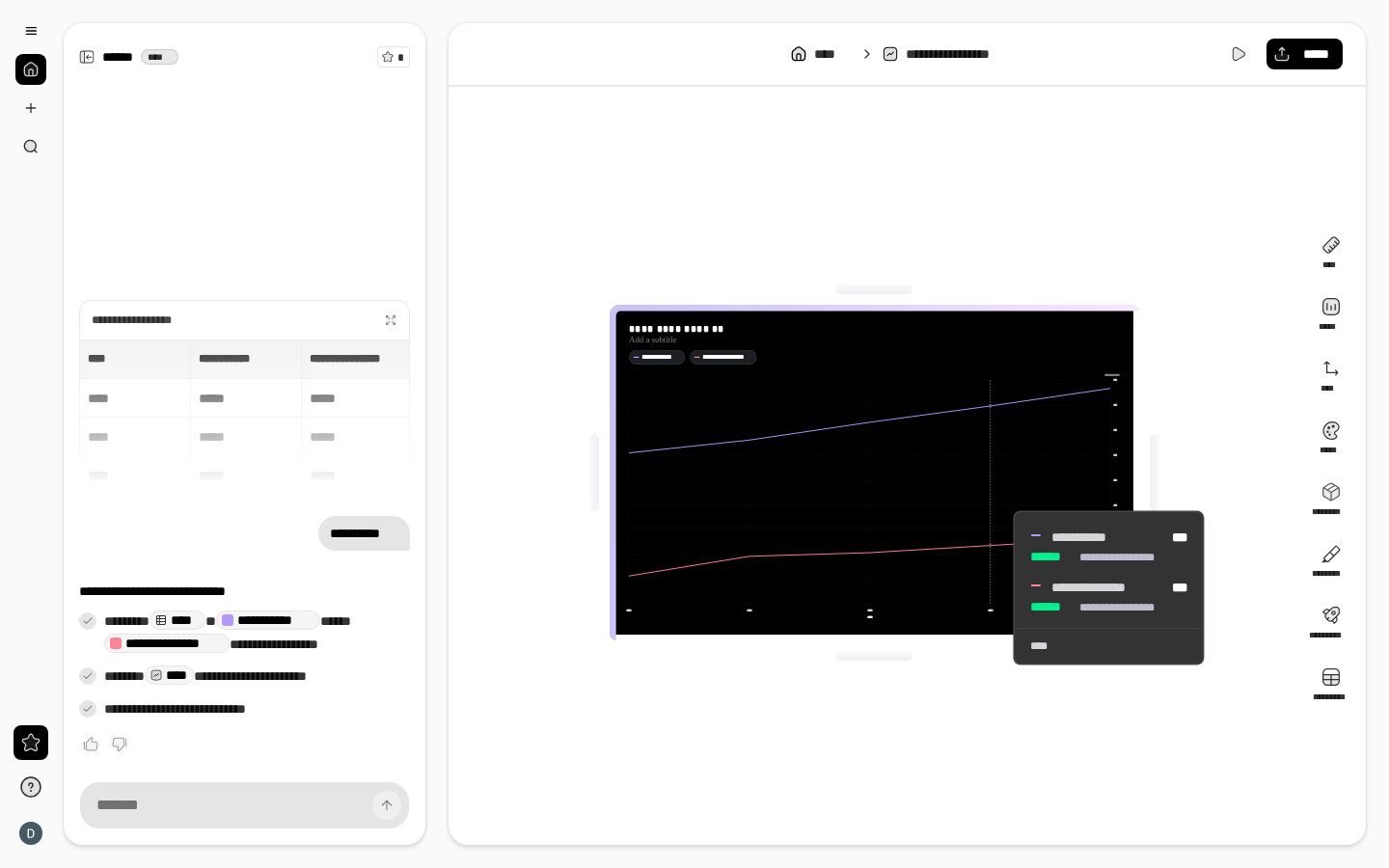 click 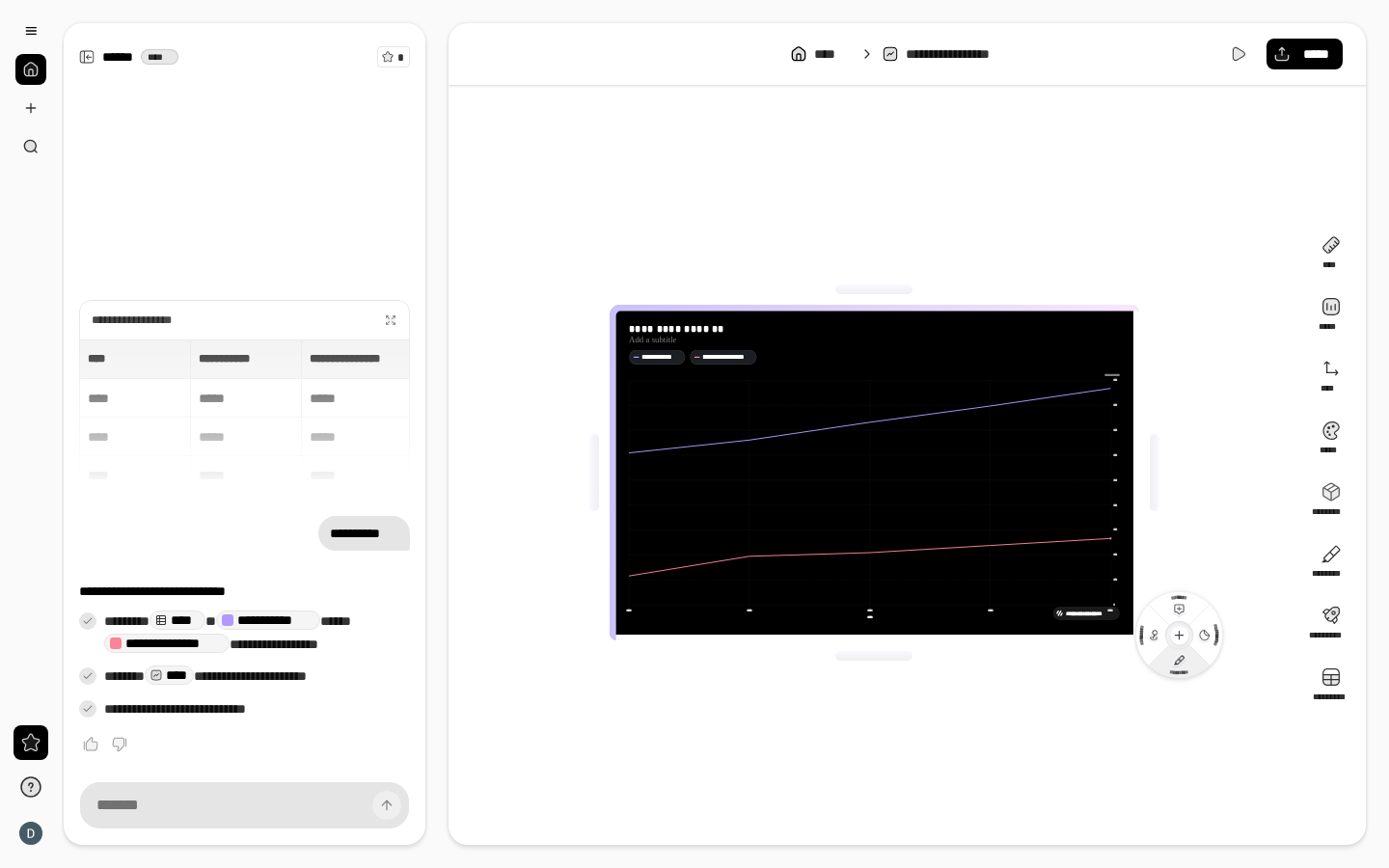 click 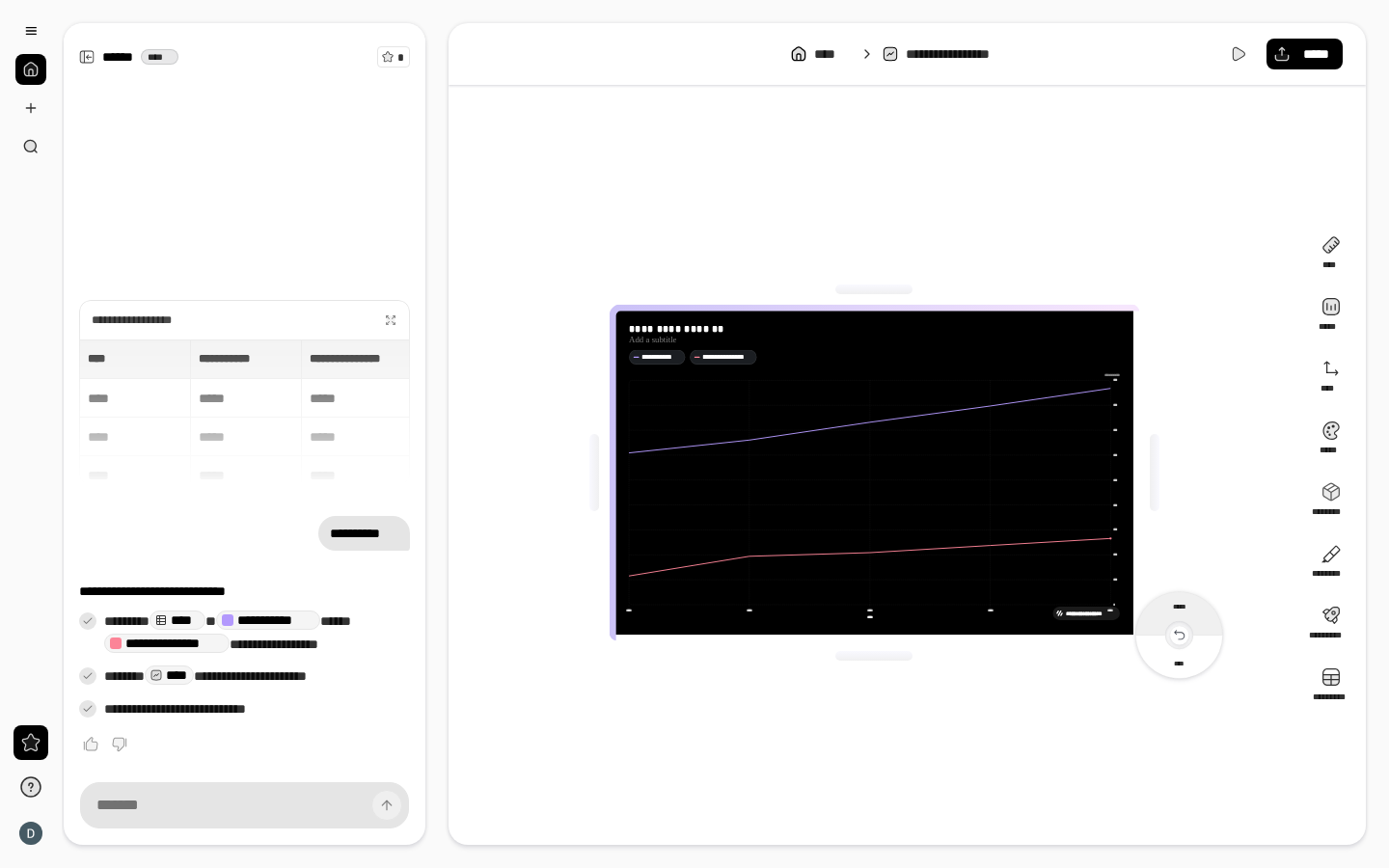 click 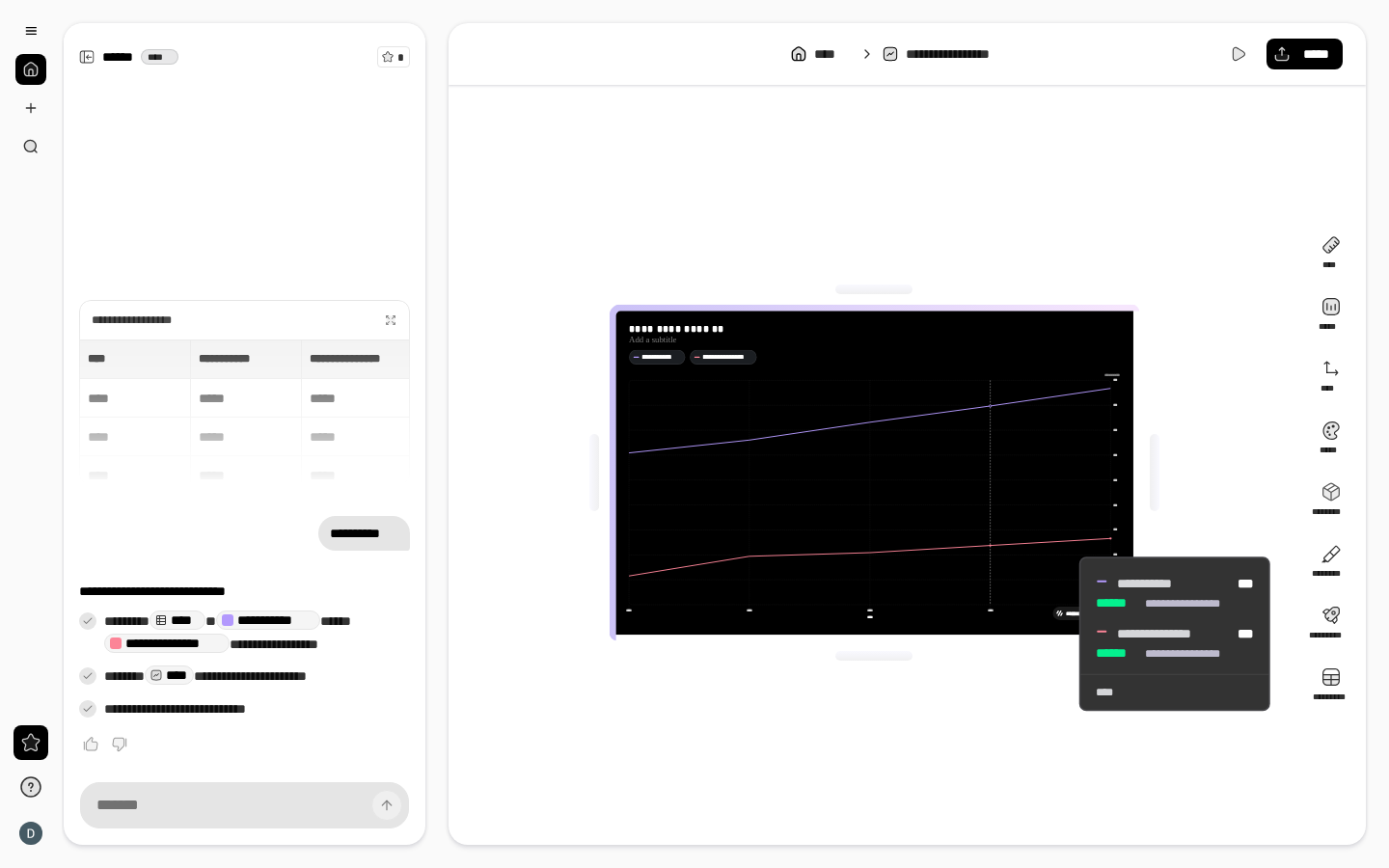 click 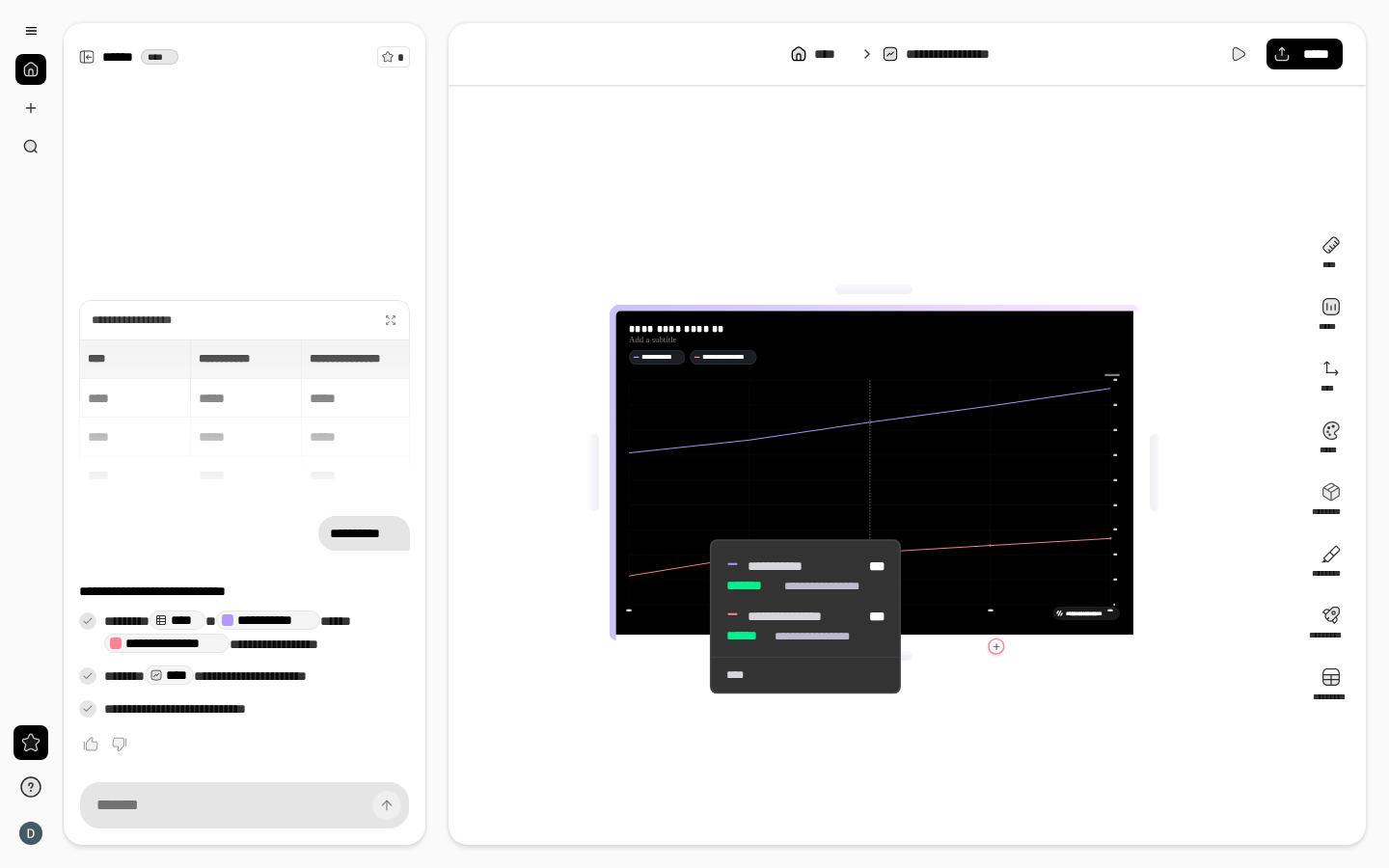 click 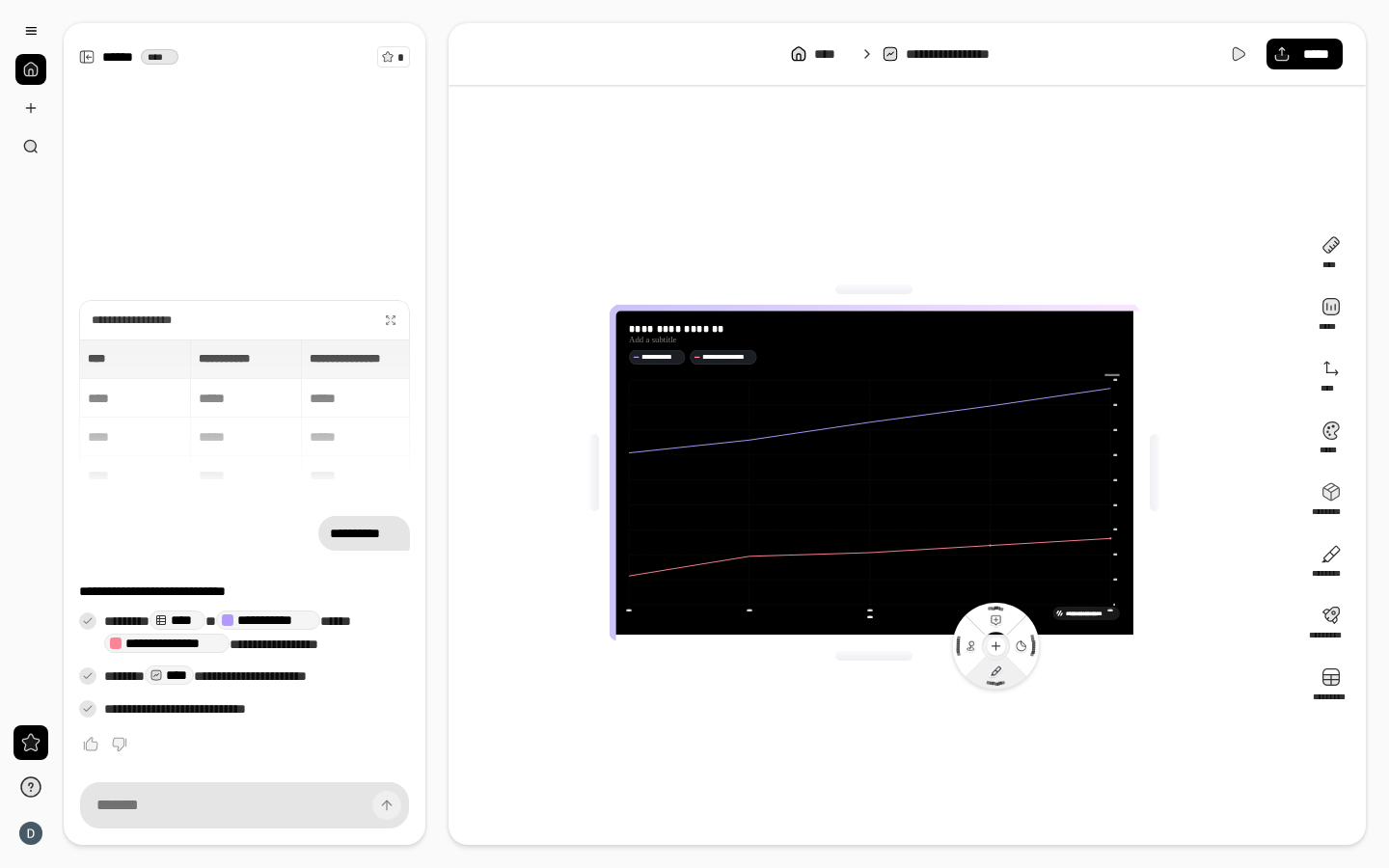 click 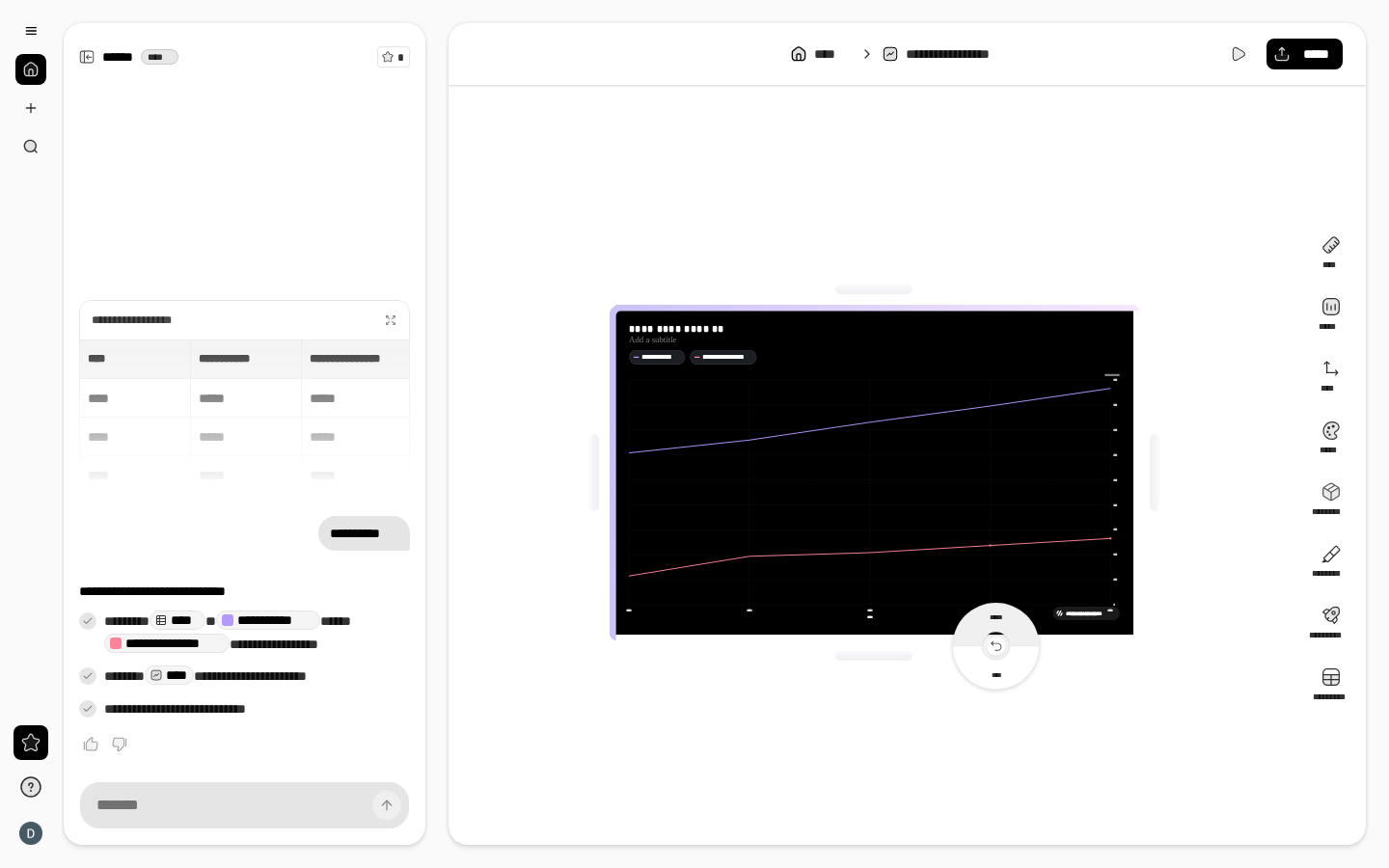 click 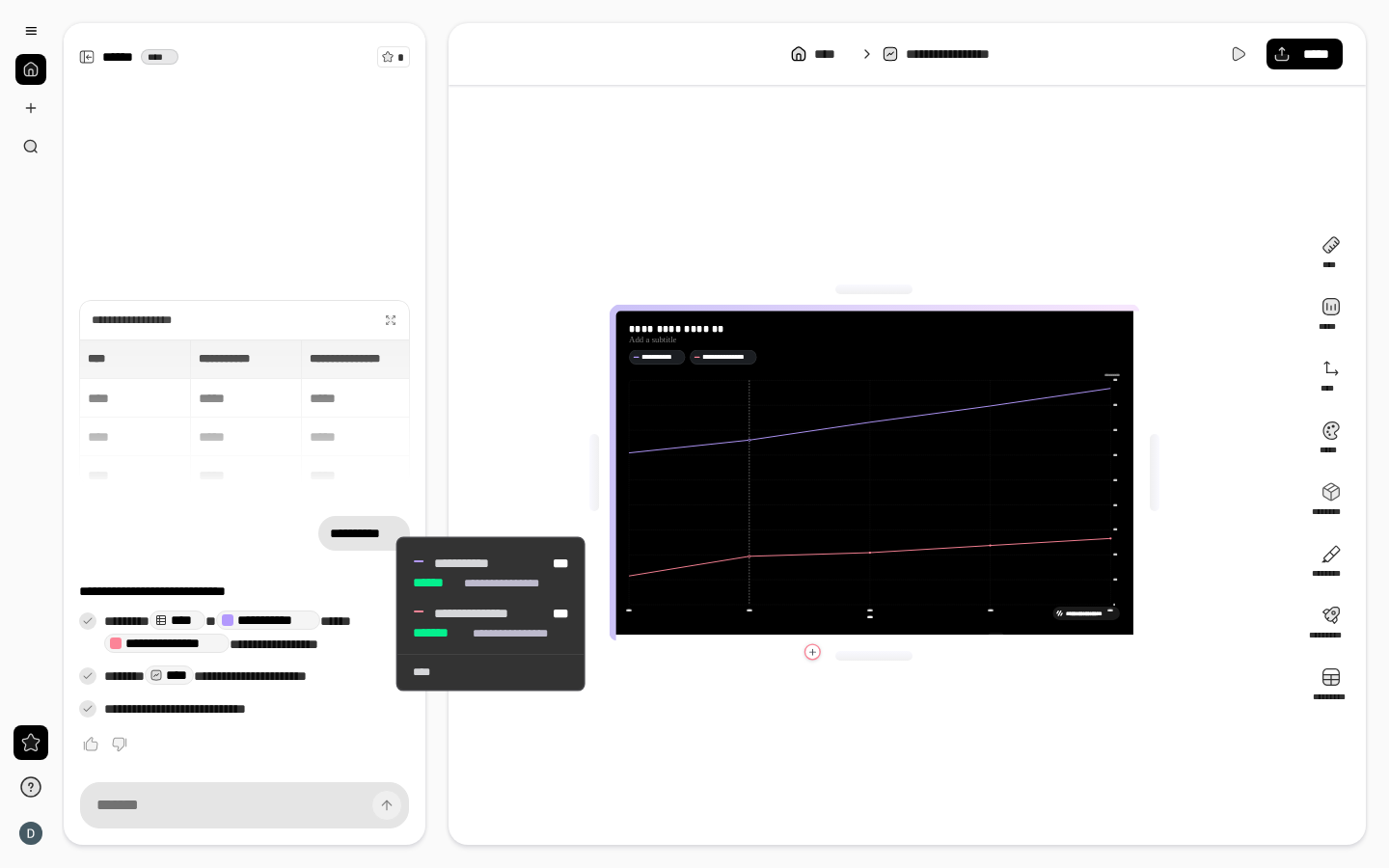 click 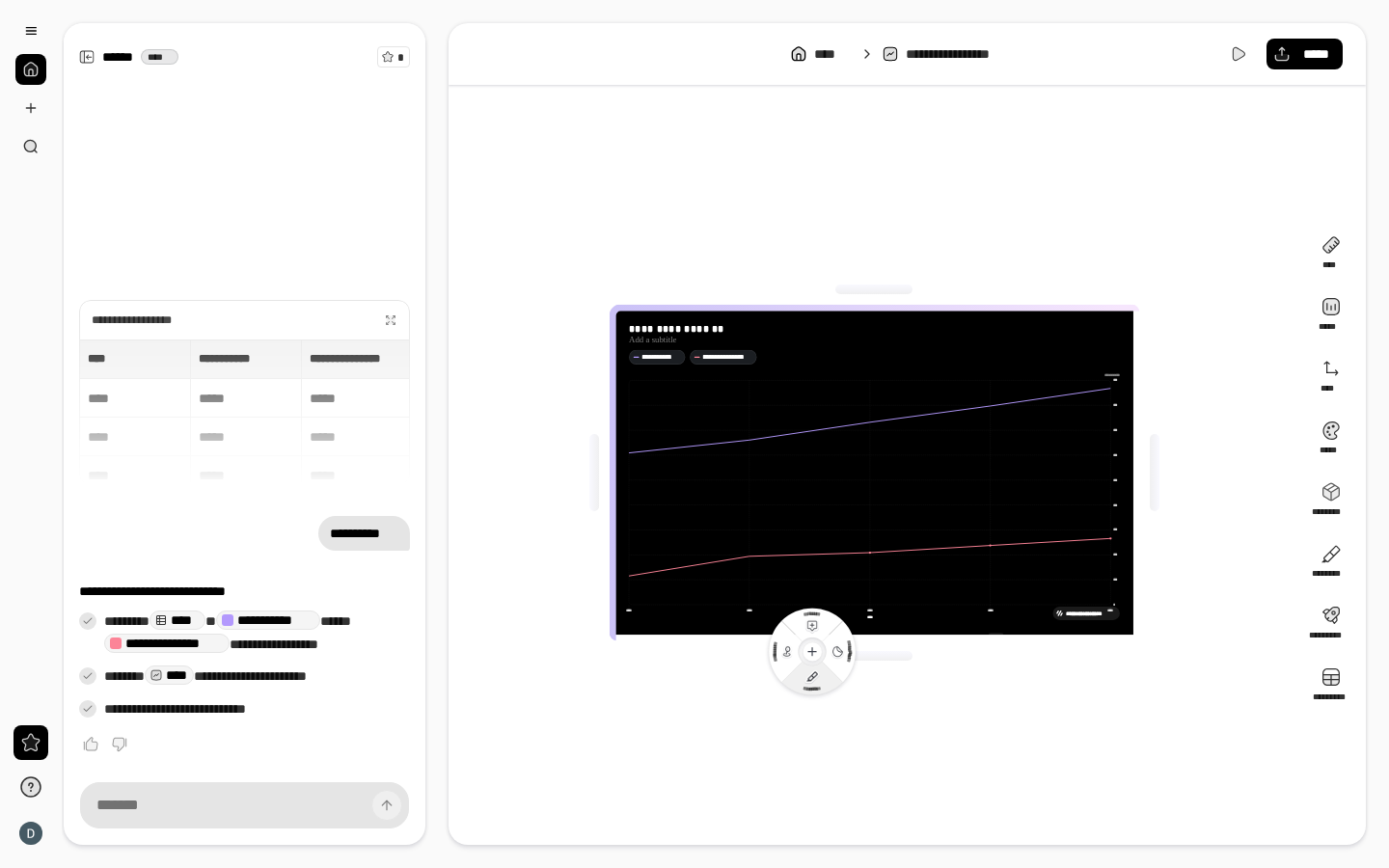 click 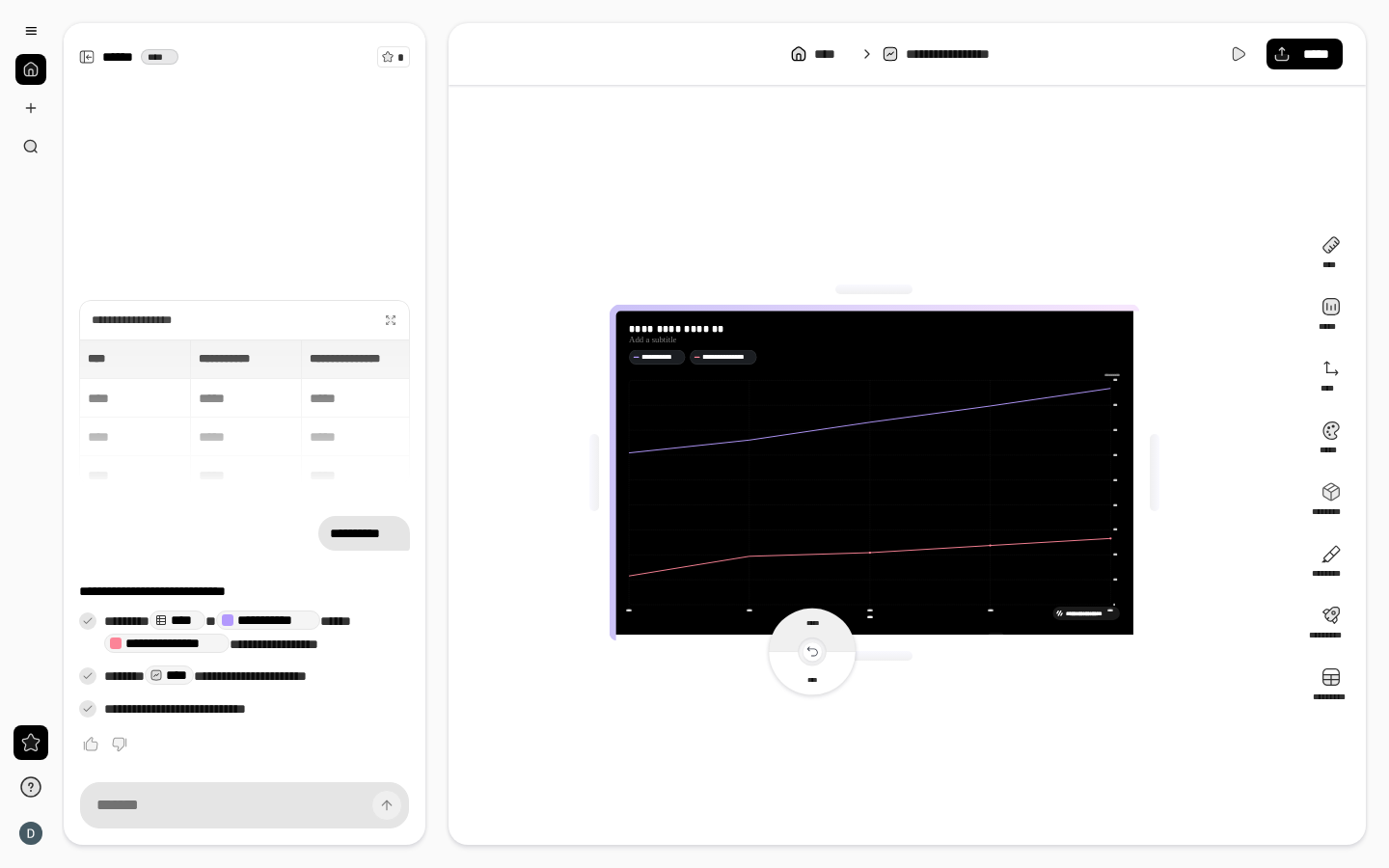 click 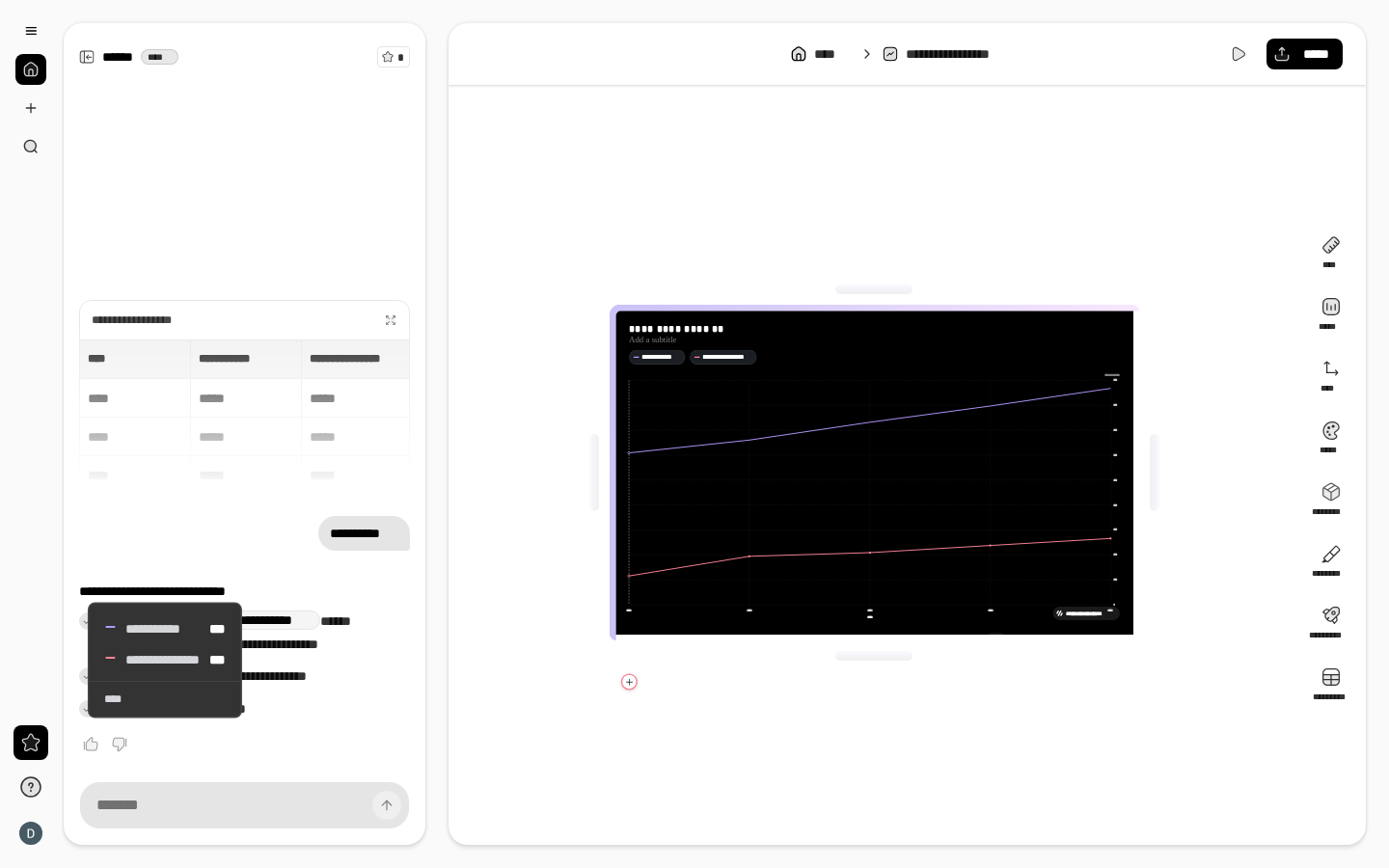click 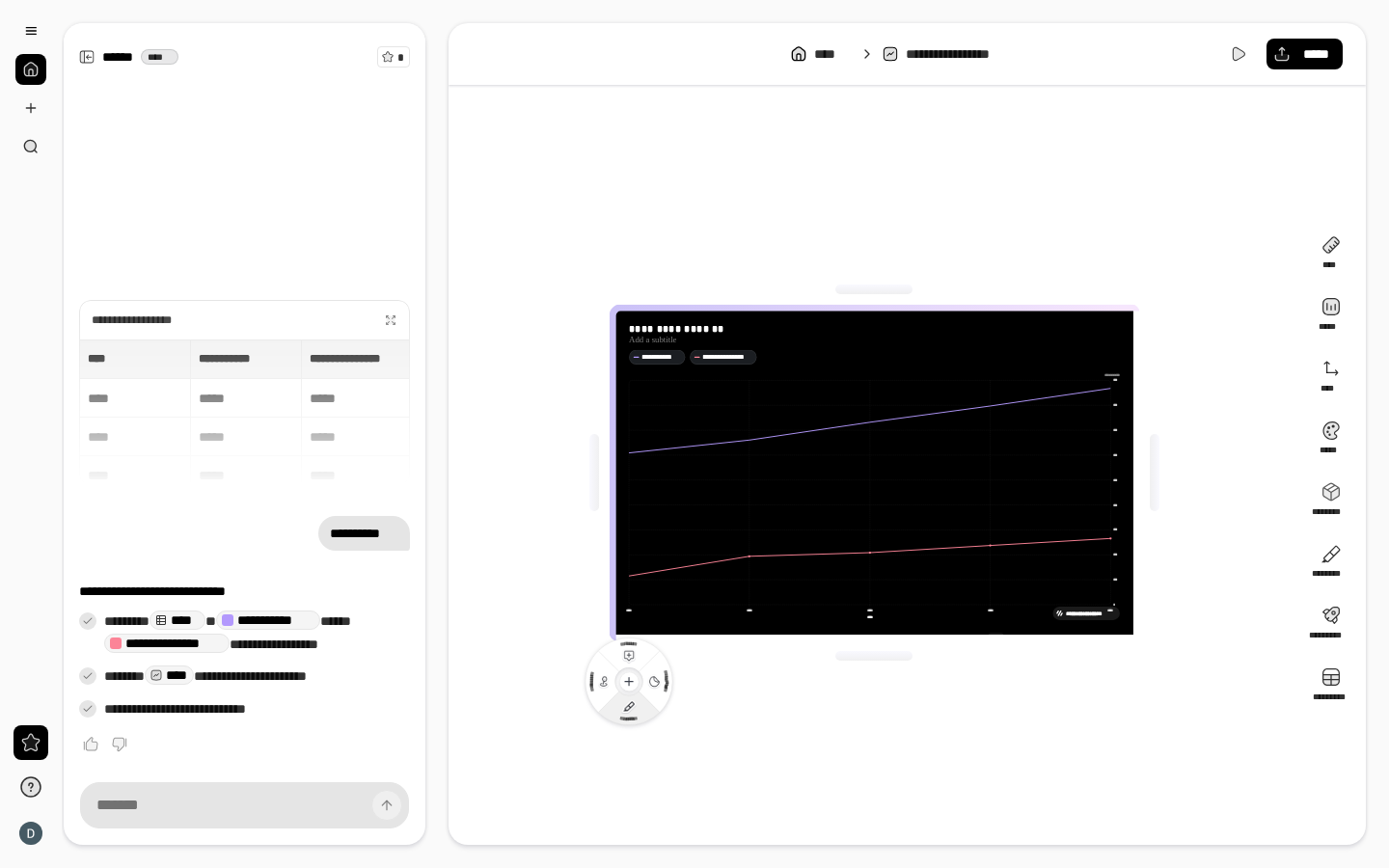 click 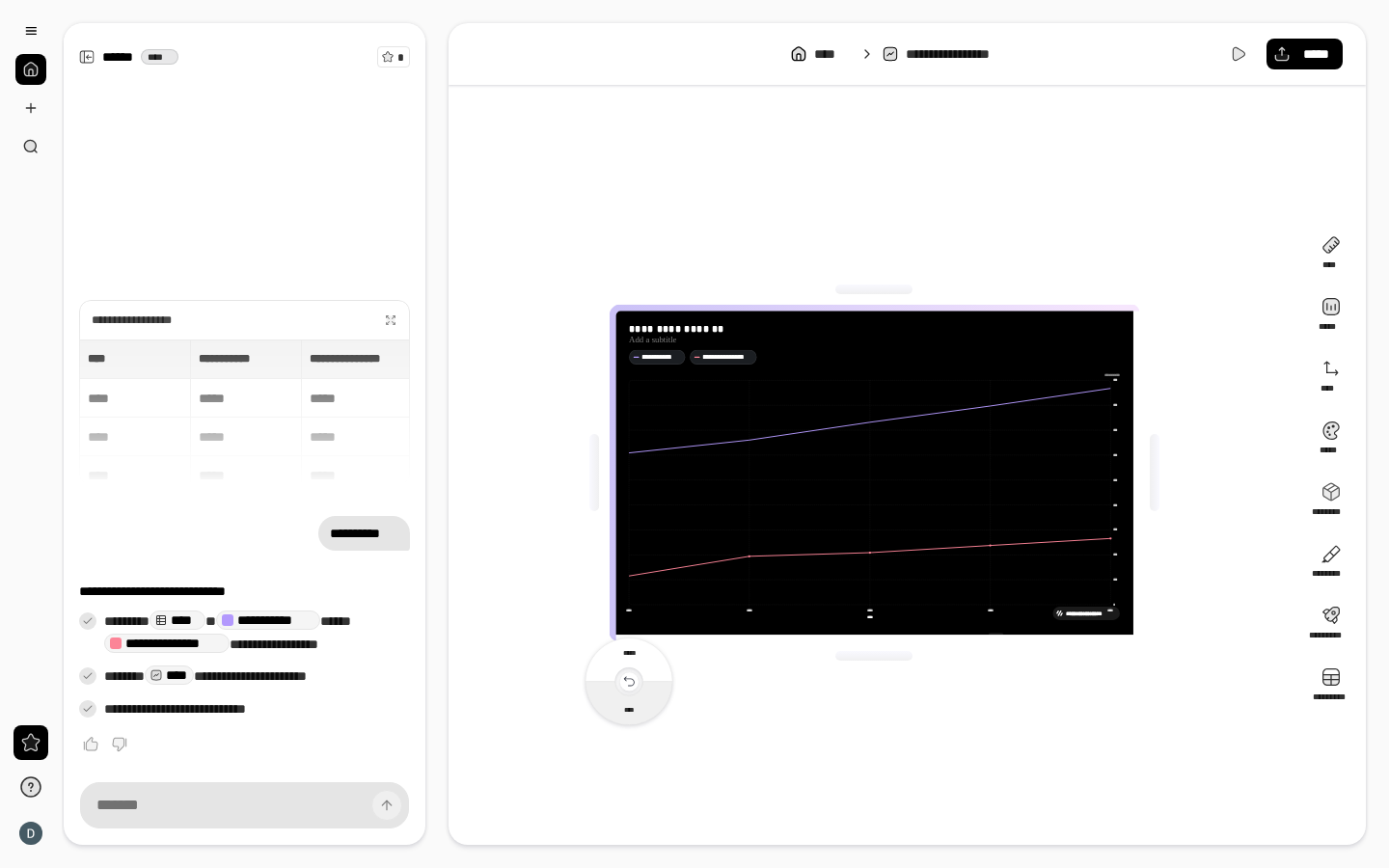 click 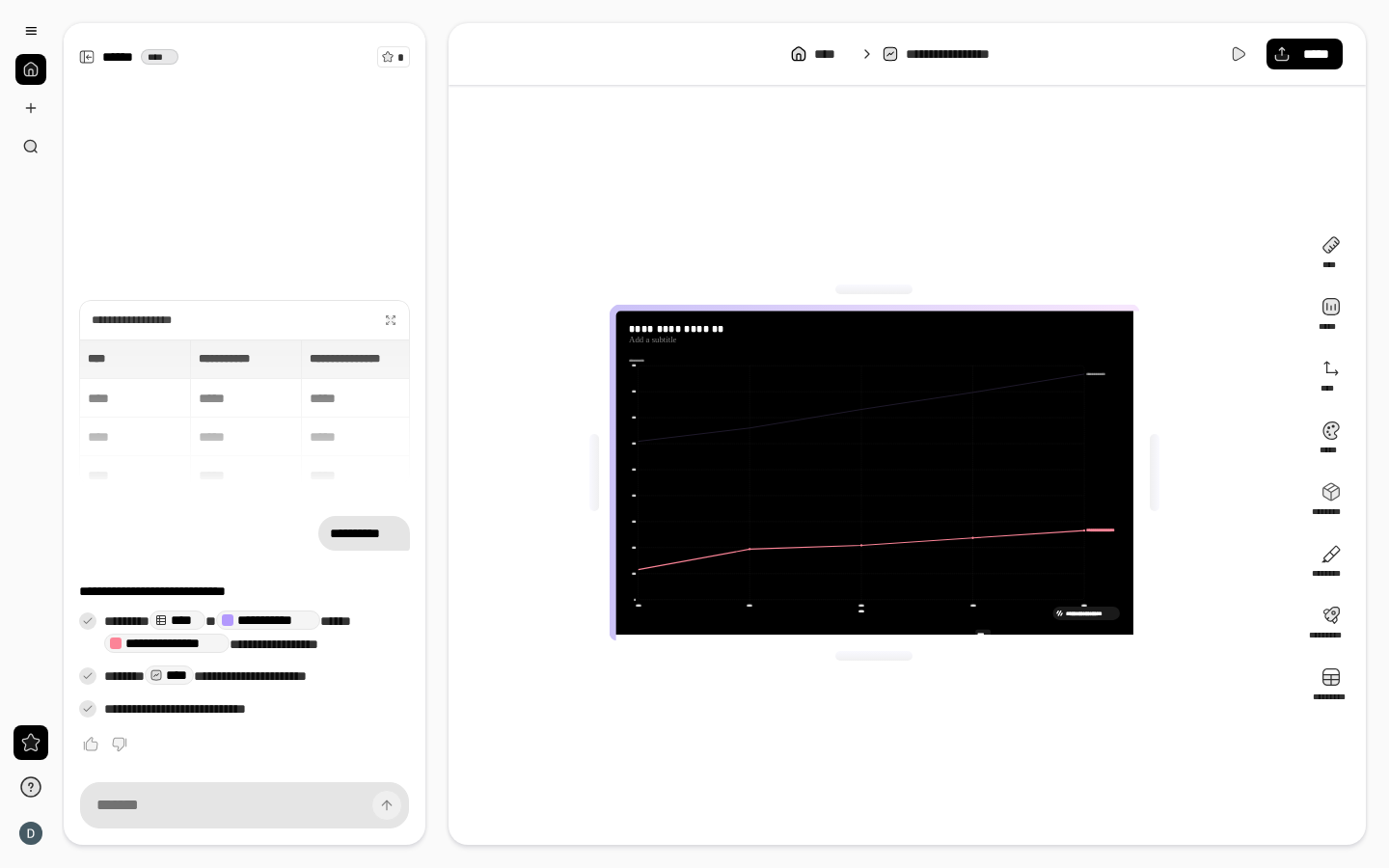 click on "**********" 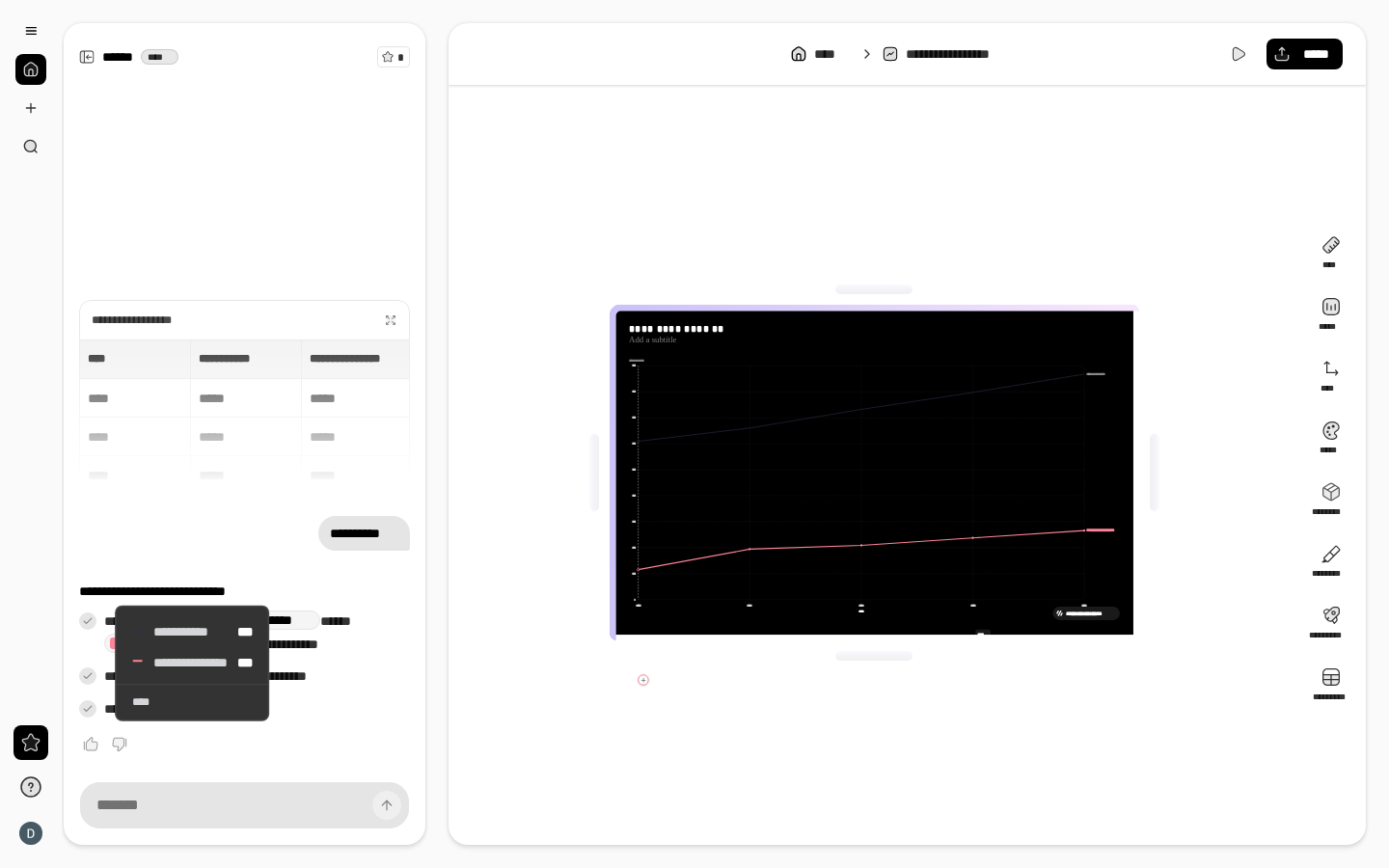 click 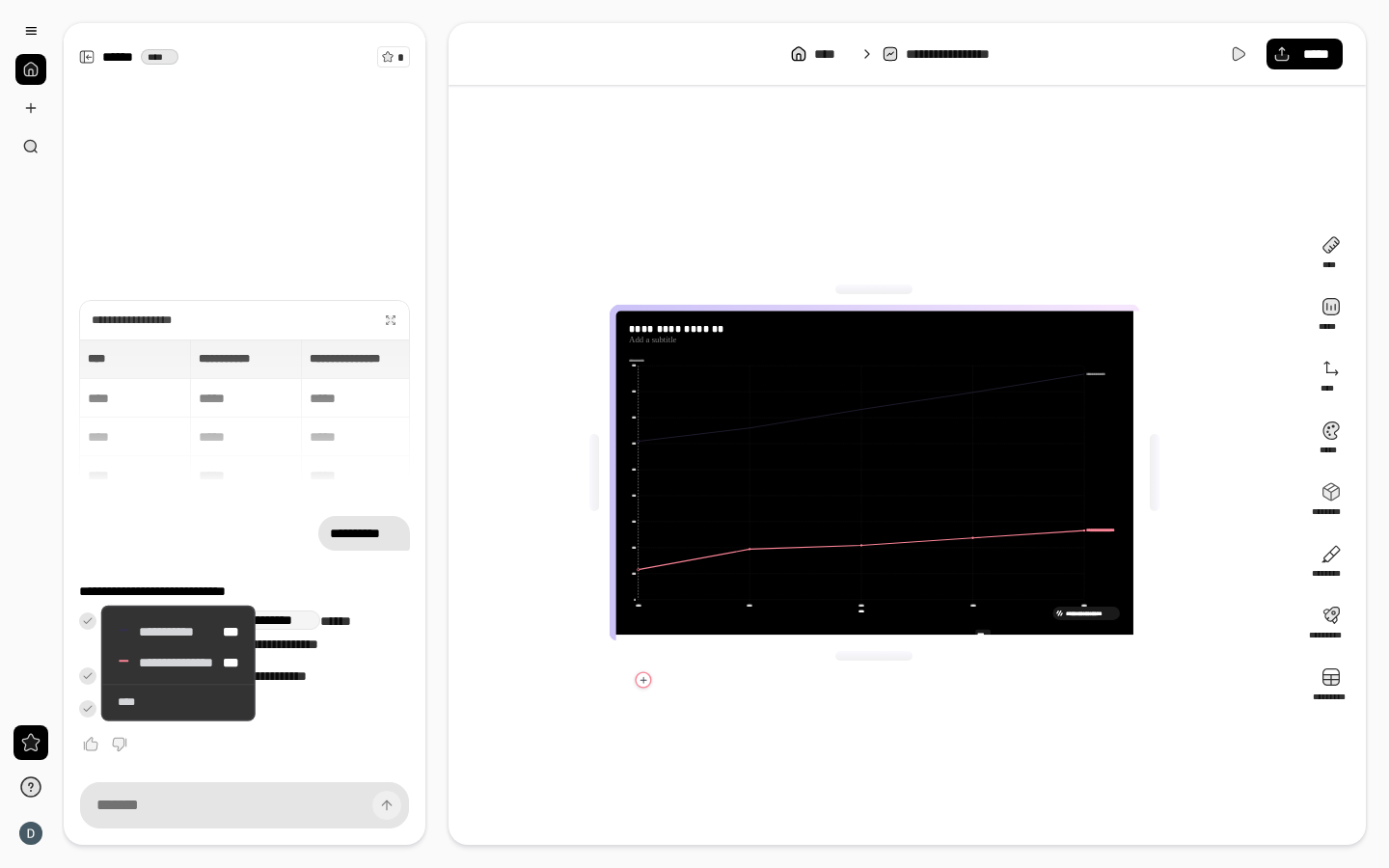 click 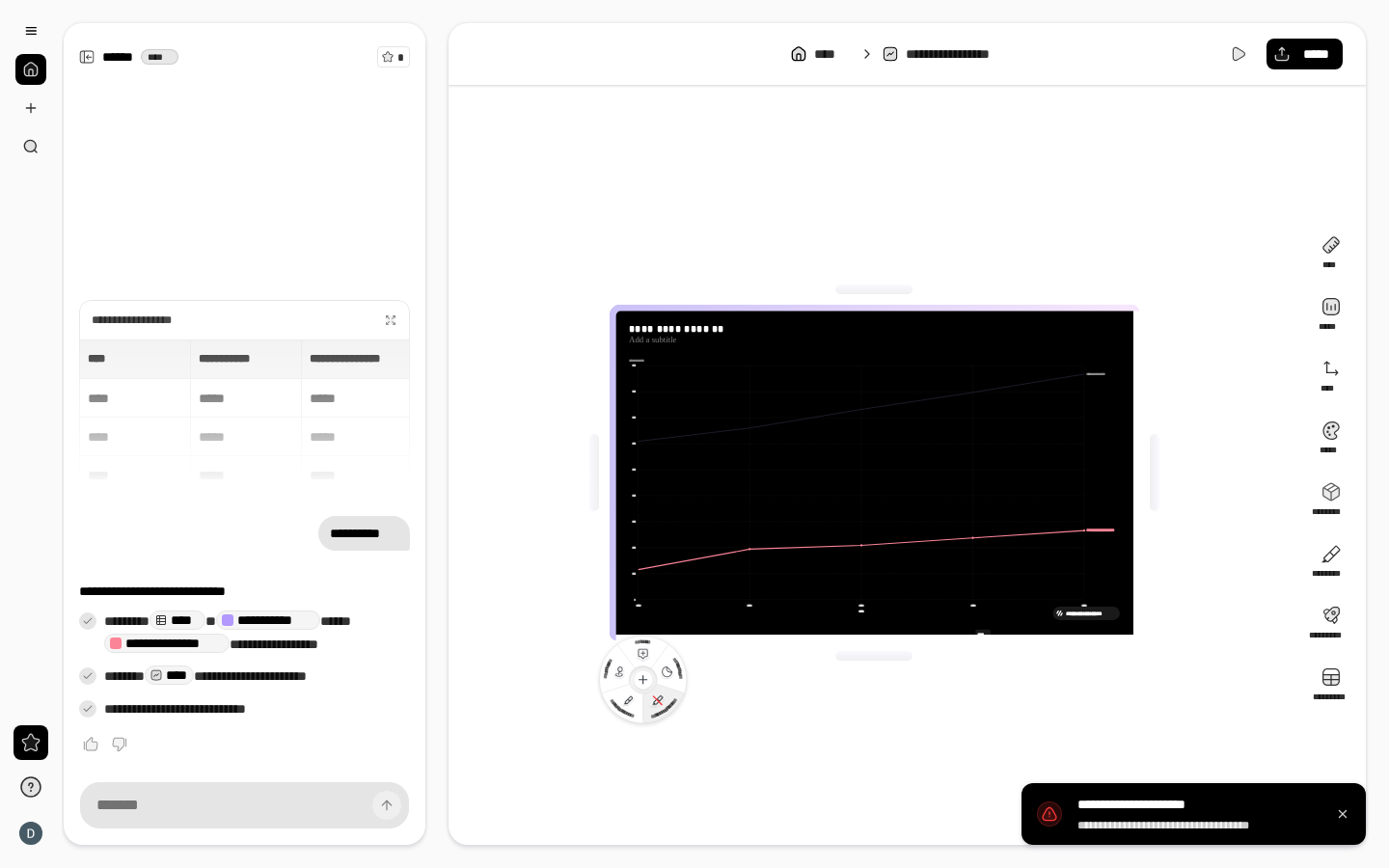 click 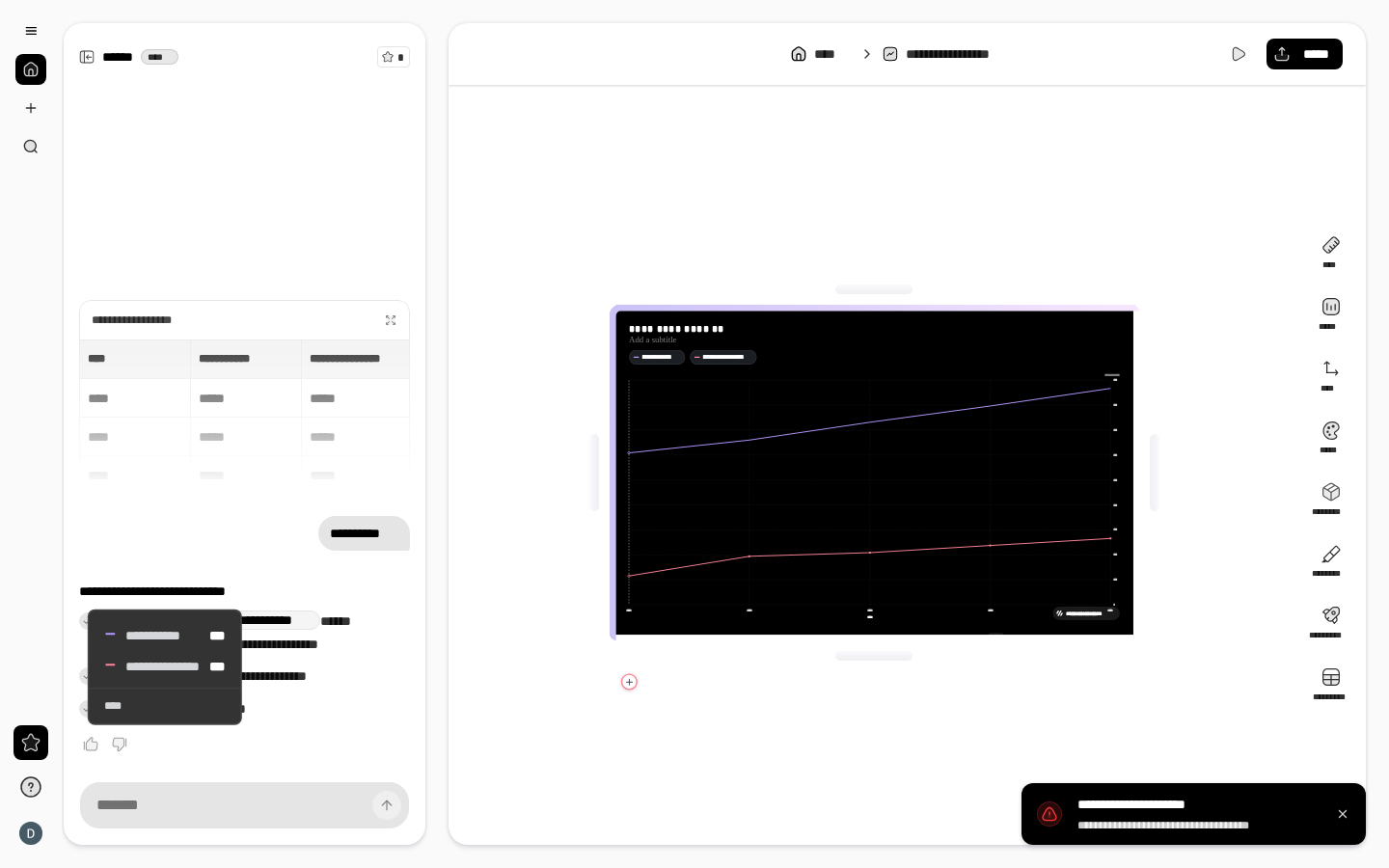 click 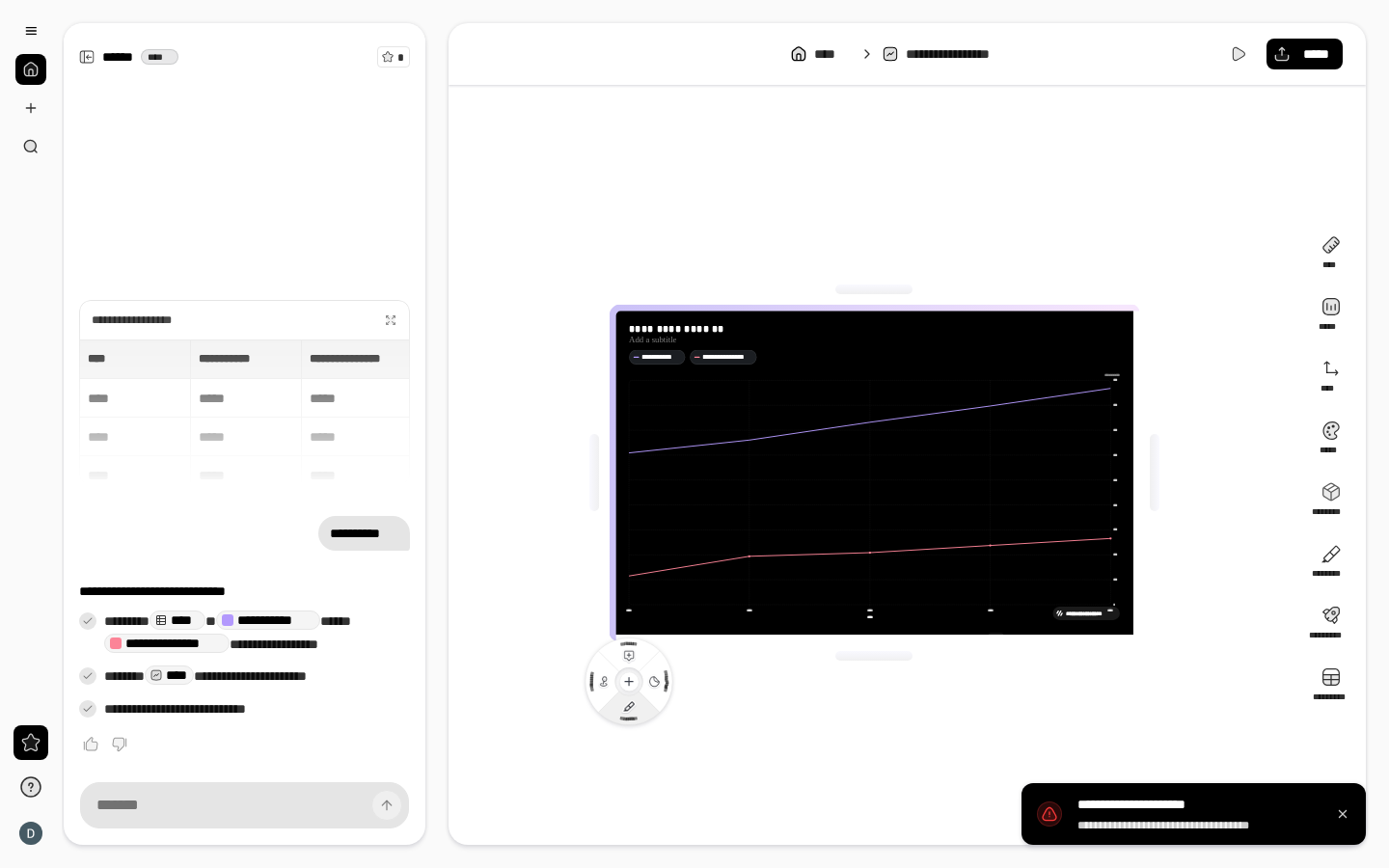 click 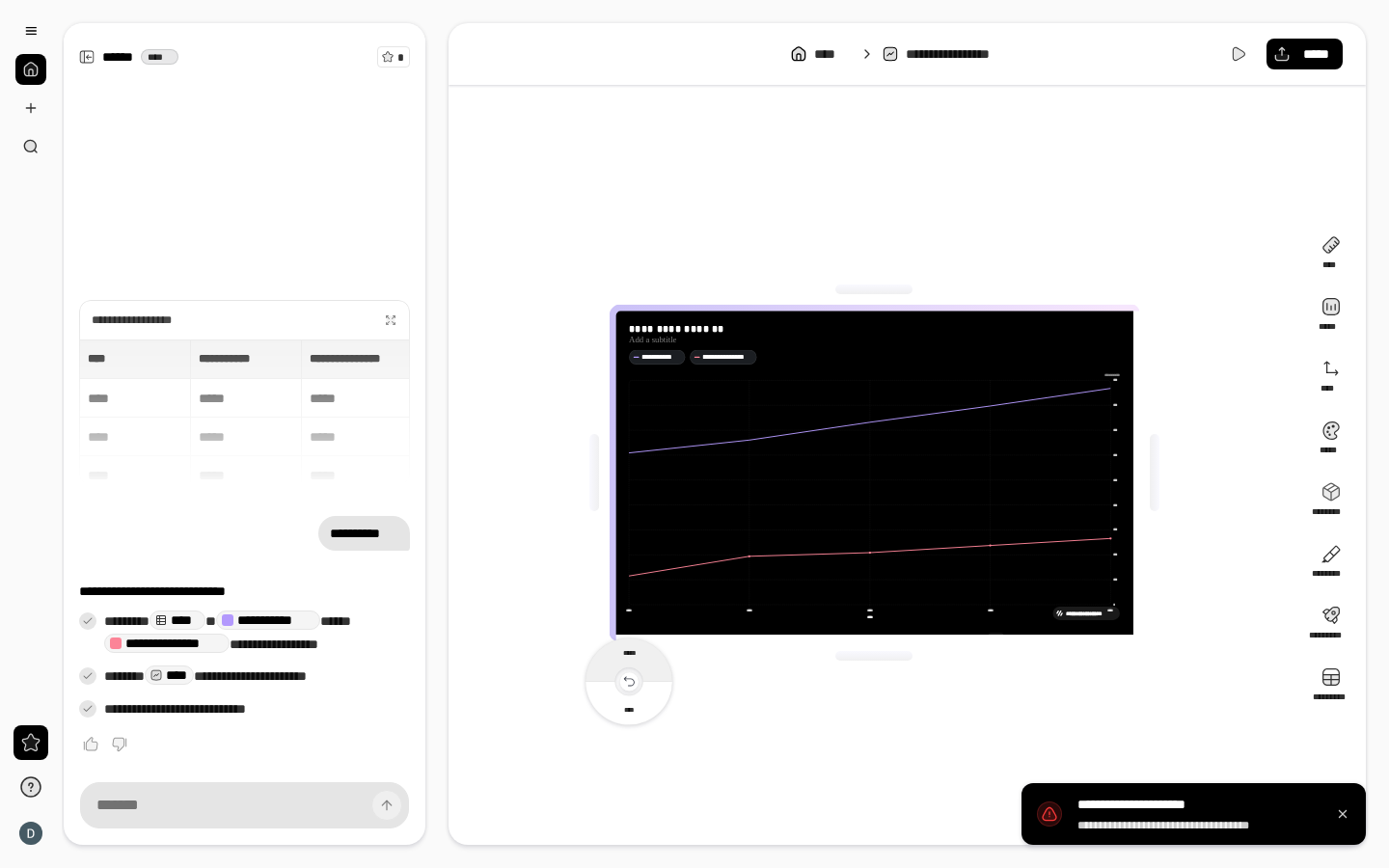 click 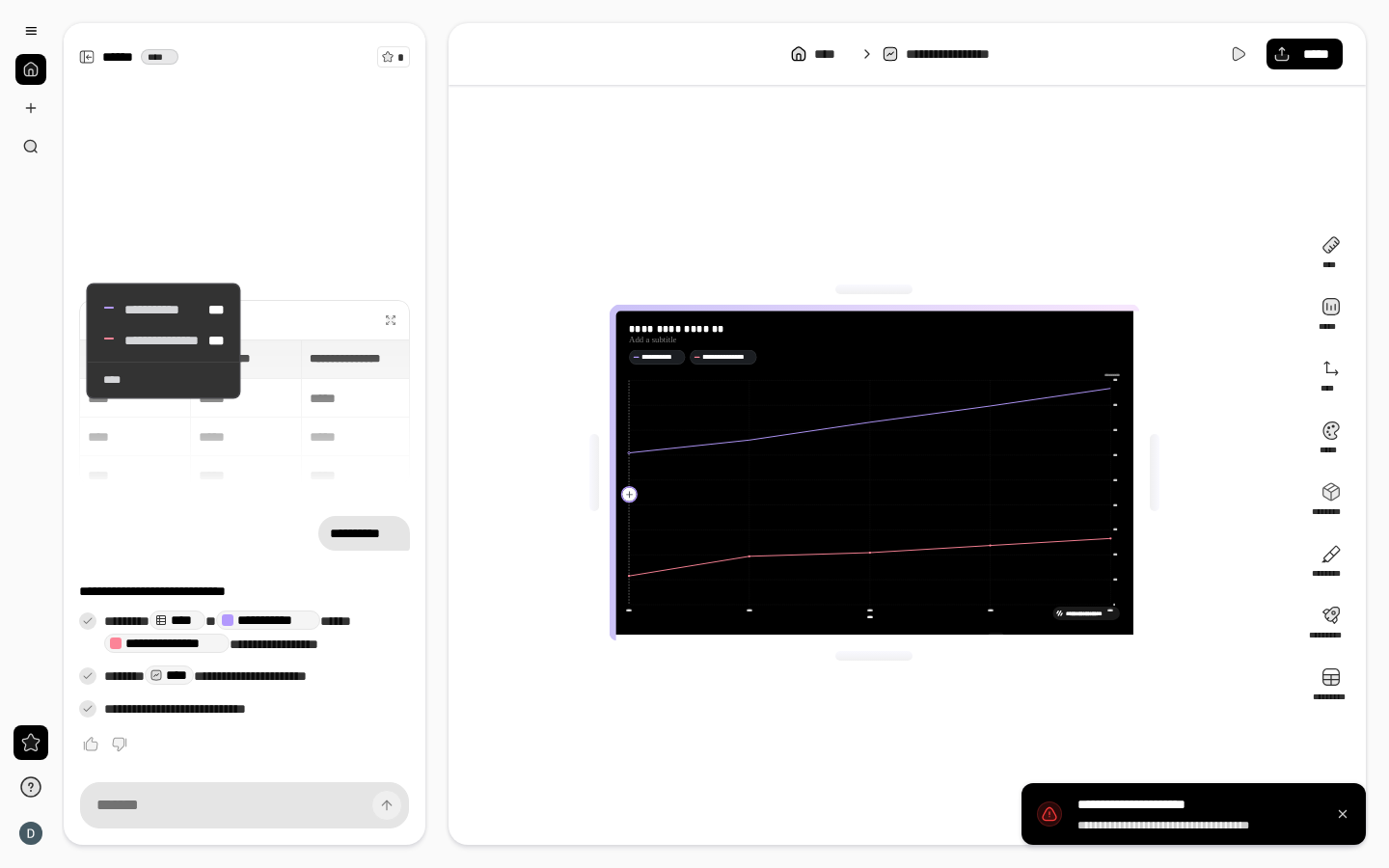 click 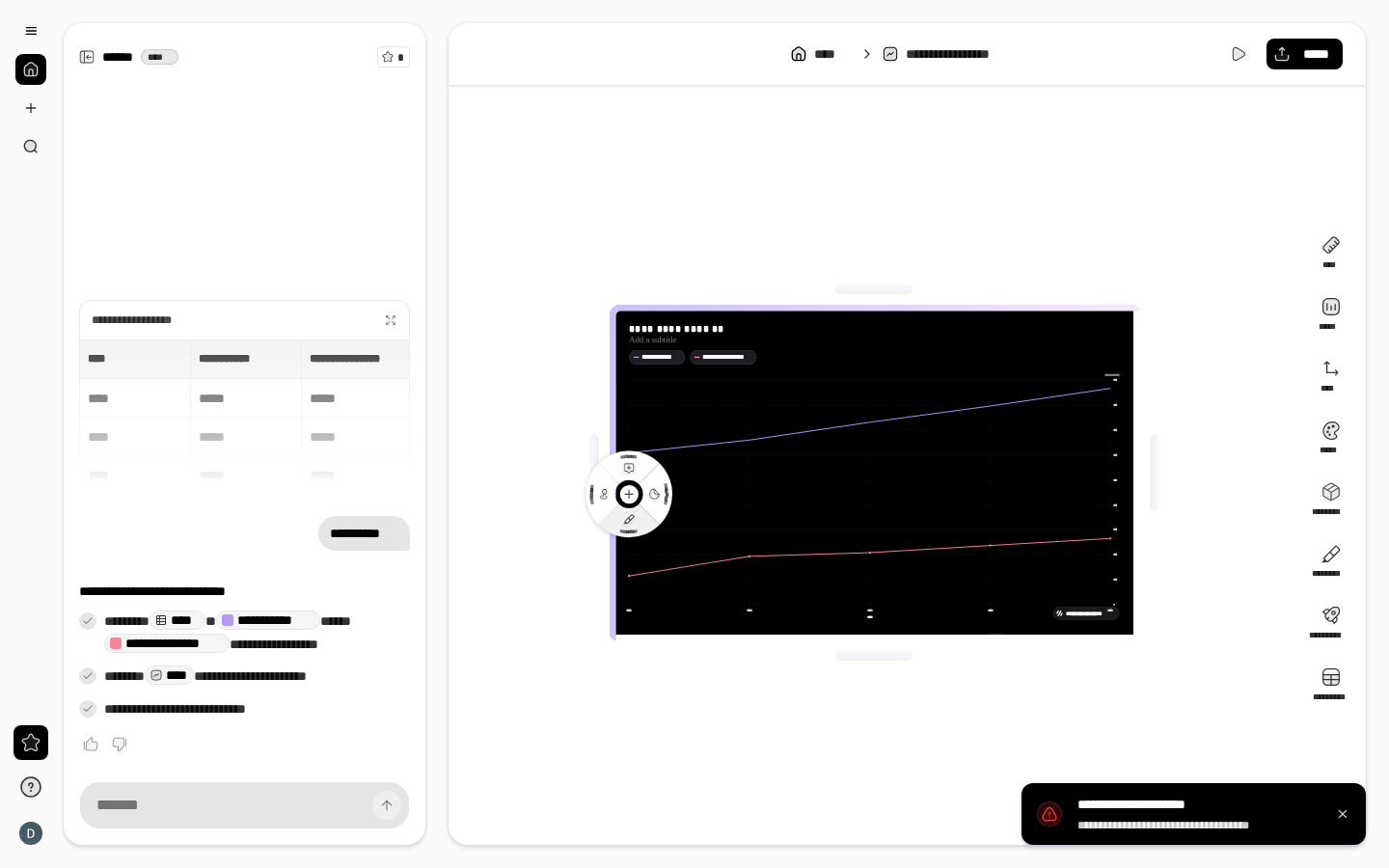 click 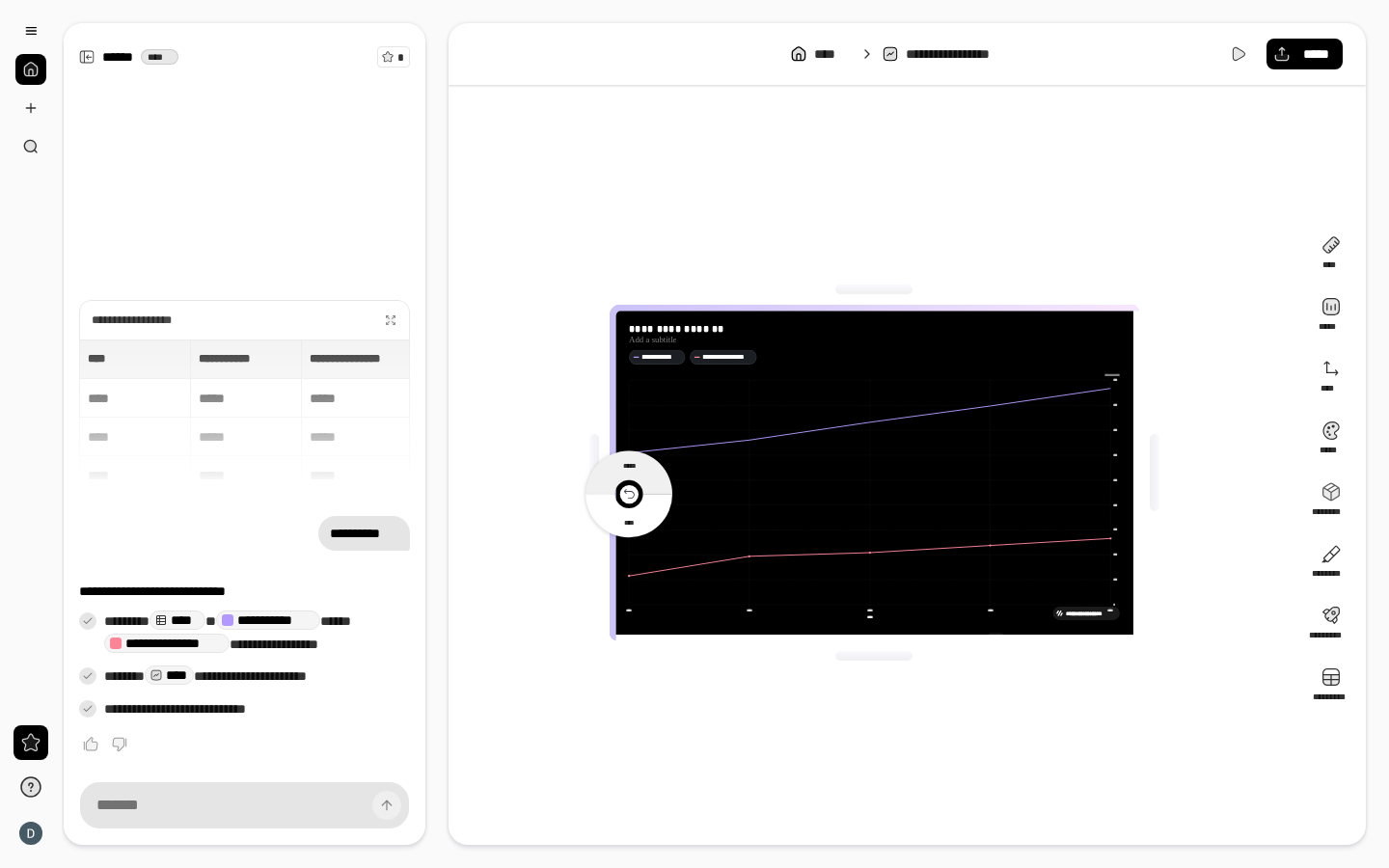 click 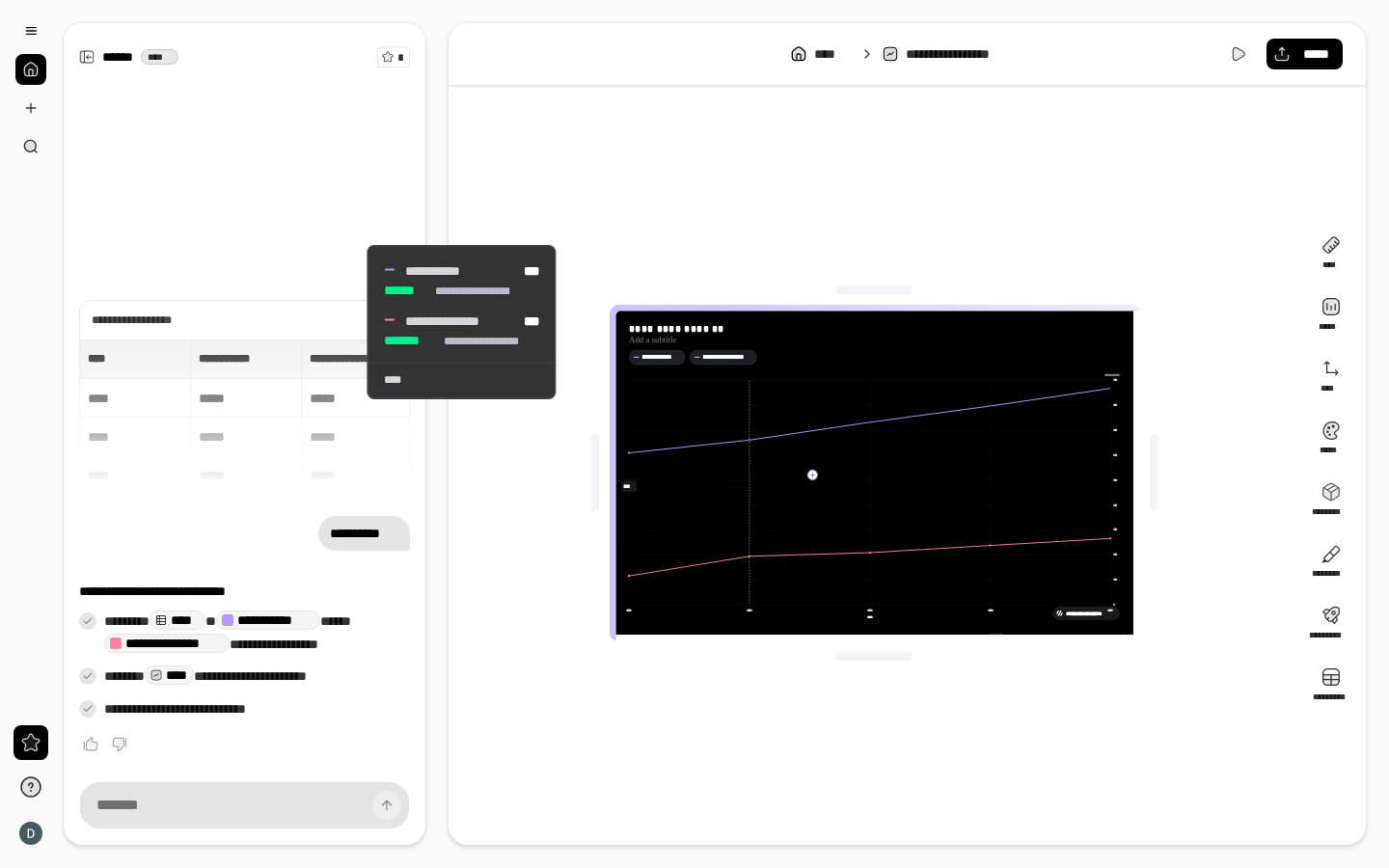 click 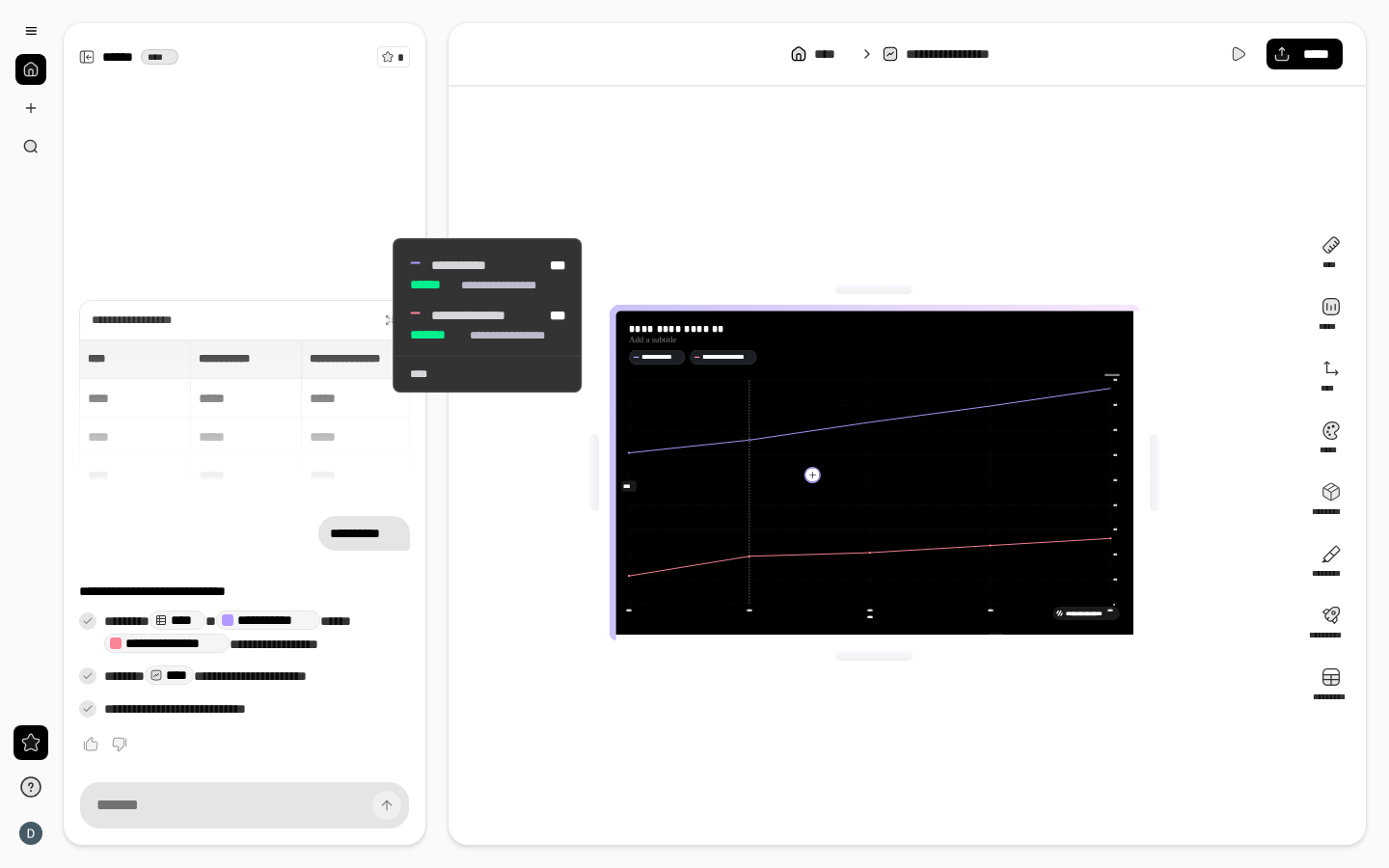 click 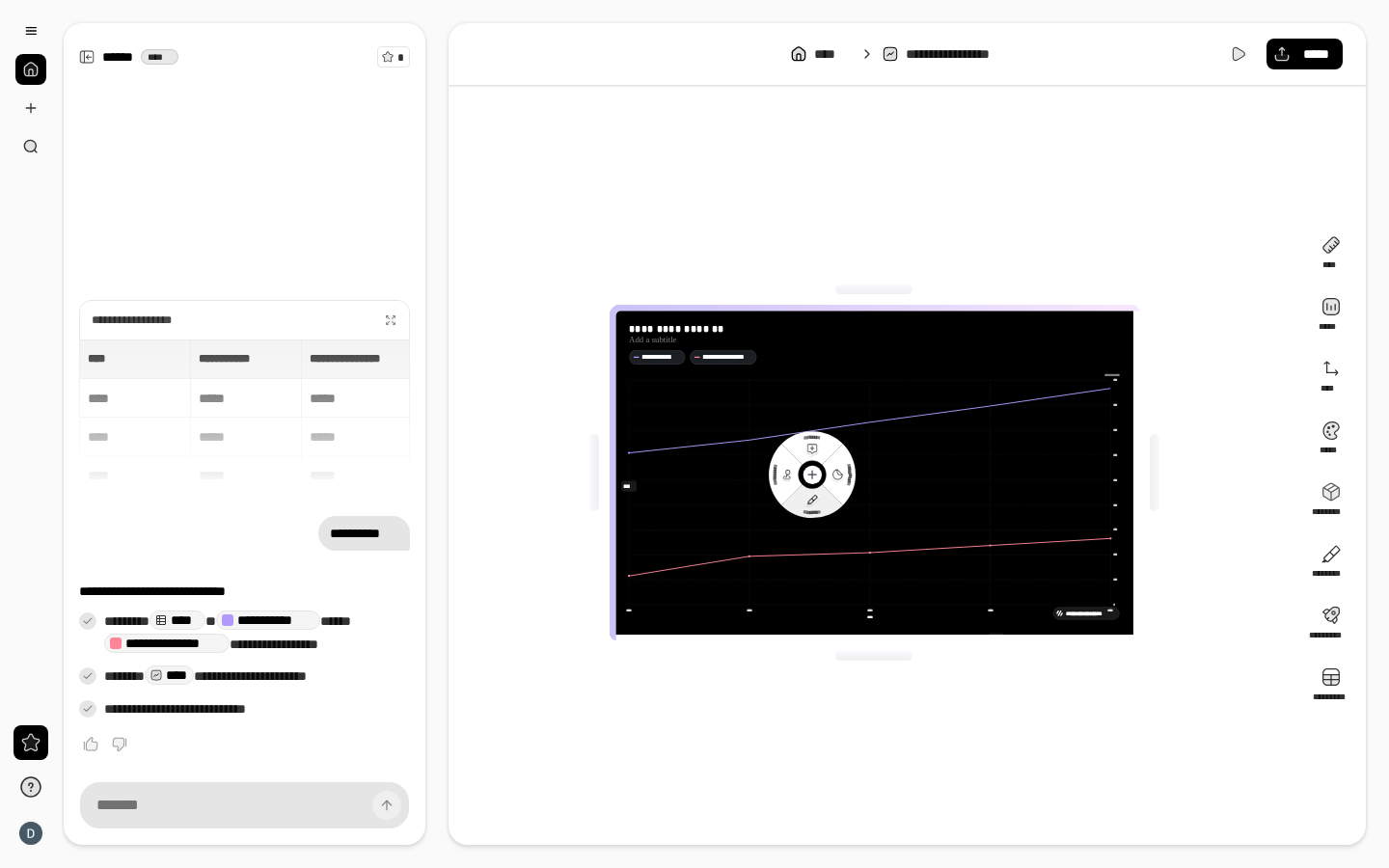 click 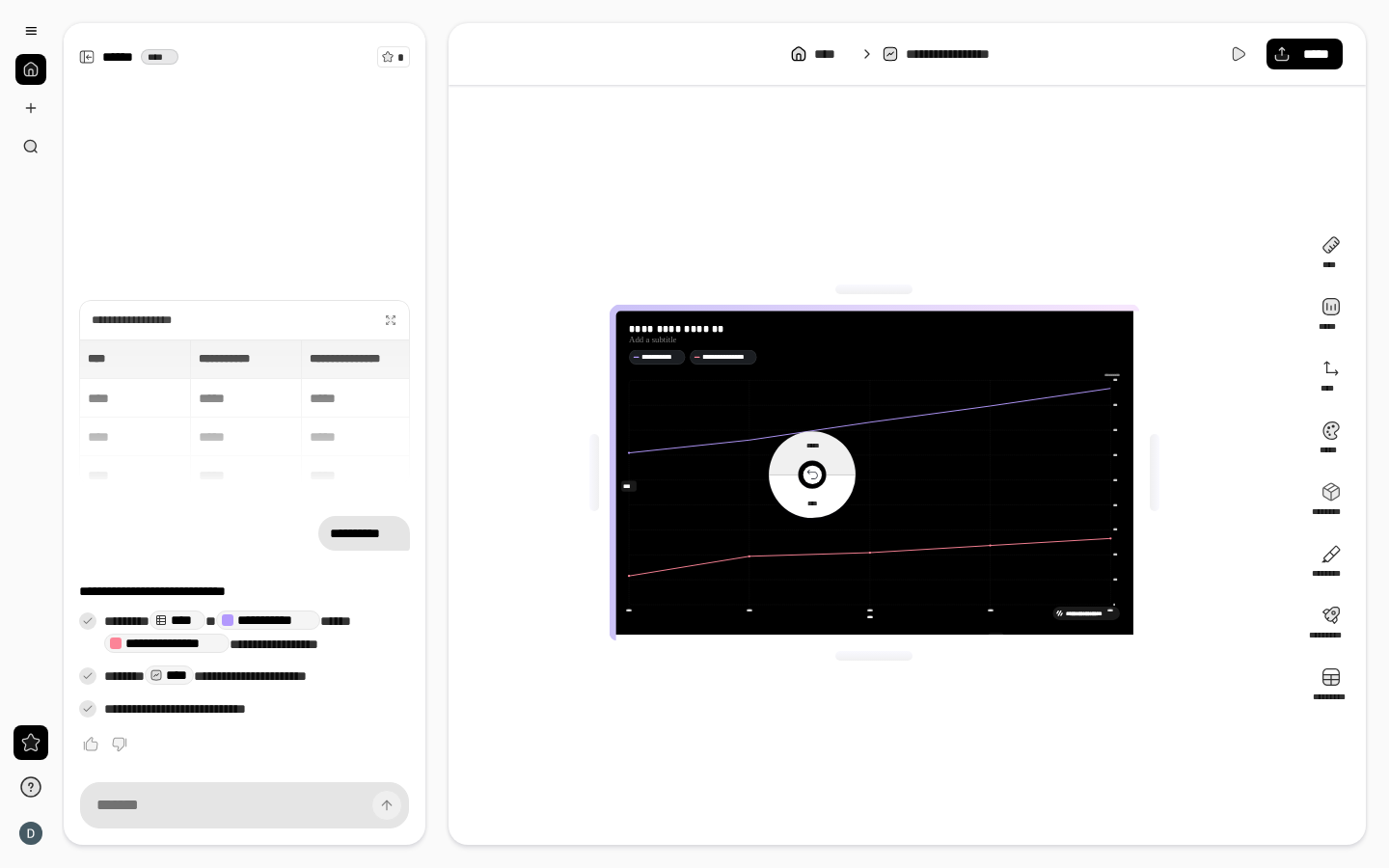 click 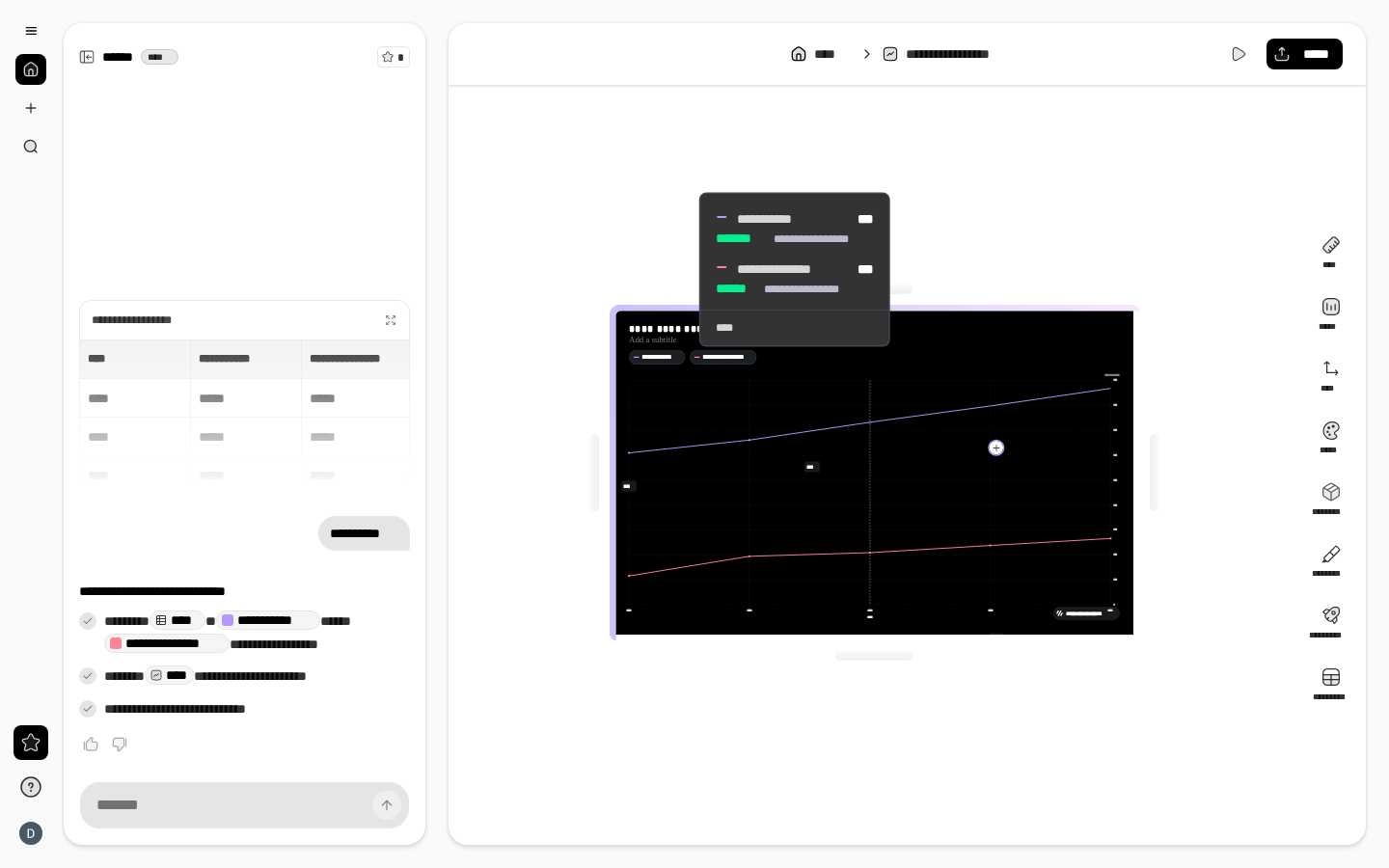 click 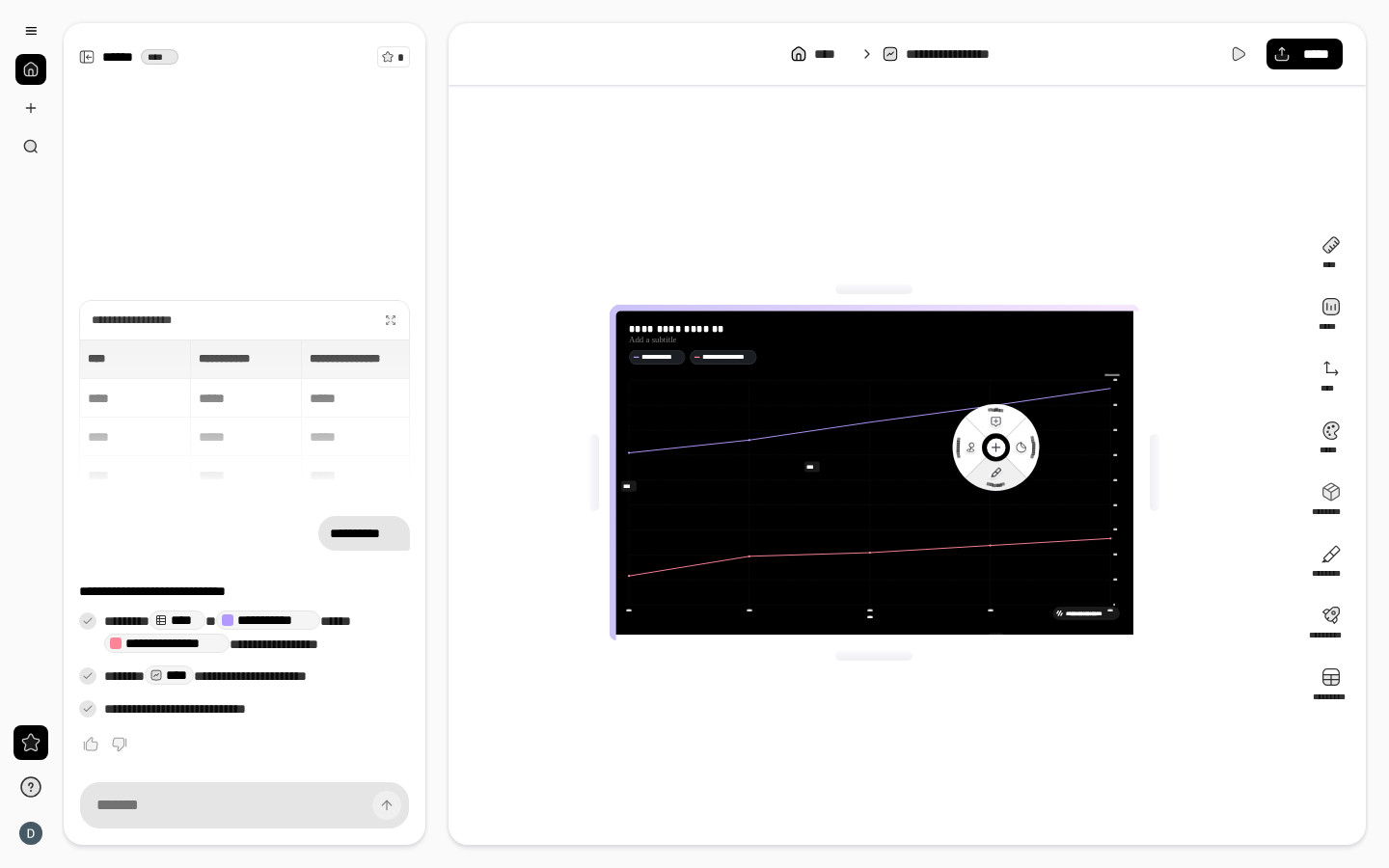 click 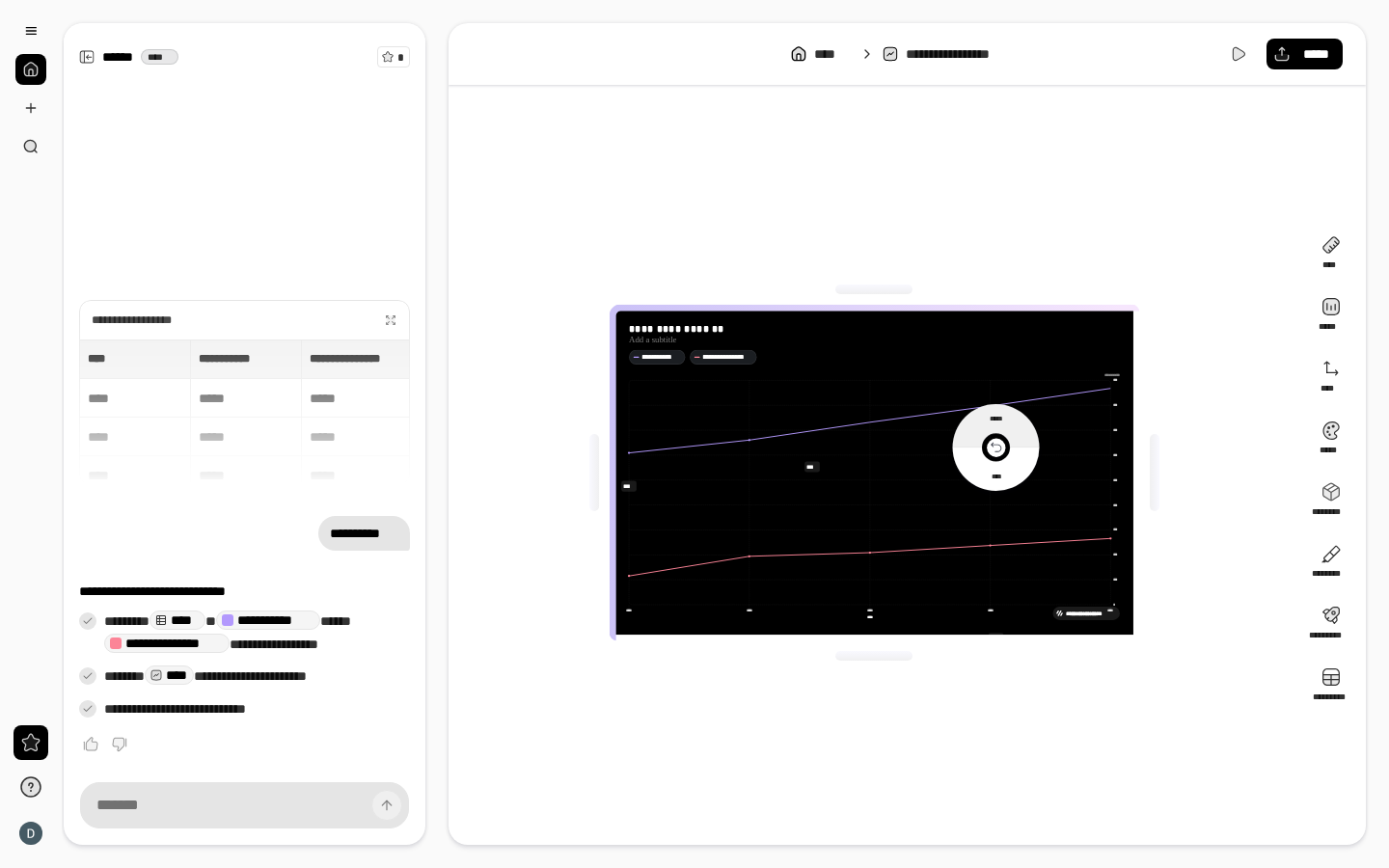 click 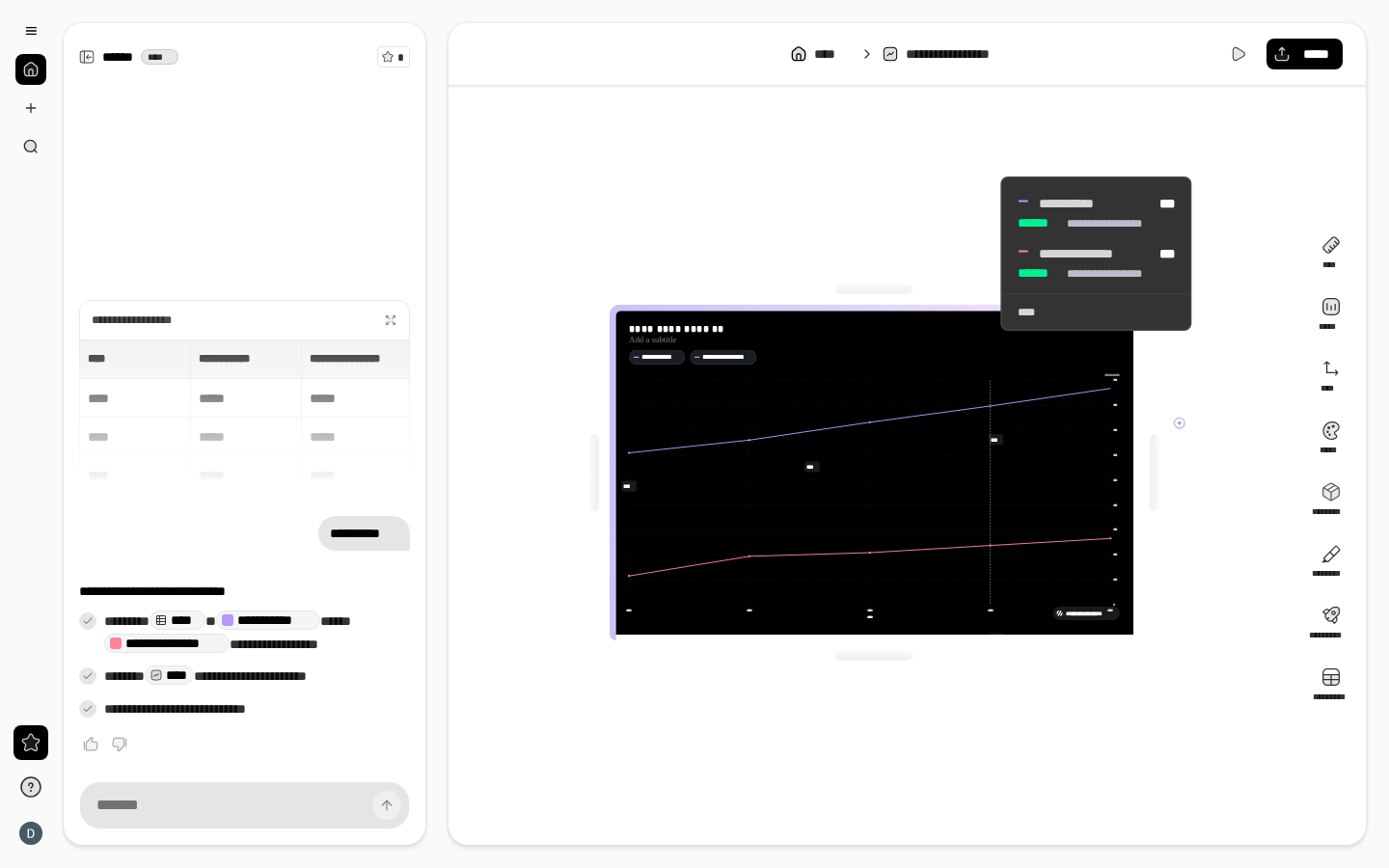 click 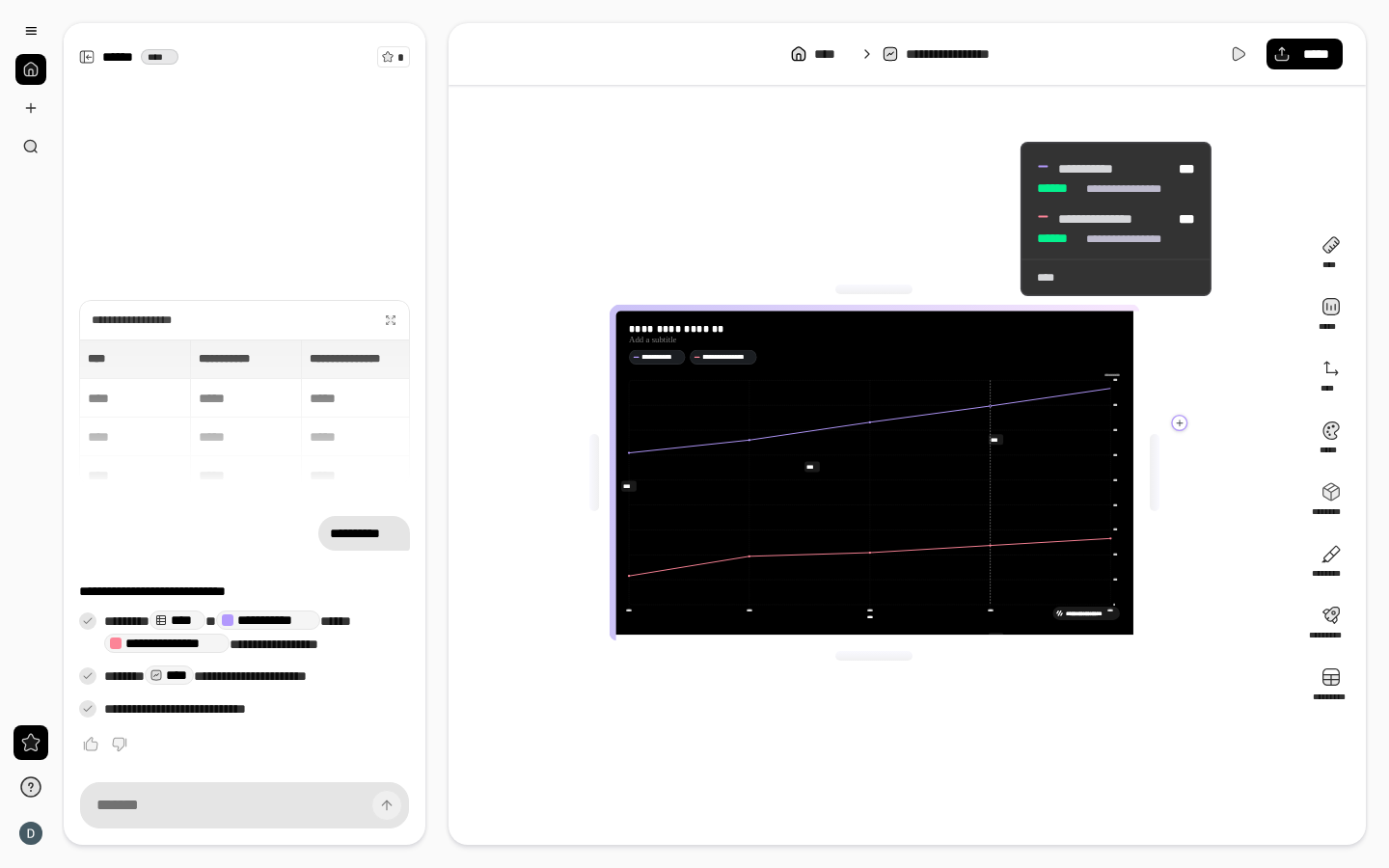 click 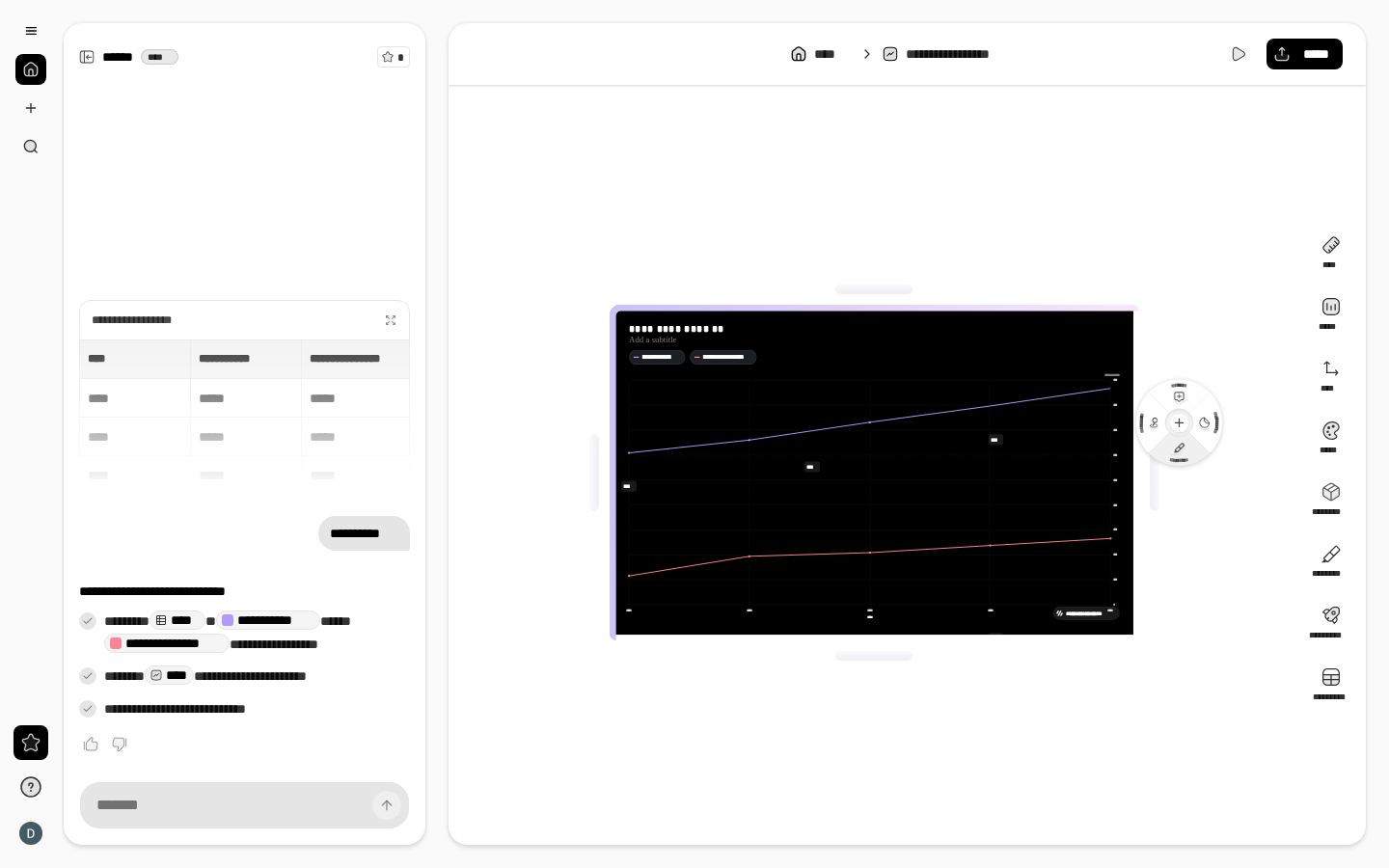 click 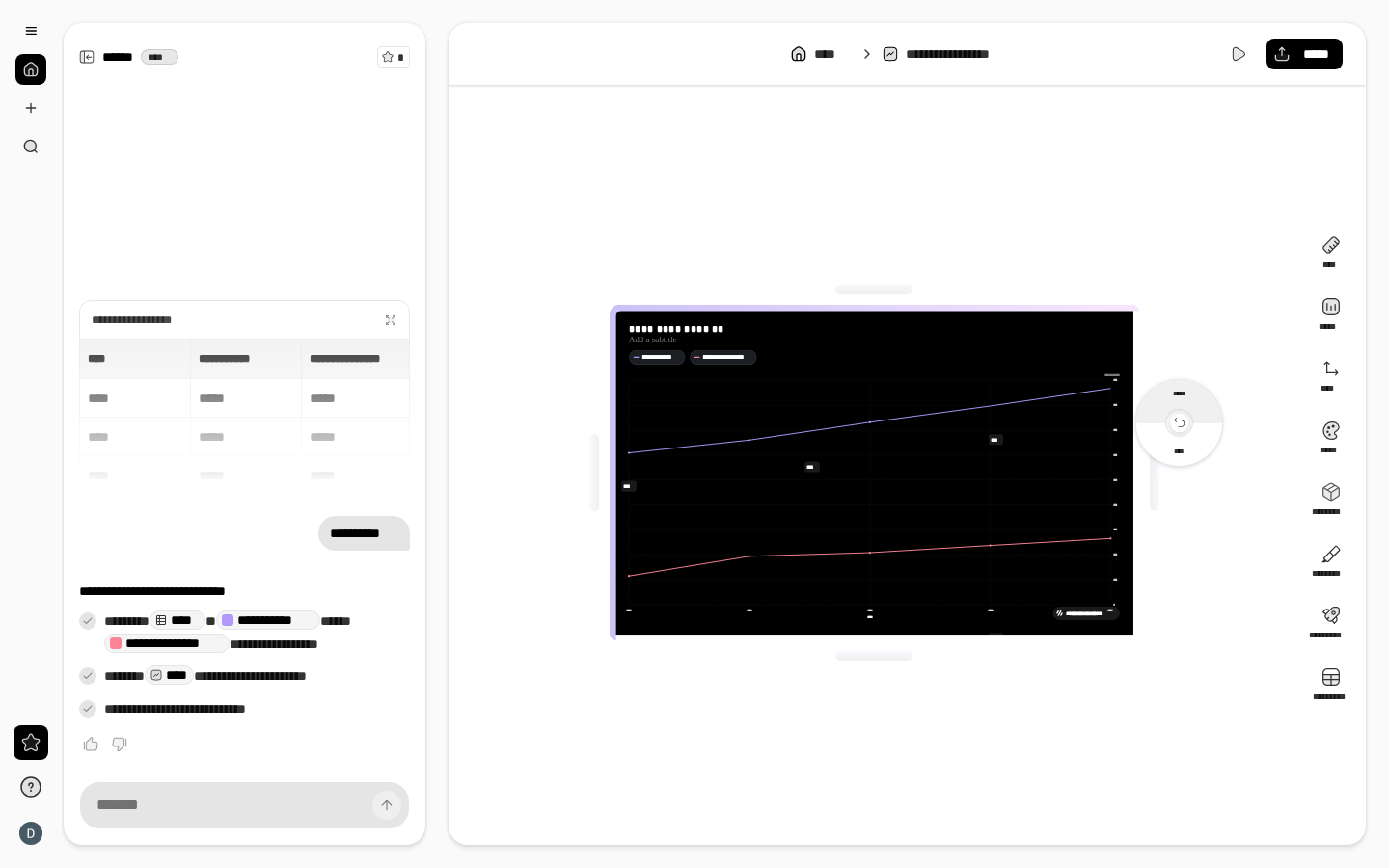 click 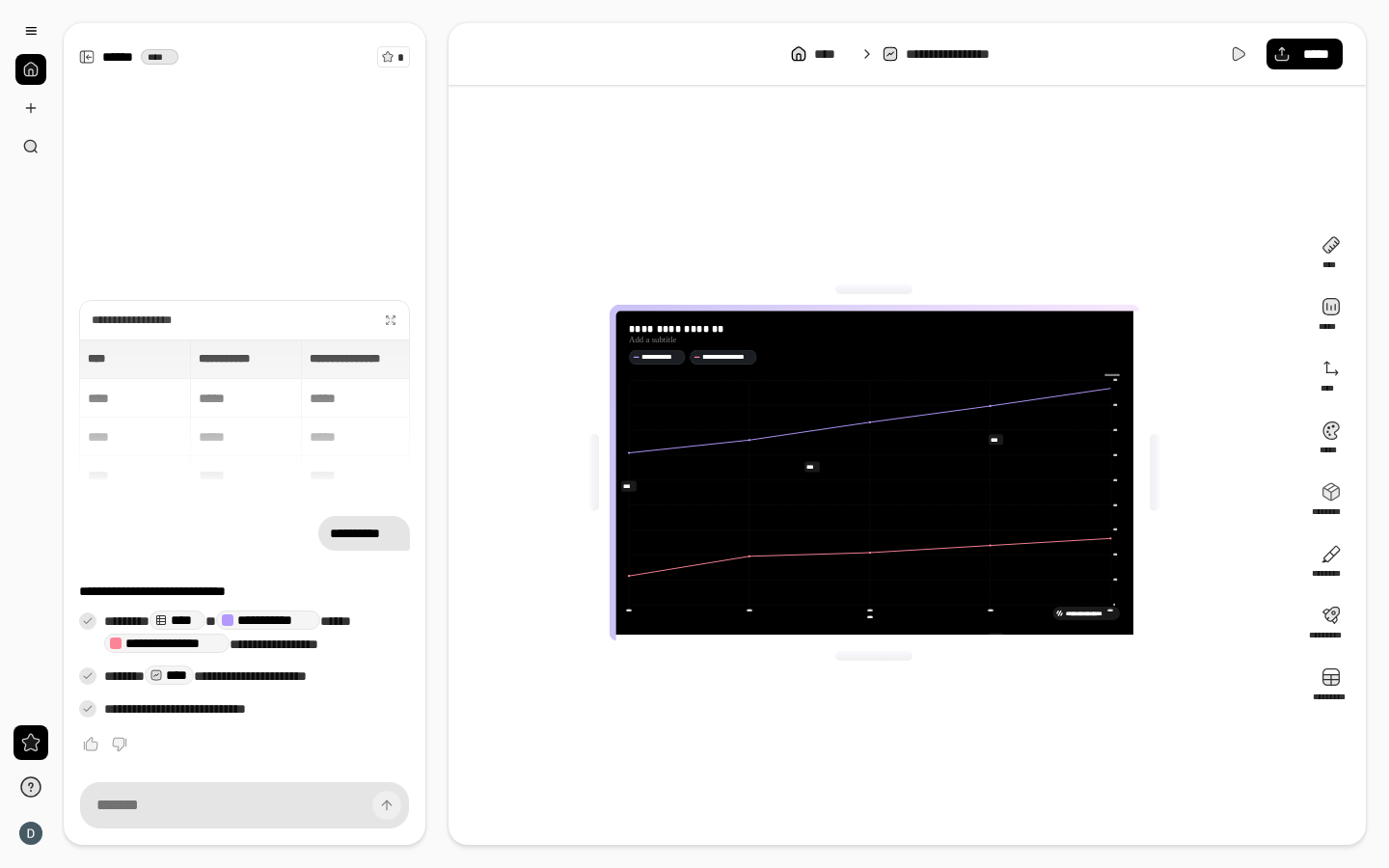 click on "**********" at bounding box center [1091, 613] 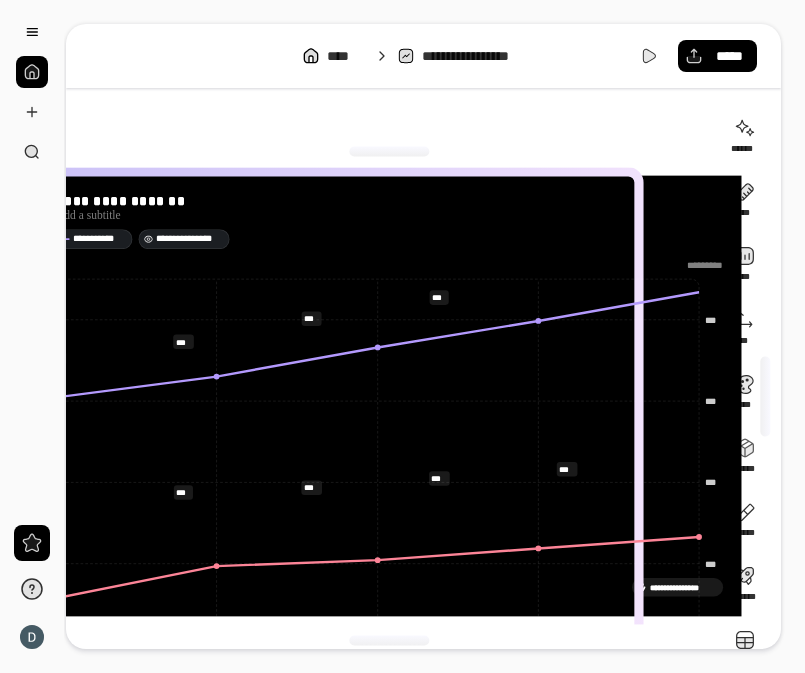 click 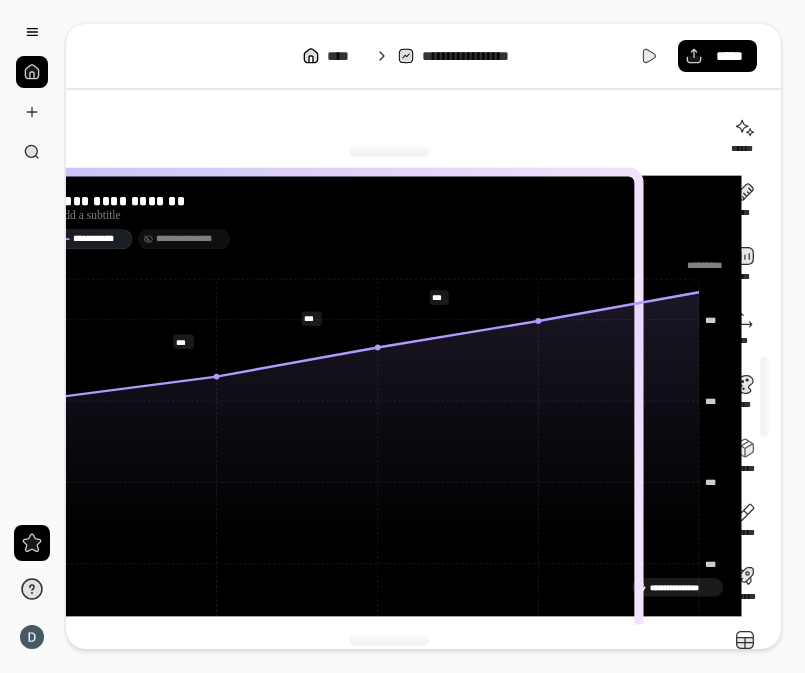 click 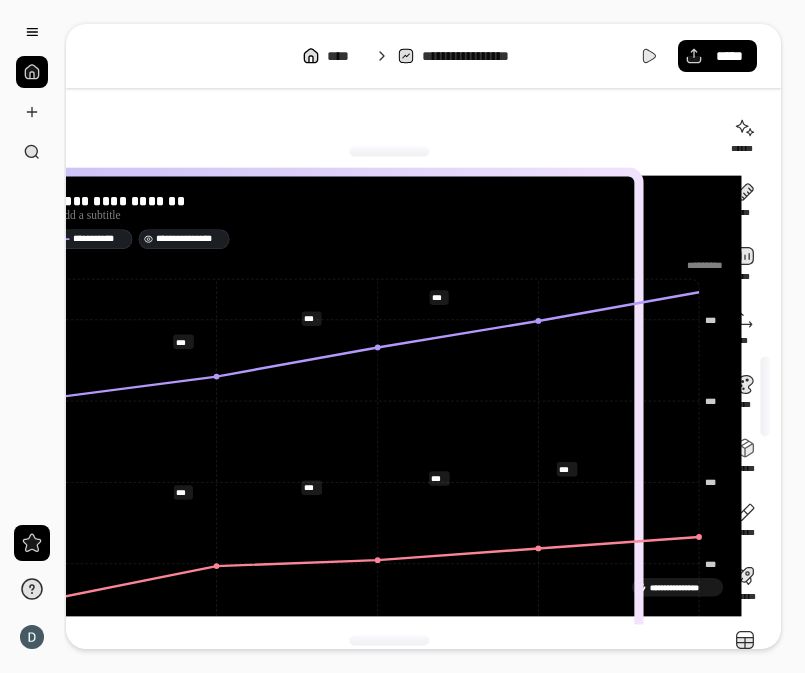 click 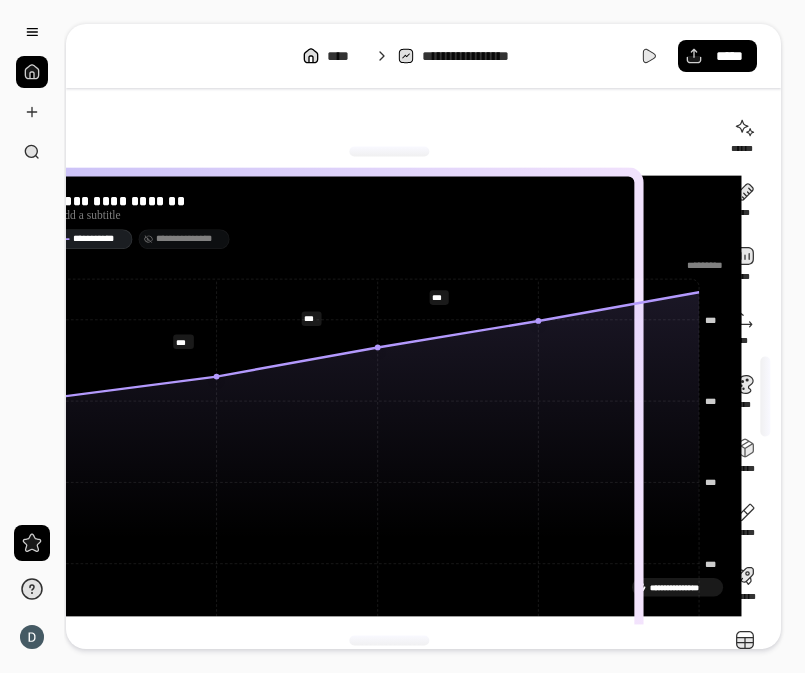 click 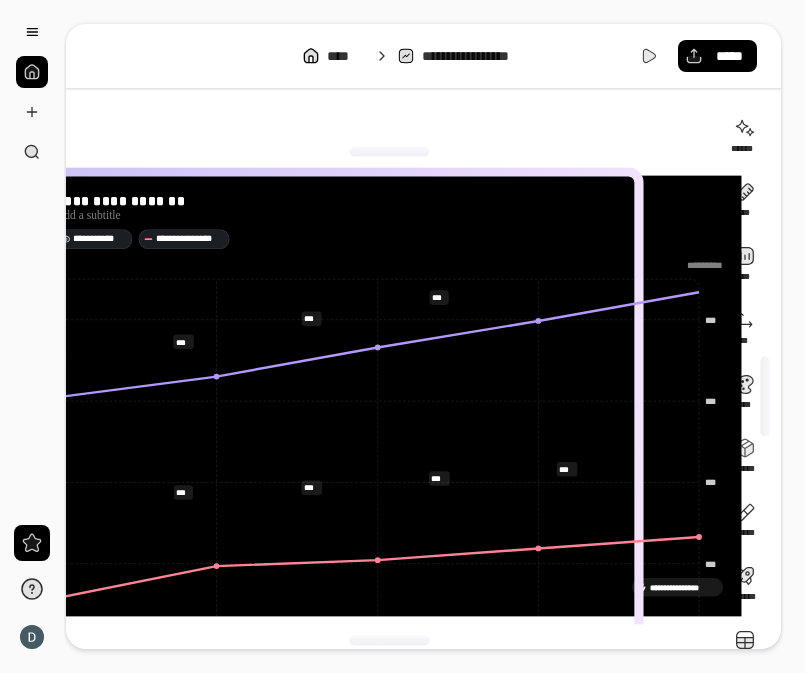 click 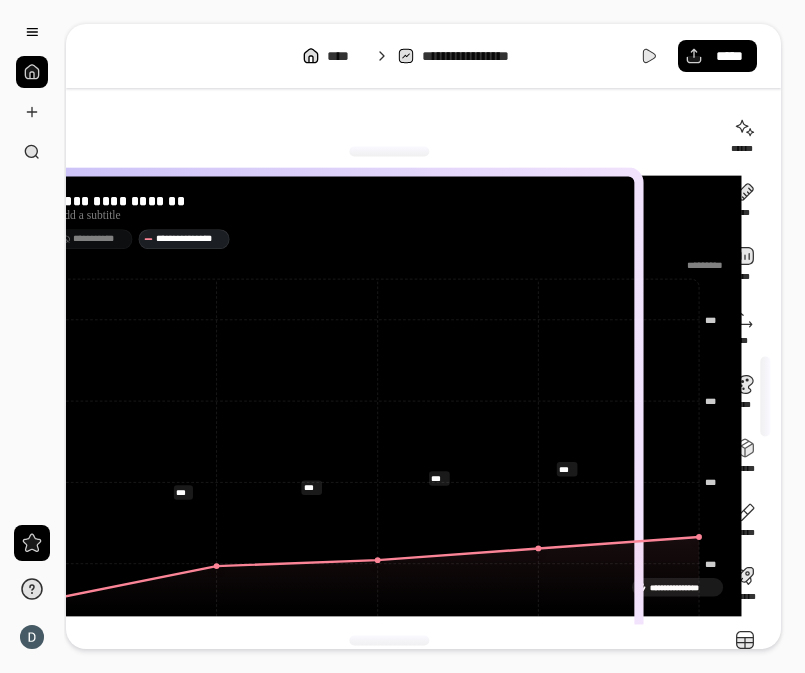 click 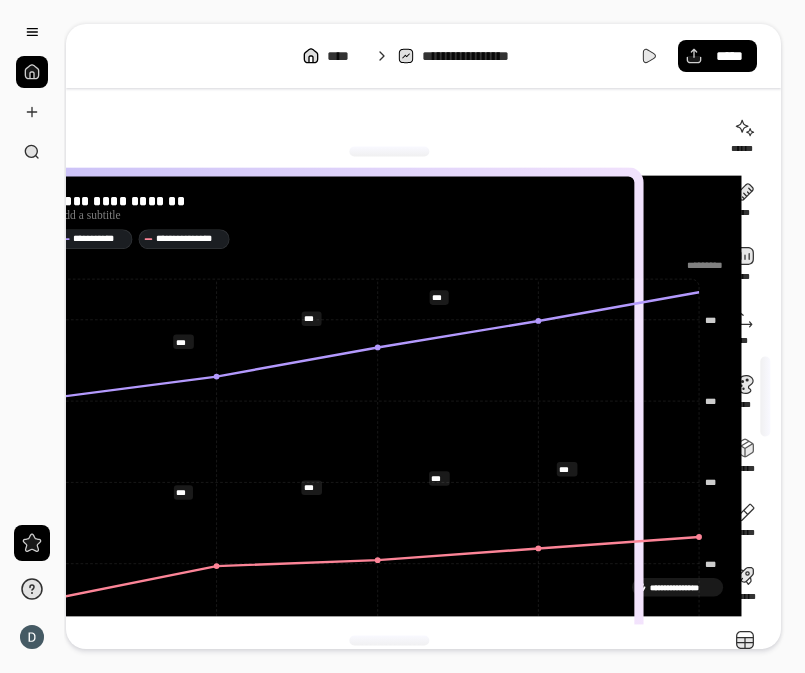 click 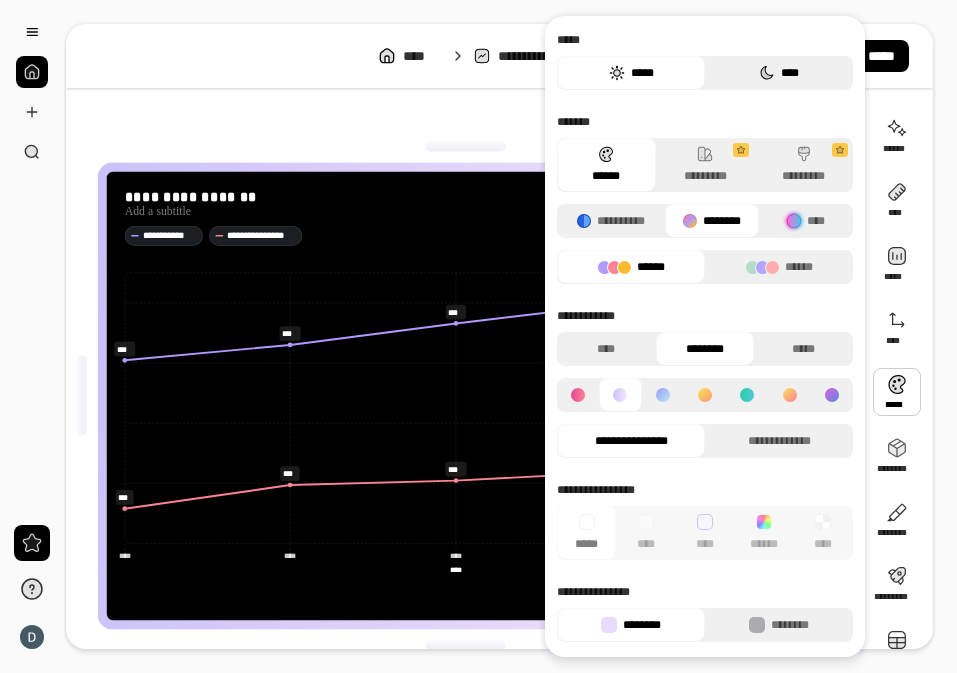 click on "****" at bounding box center [779, 73] 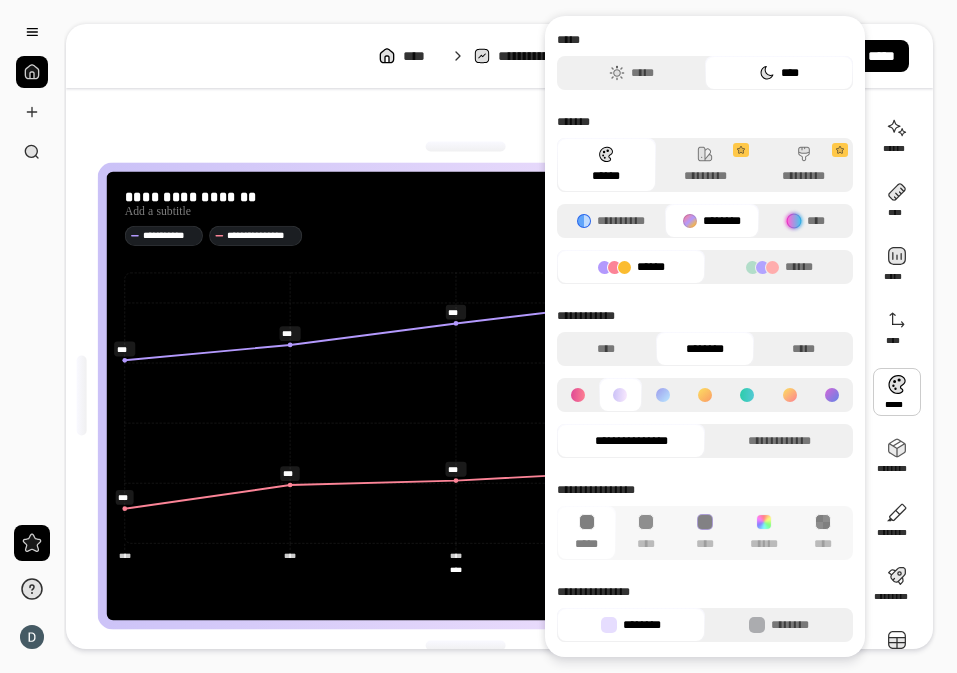 click on "****" at bounding box center [779, 73] 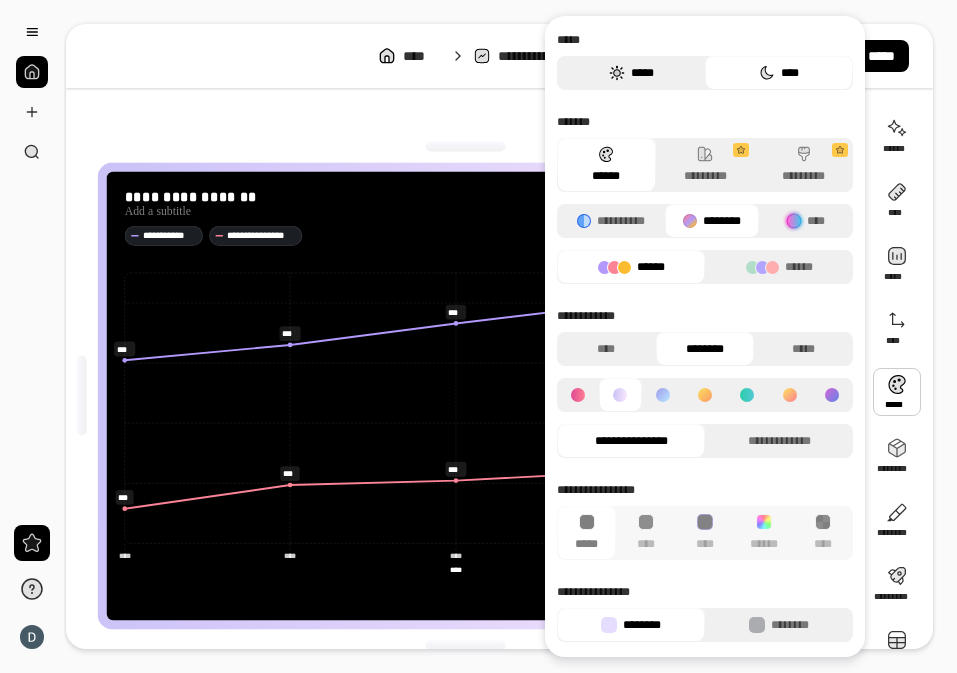 click on "*****" at bounding box center [631, 73] 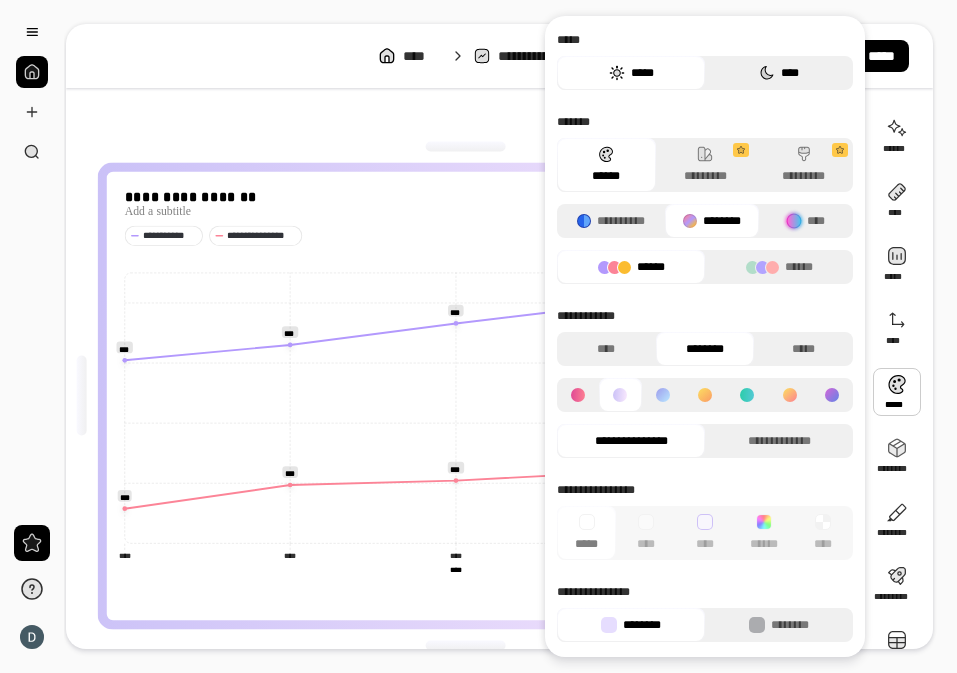 click on "****" at bounding box center [779, 73] 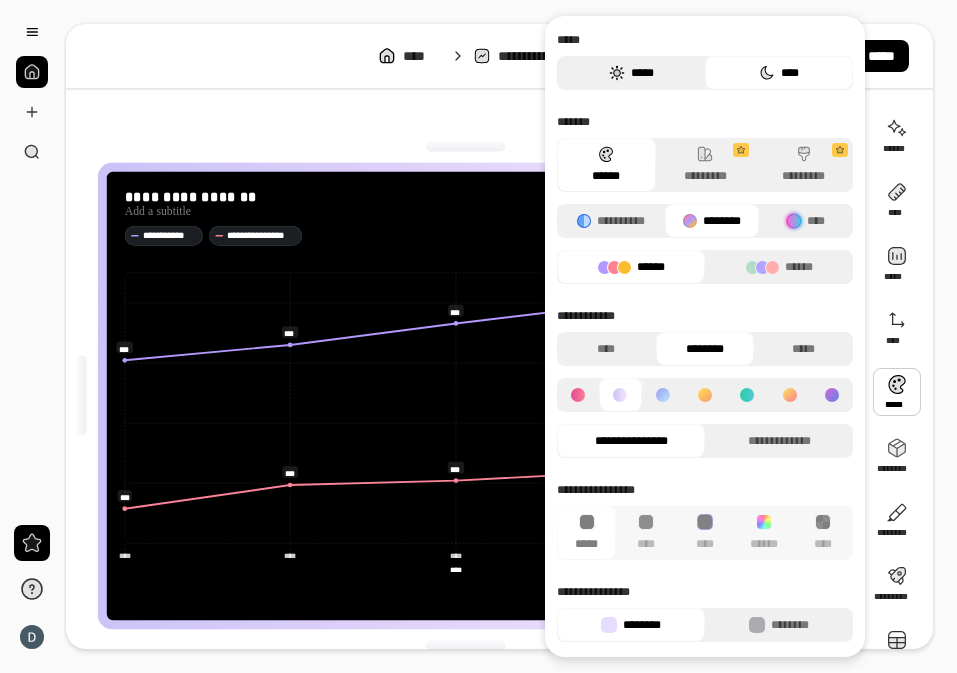 click 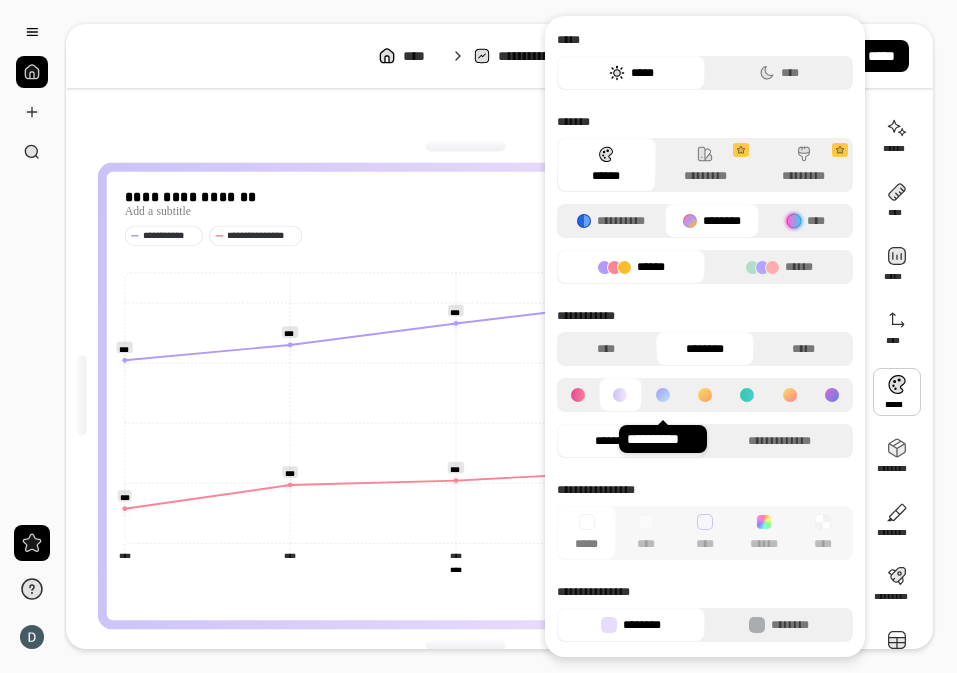 click at bounding box center [663, 395] 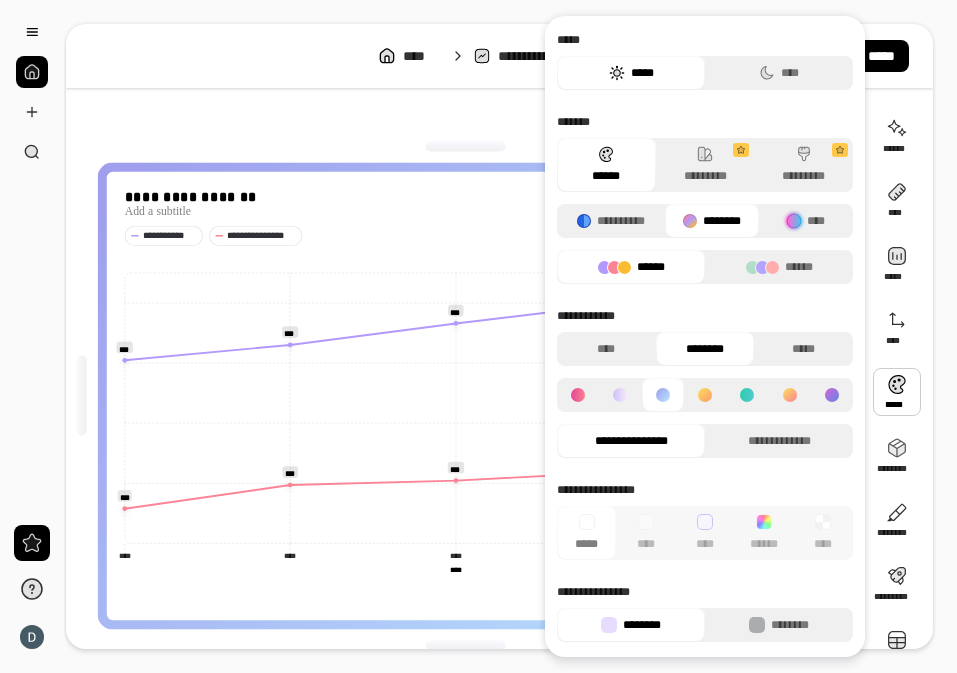 click at bounding box center (620, 395) 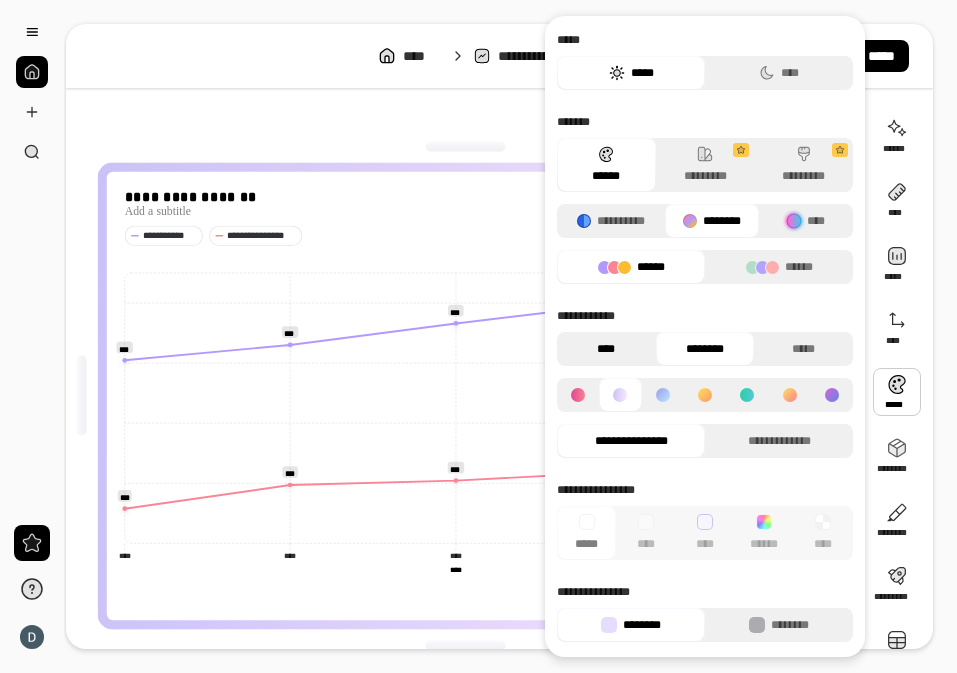 click on "****" at bounding box center (606, 349) 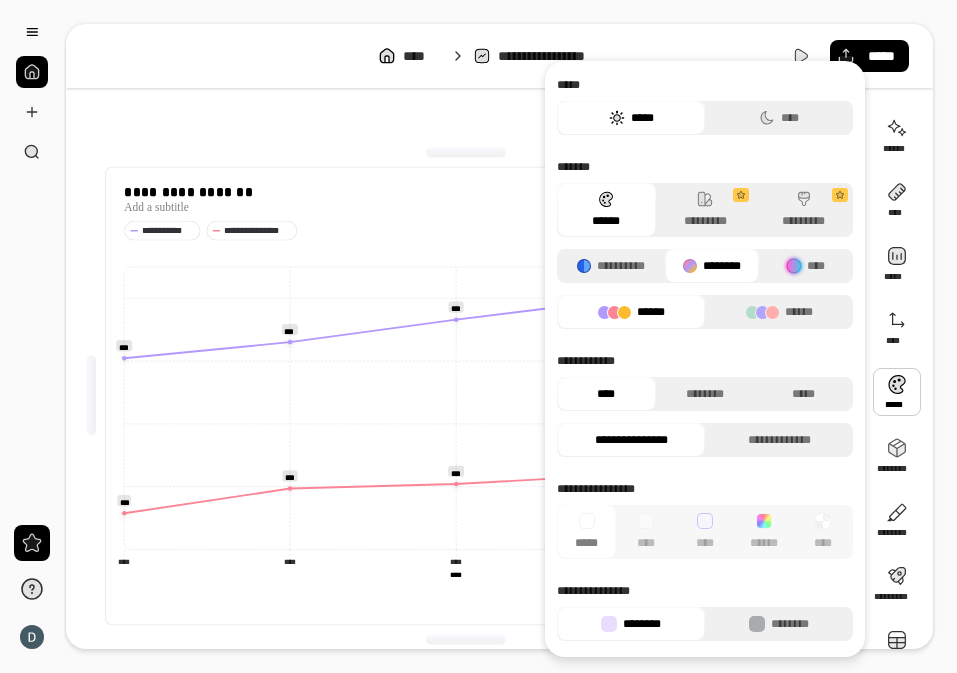 click on "**********" at bounding box center [705, 382] 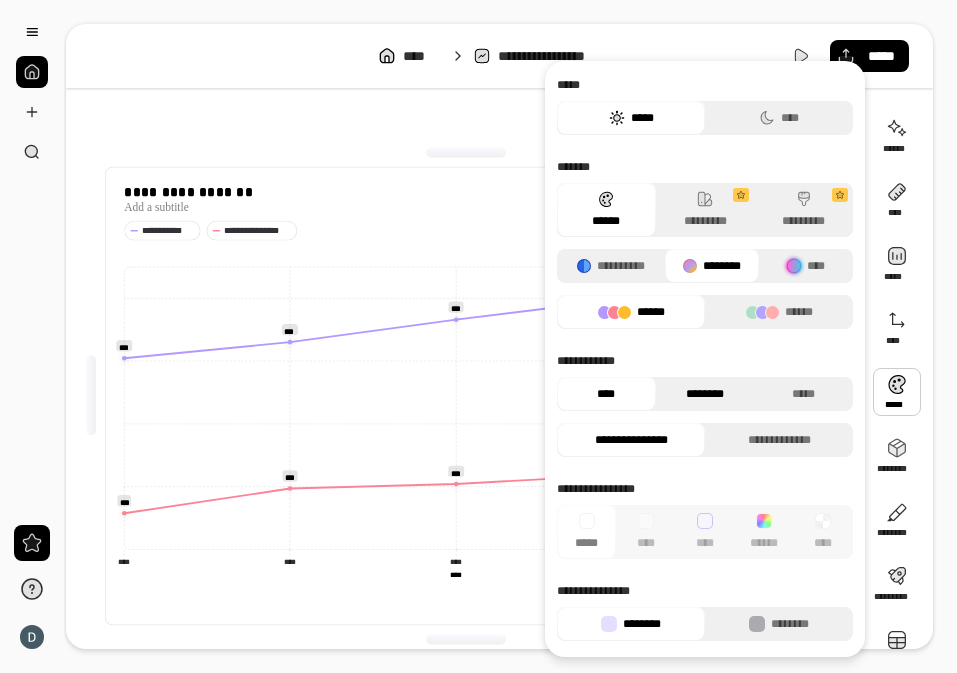 click on "********" at bounding box center (705, 394) 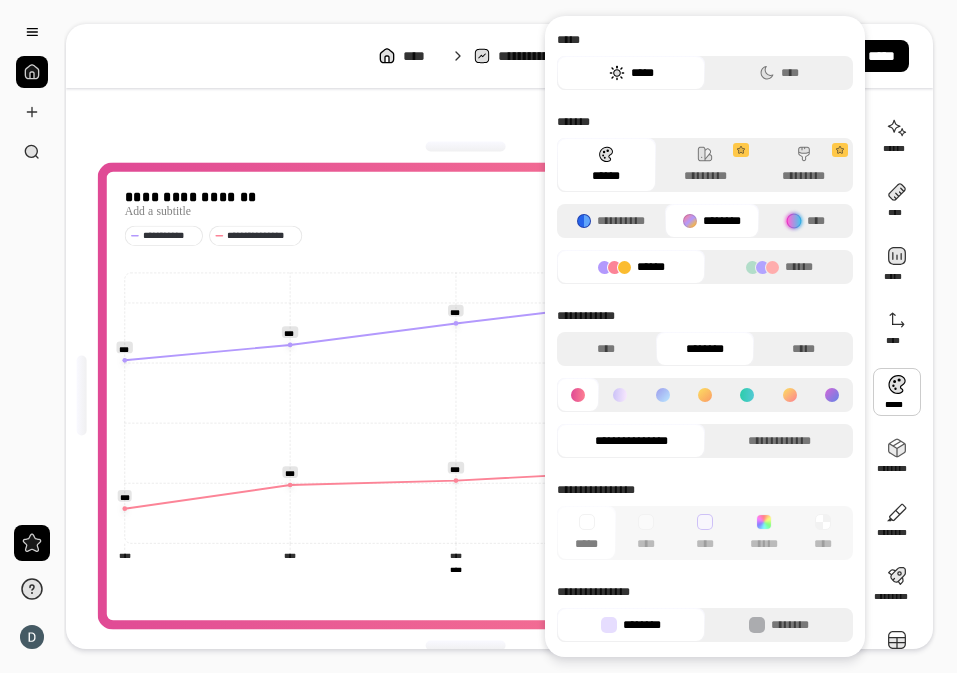 click on "**********" at bounding box center (705, 383) 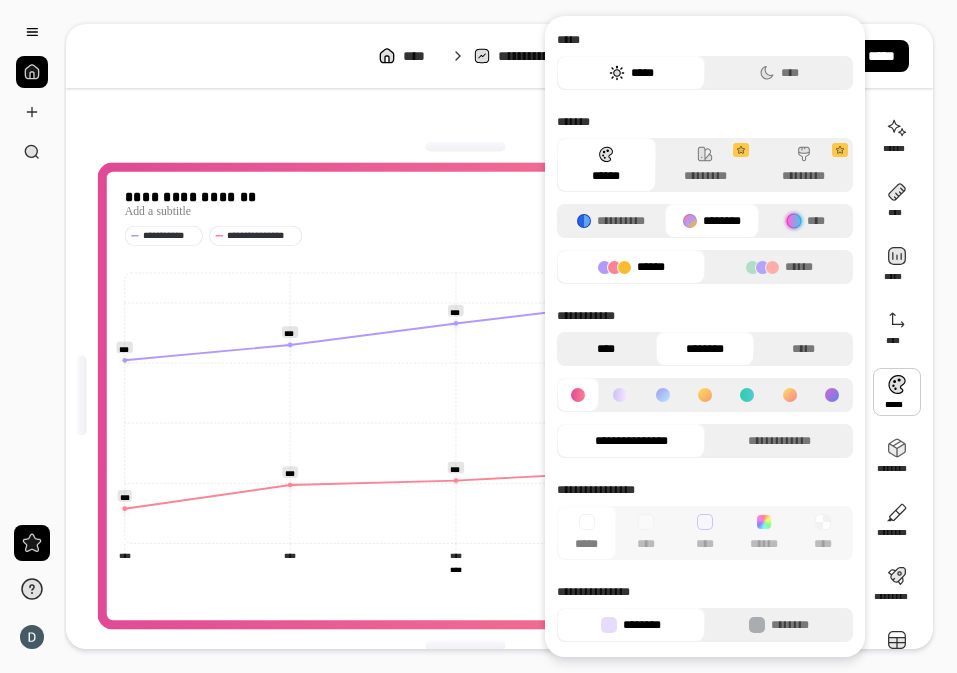 click on "****" at bounding box center (606, 349) 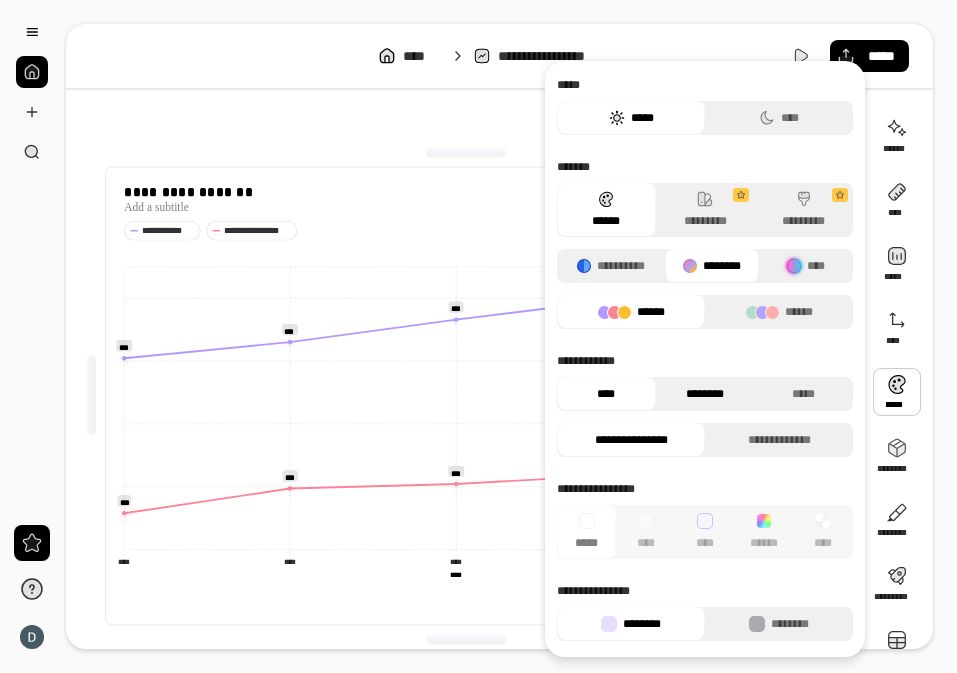 click on "********" at bounding box center (705, 394) 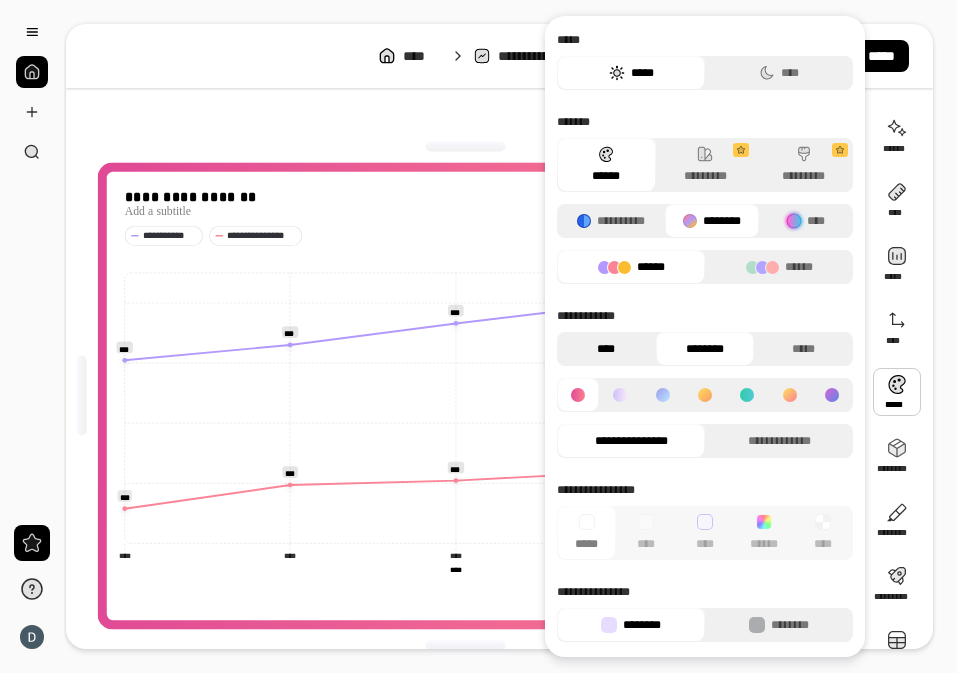click on "****" at bounding box center [606, 349] 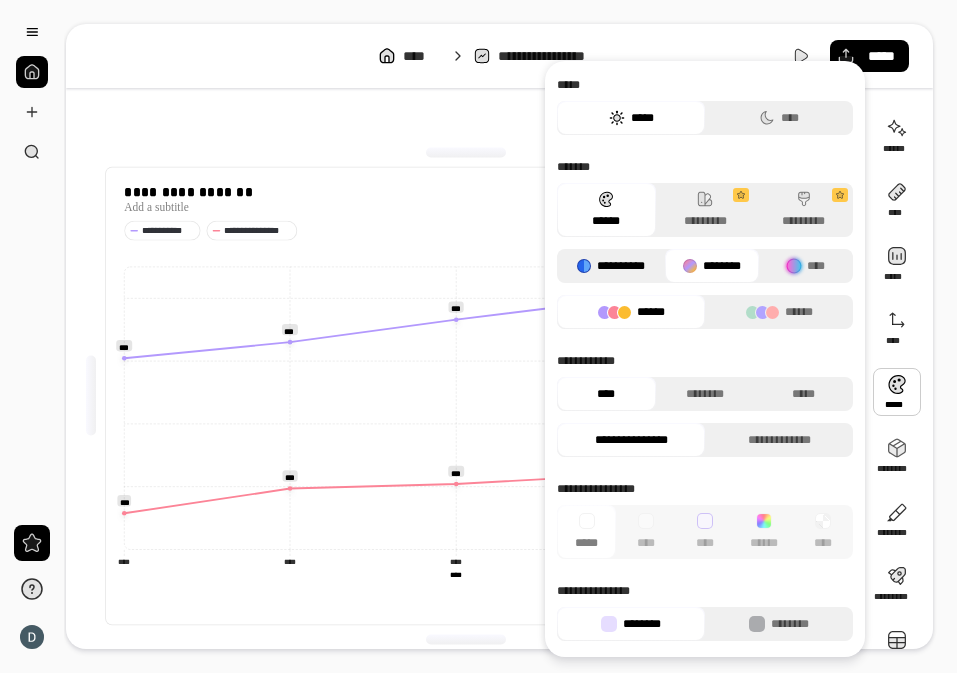 click on "**********" at bounding box center [611, 266] 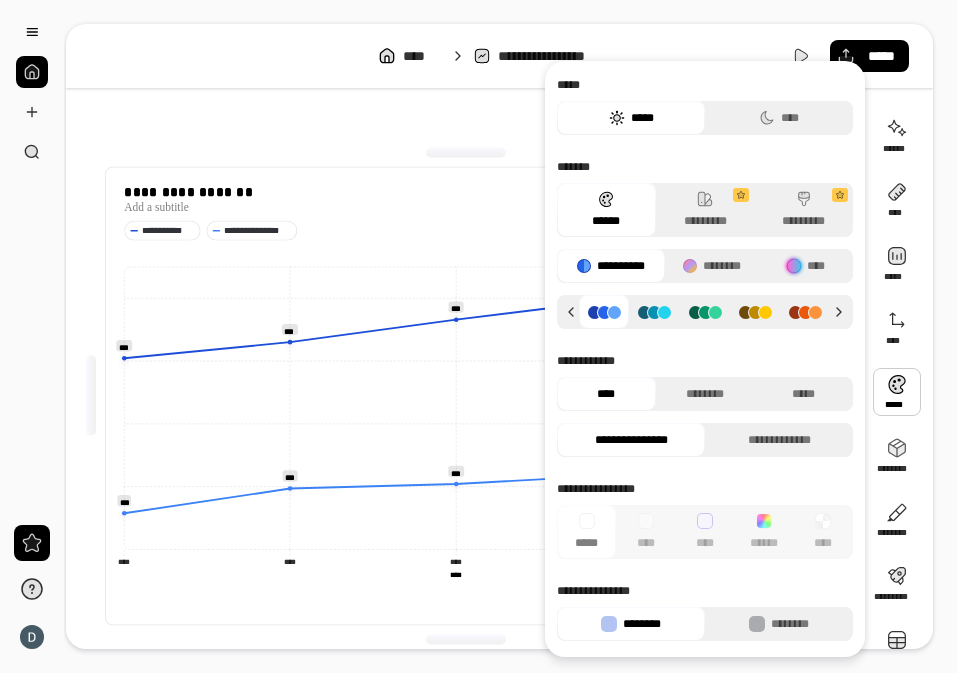 click at bounding box center [604, 312] 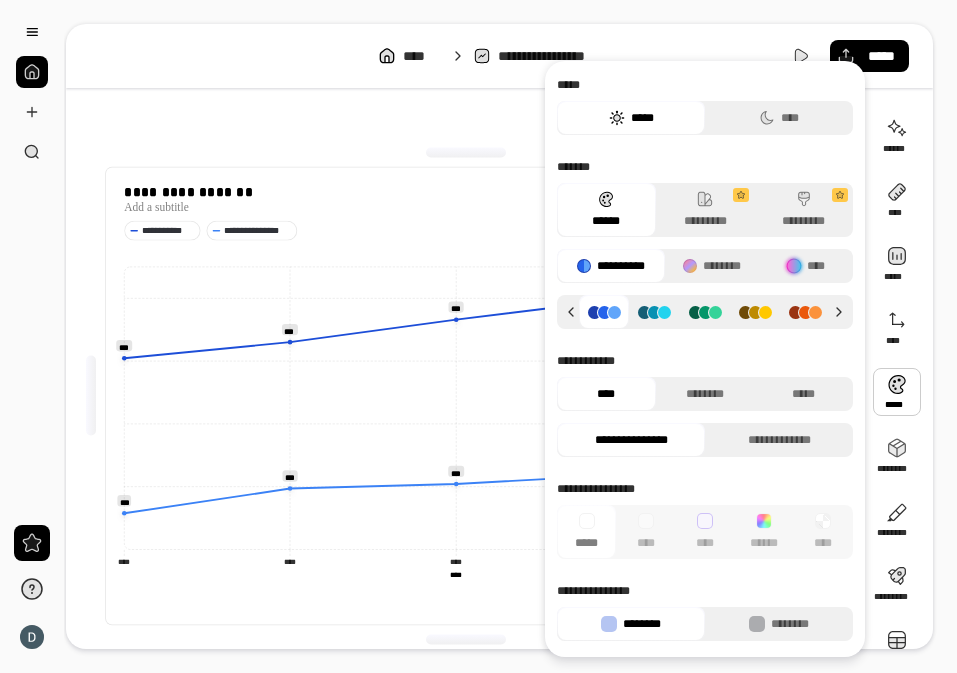 click on "**********" at bounding box center (705, 359) 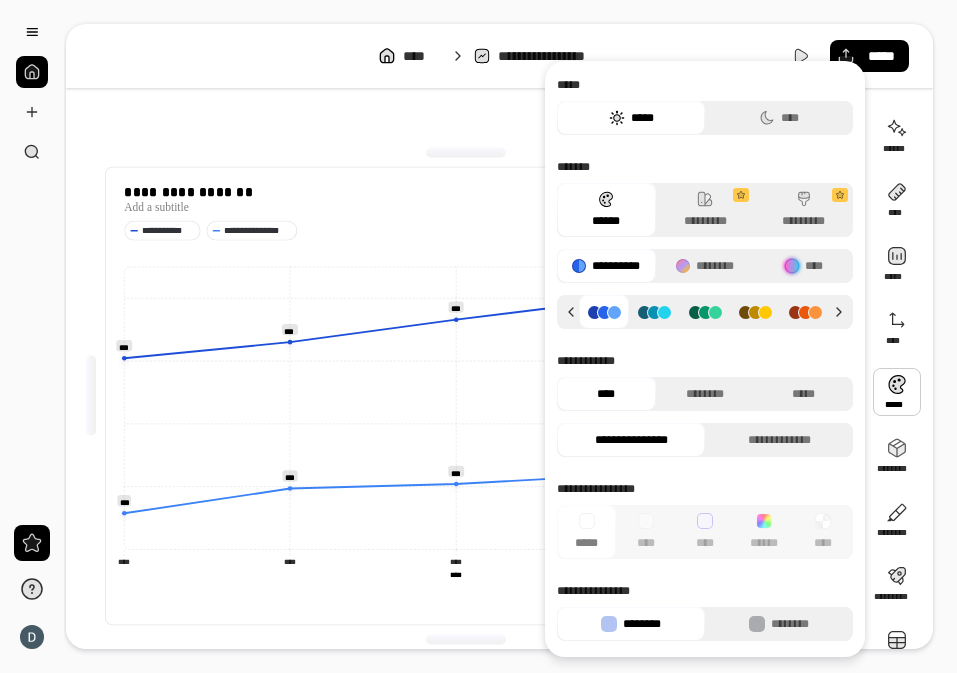 click at bounding box center (897, 392) 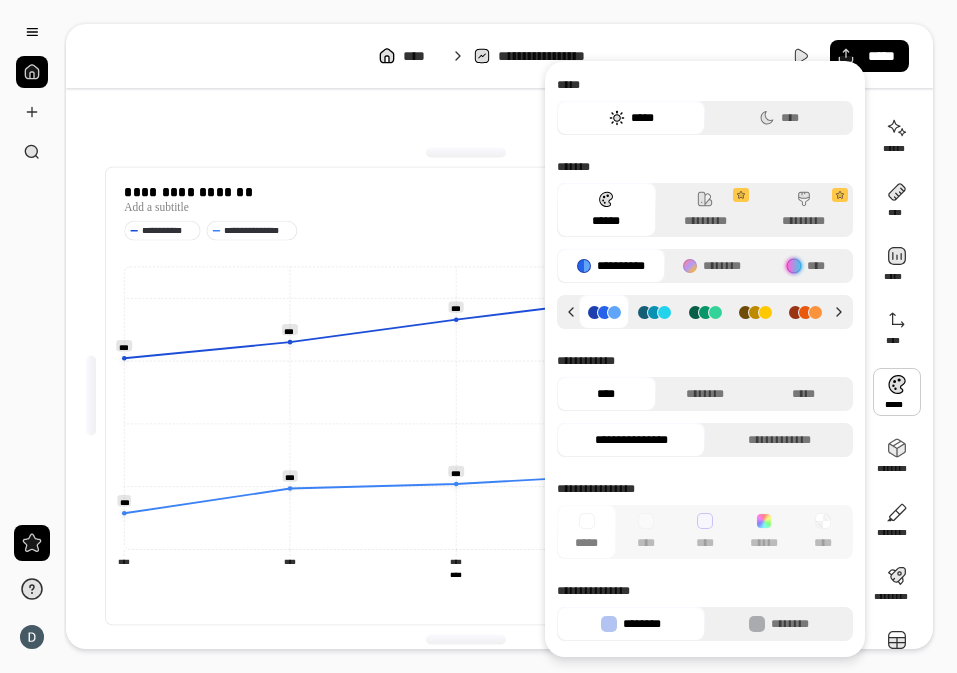 click at bounding box center [897, 392] 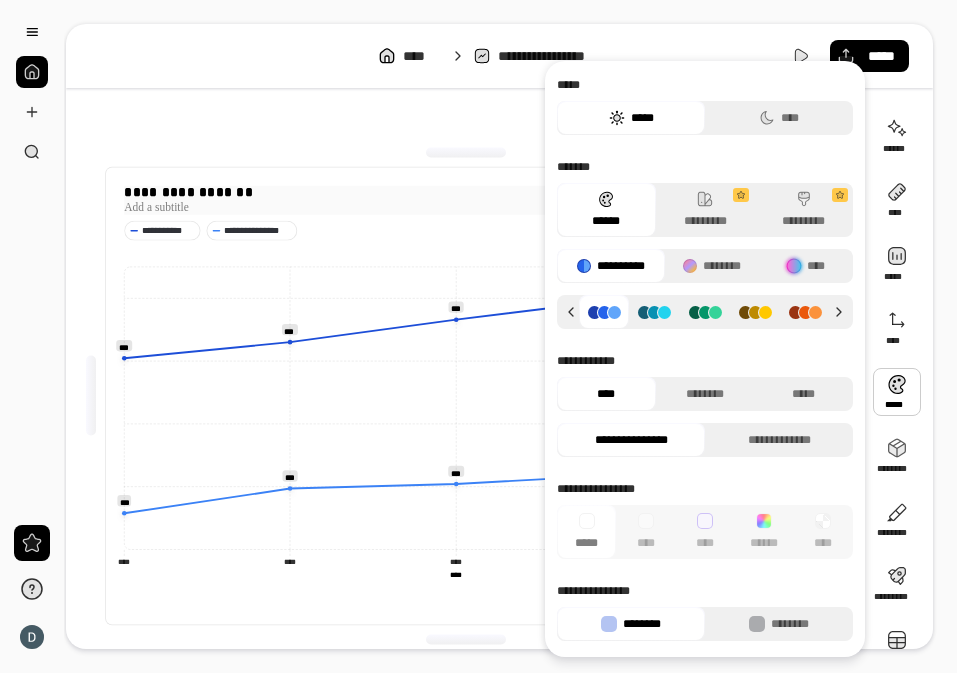 click at bounding box center [465, 208] 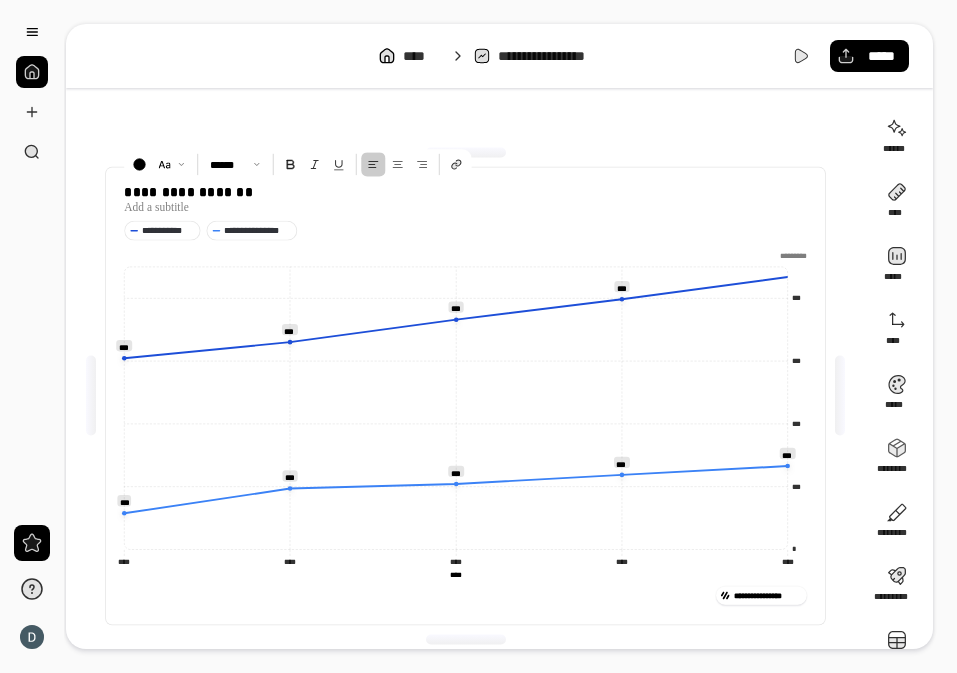 click on "* *** *** *** *** *** *** *** *** *** ********* **** **** **** **** **** **** **** **** **** **** **** ****" 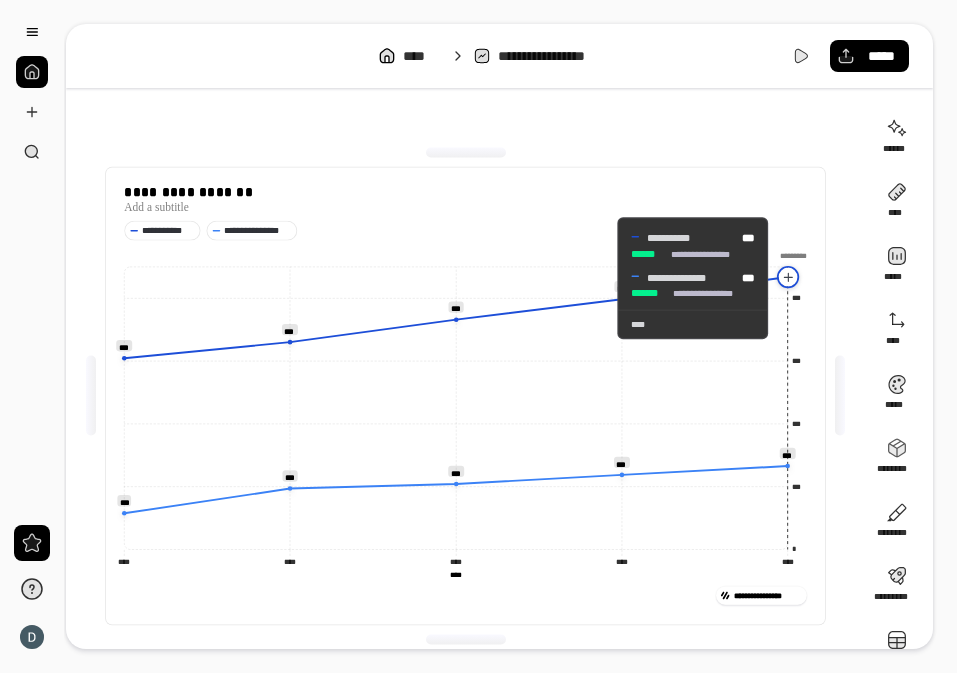 click 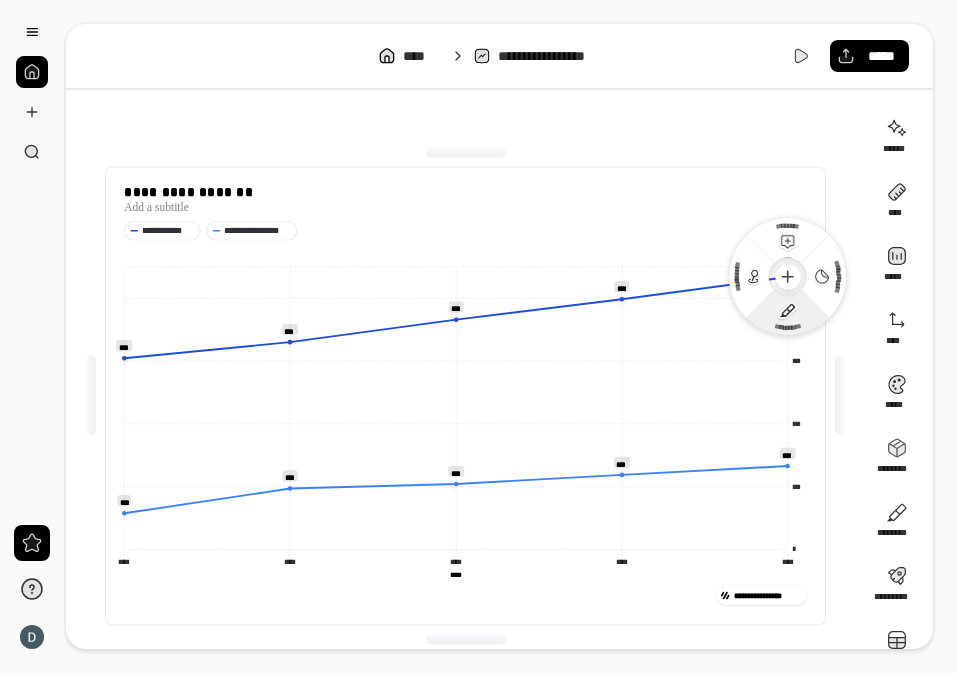 click 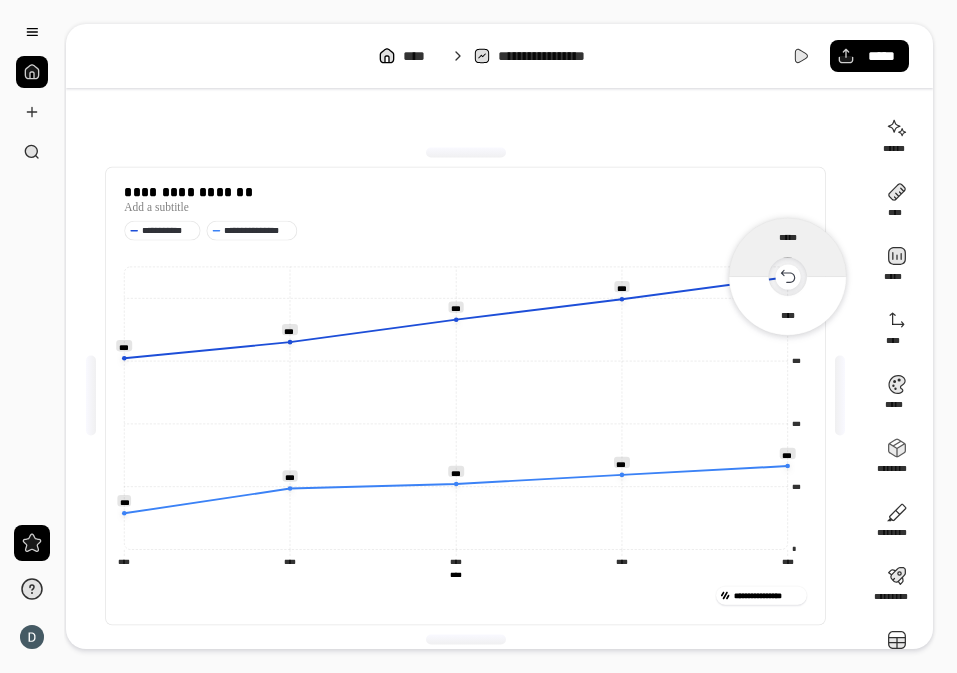 click 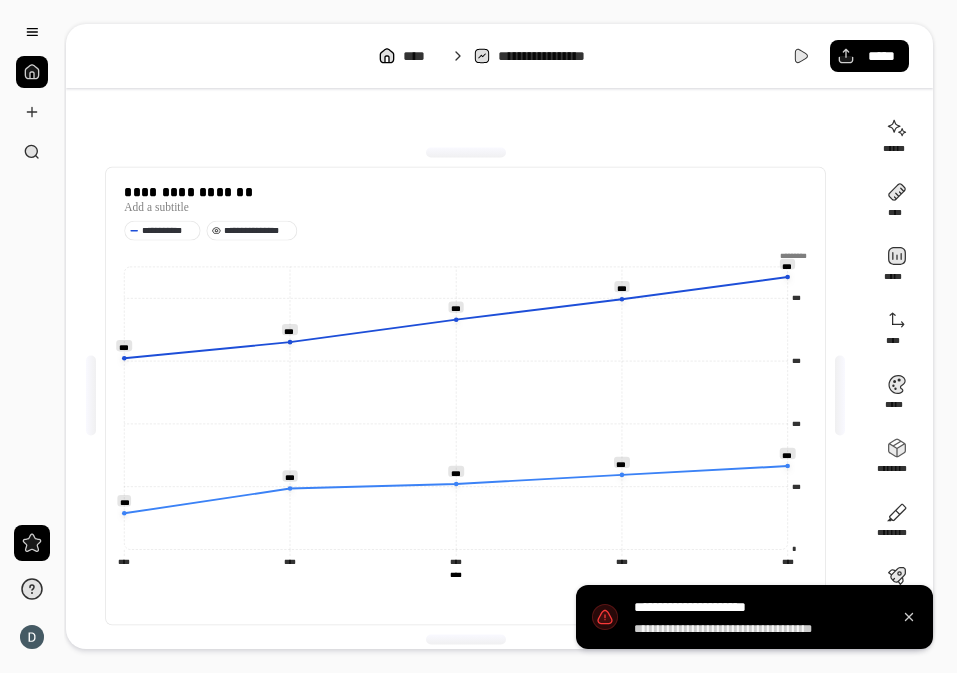 click on "**********" at bounding box center [258, 230] 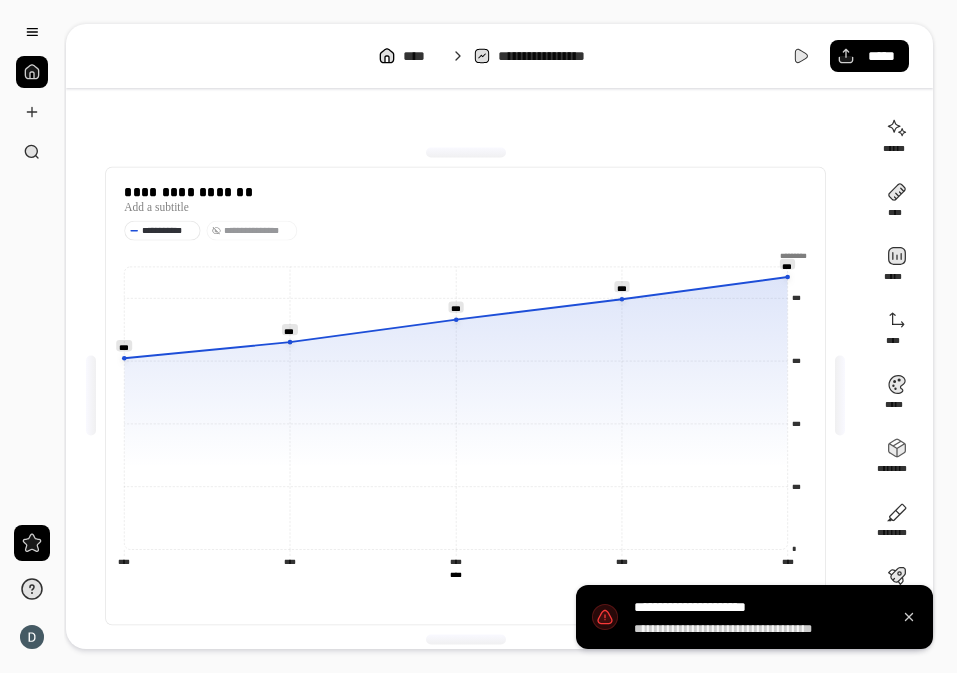 click on "**********" at bounding box center [258, 230] 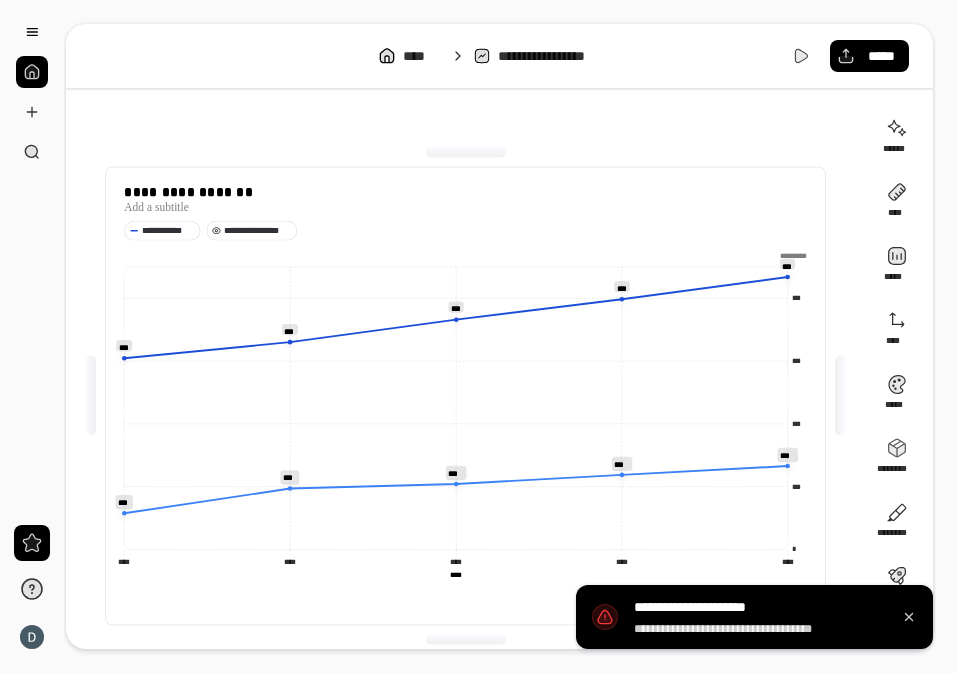 click on "**********" at bounding box center (258, 230) 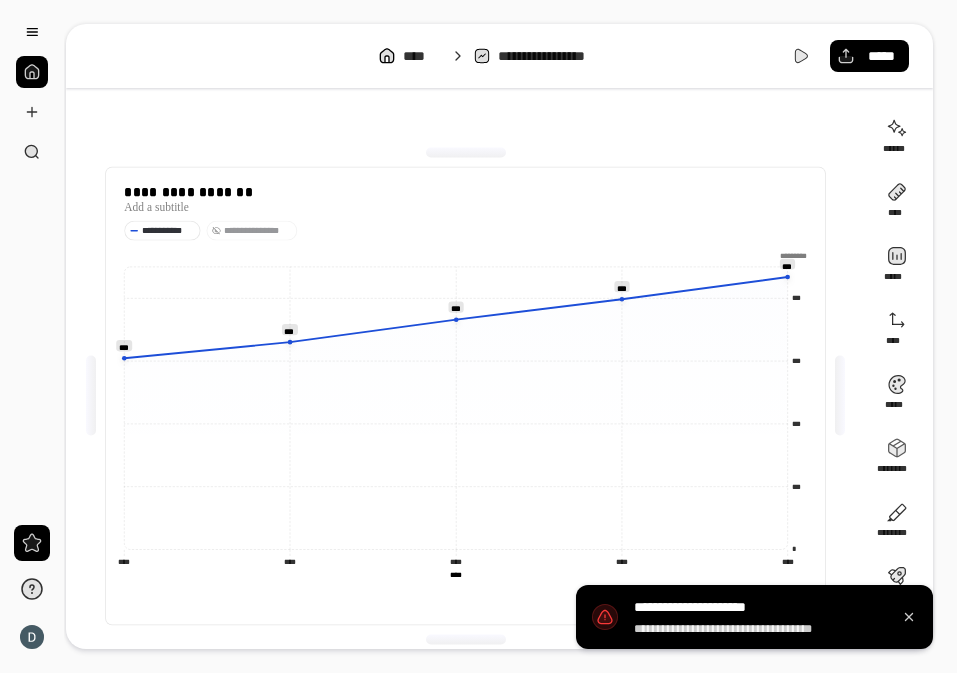 click on "**********" at bounding box center [258, 230] 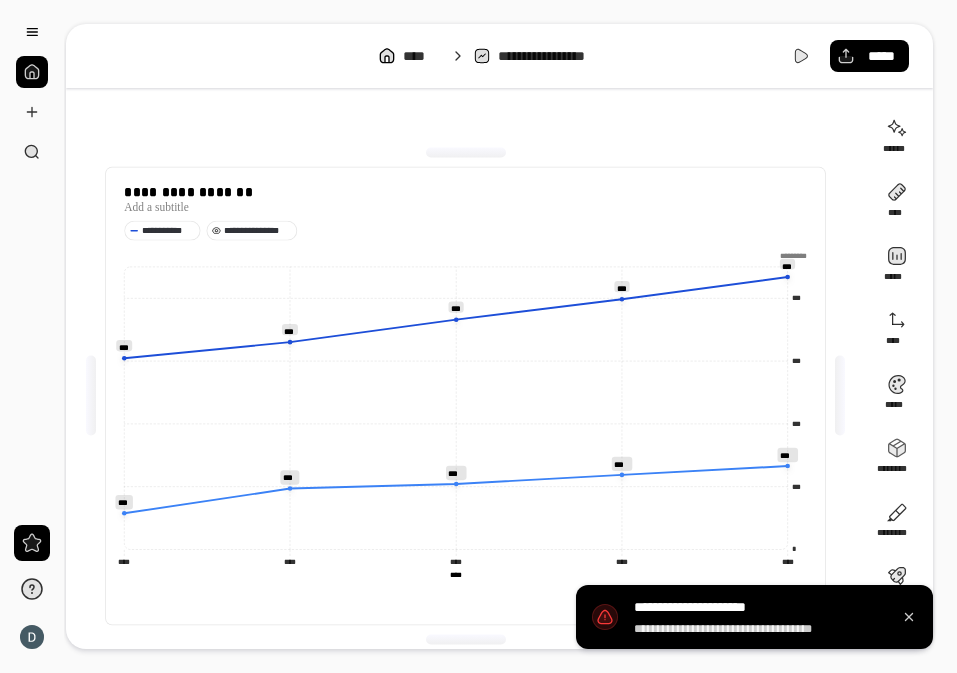 click on "**********" at bounding box center (258, 230) 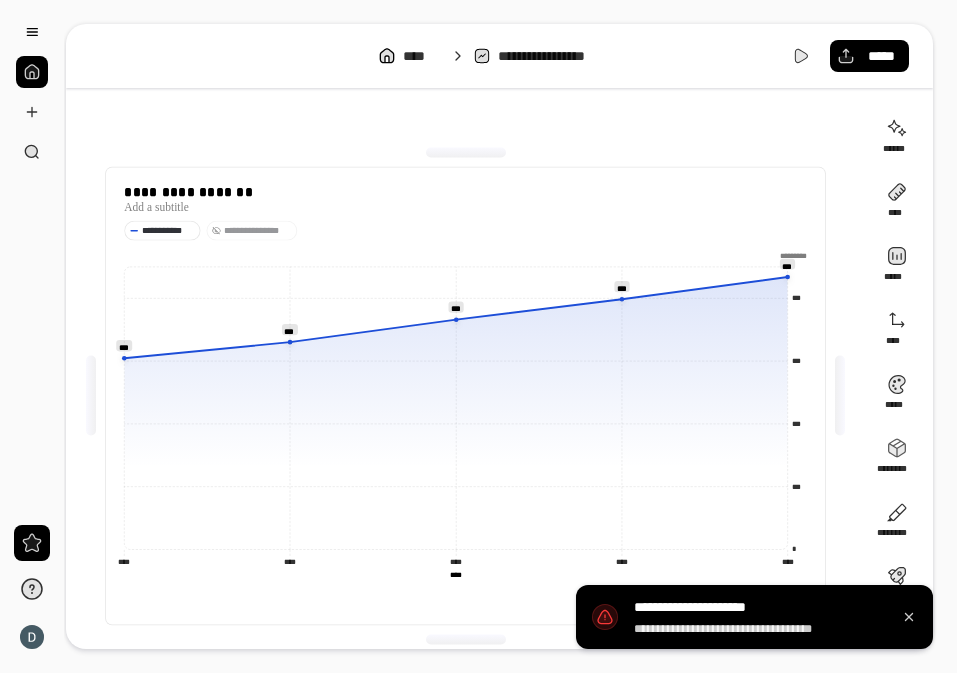 click on "**********" at bounding box center (258, 230) 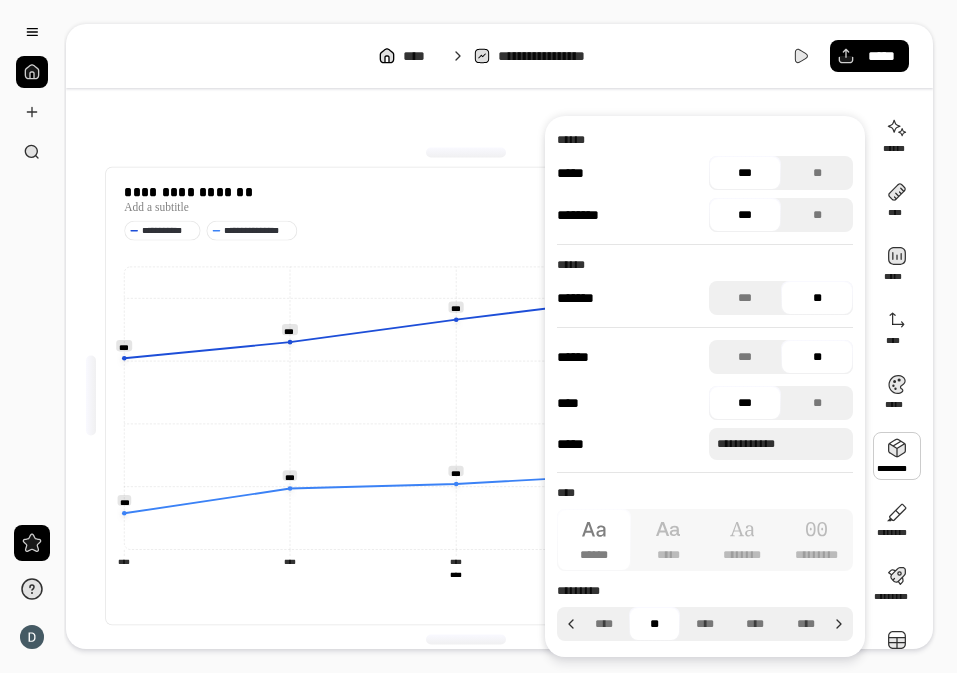 click at bounding box center (897, 456) 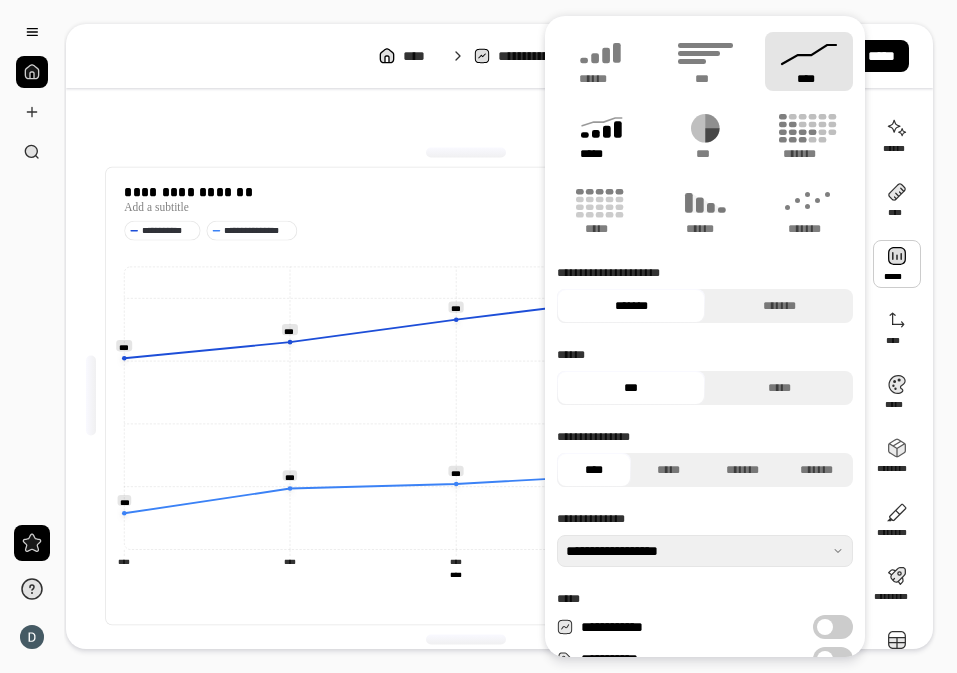 click 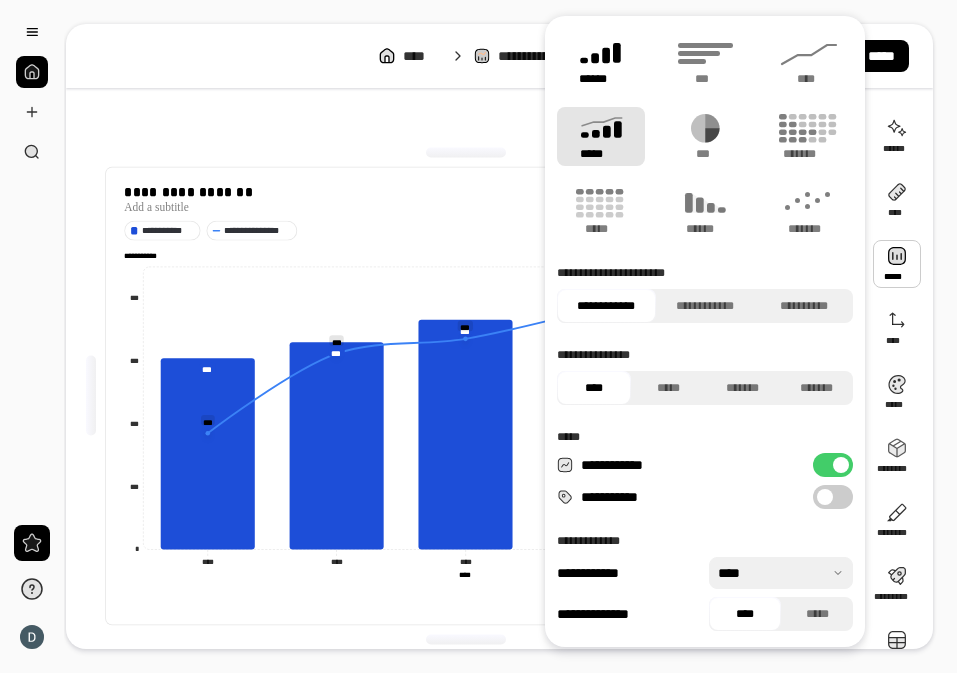 click on "******" at bounding box center (601, 79) 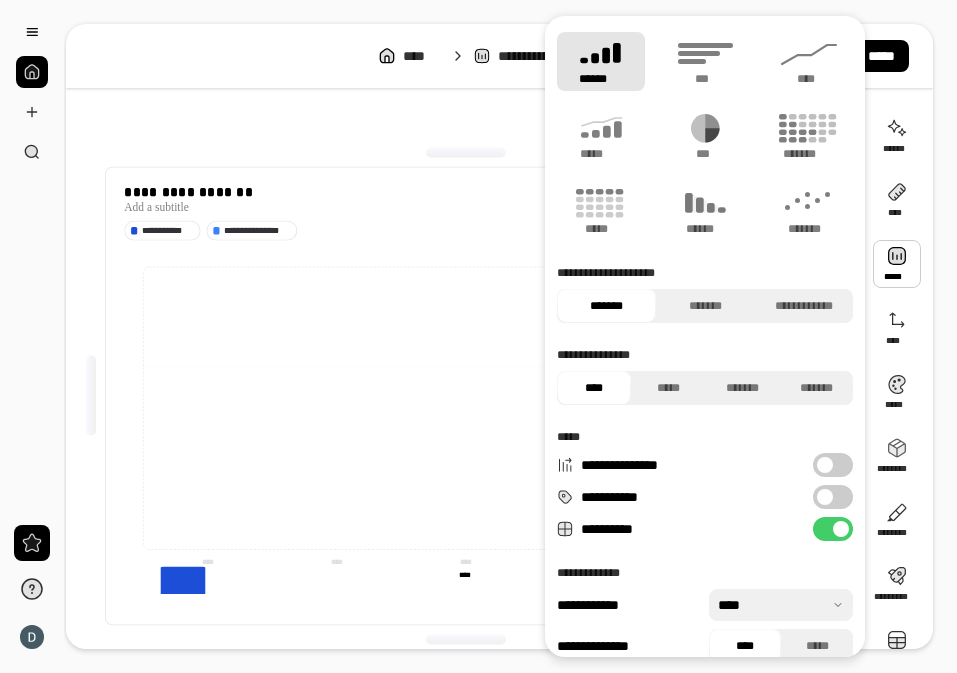 type 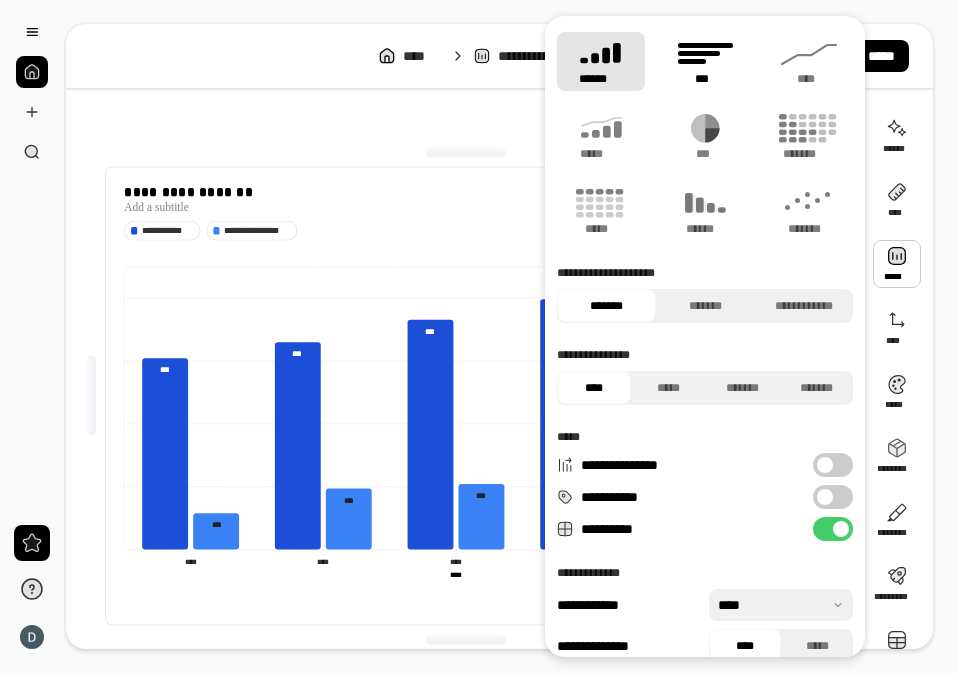 click 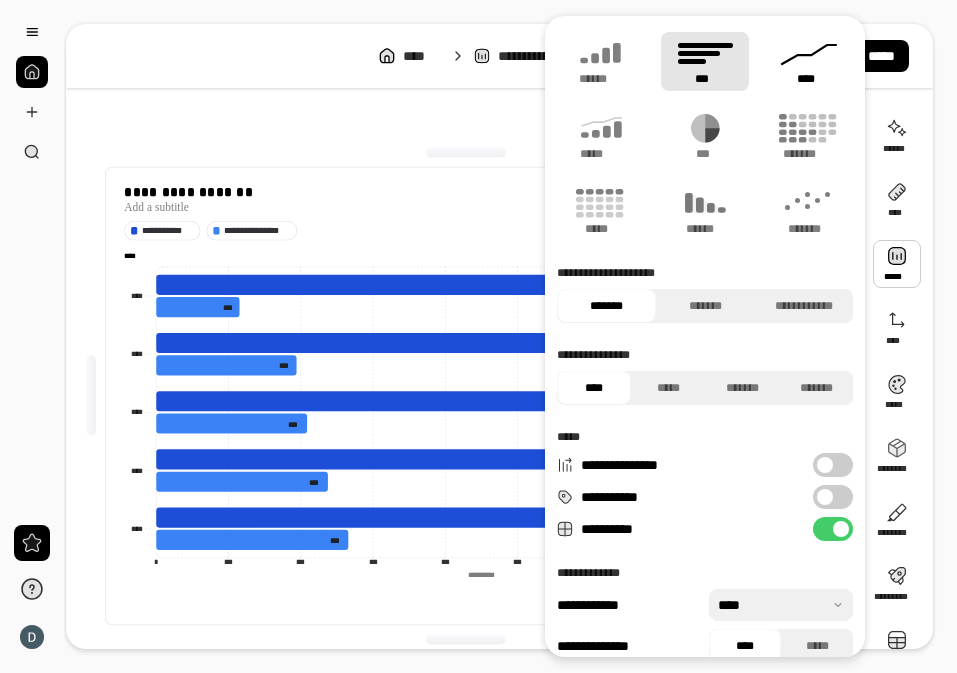 click 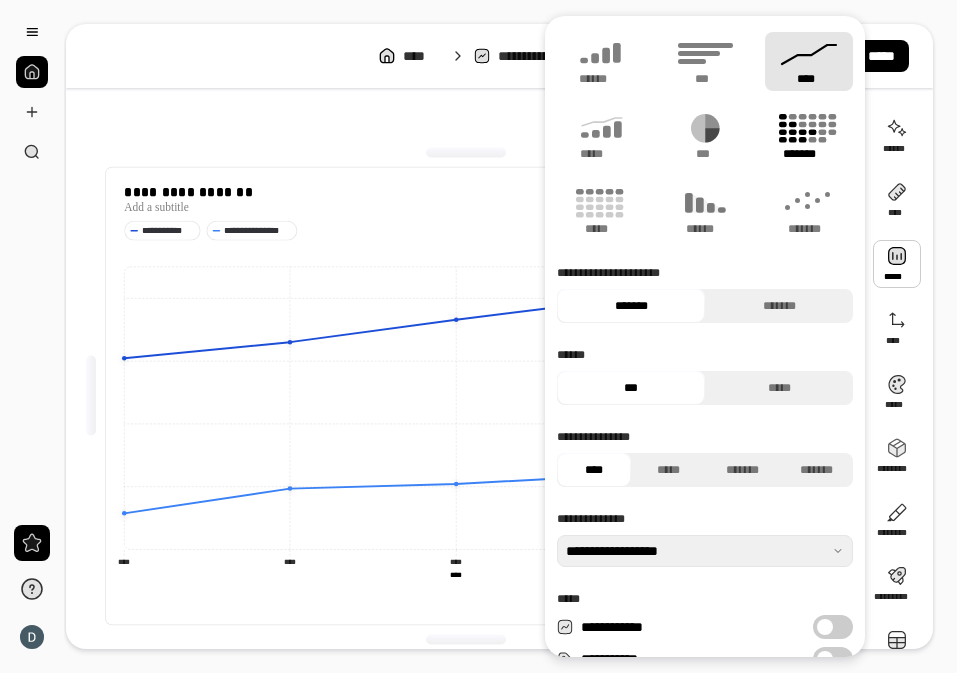 click 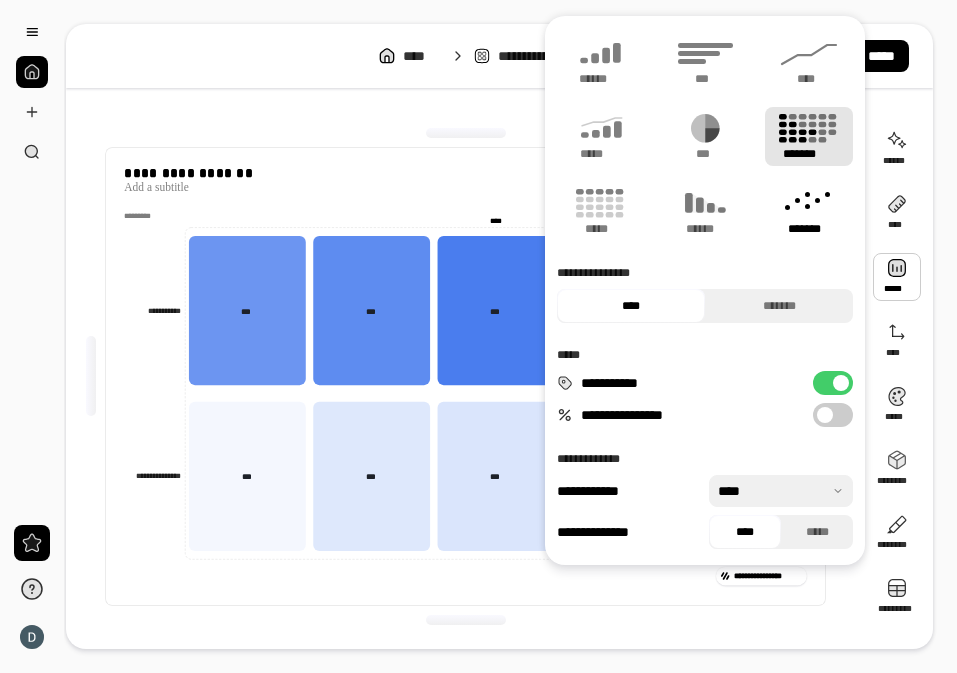 click 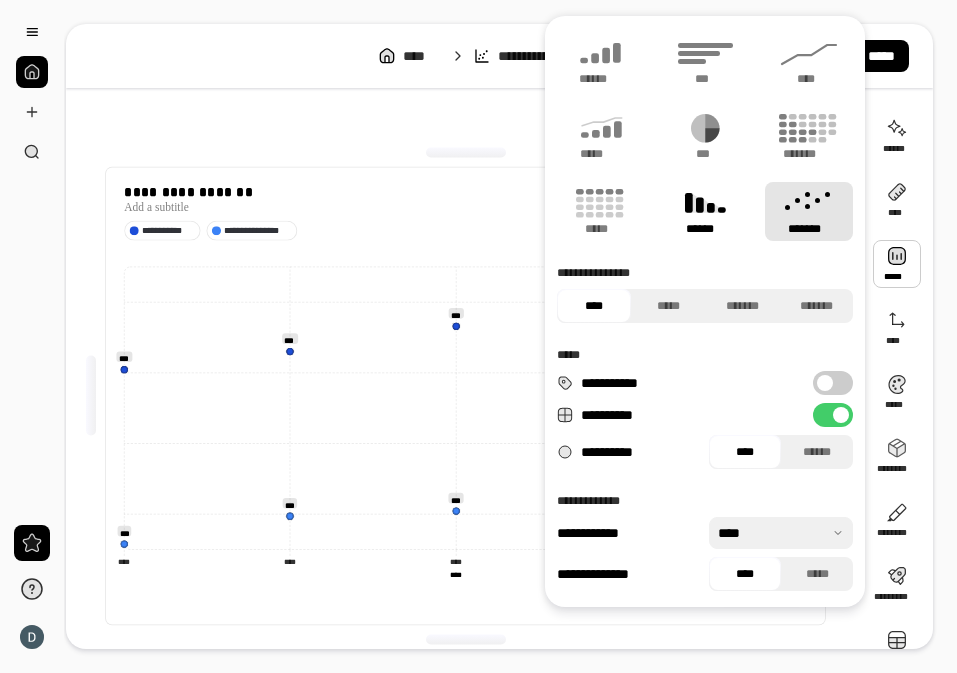click 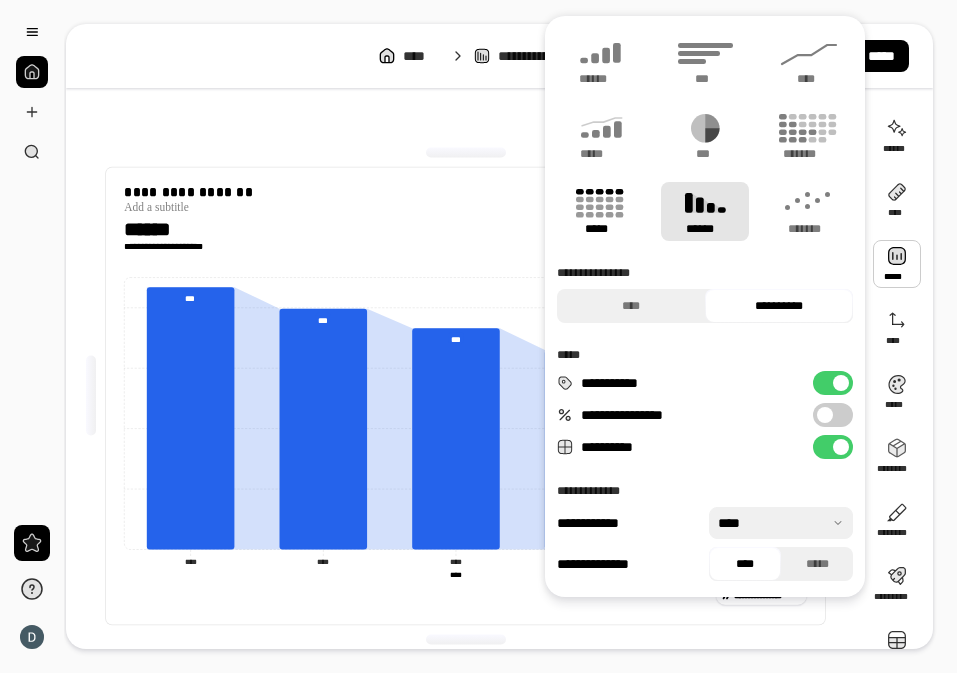 click 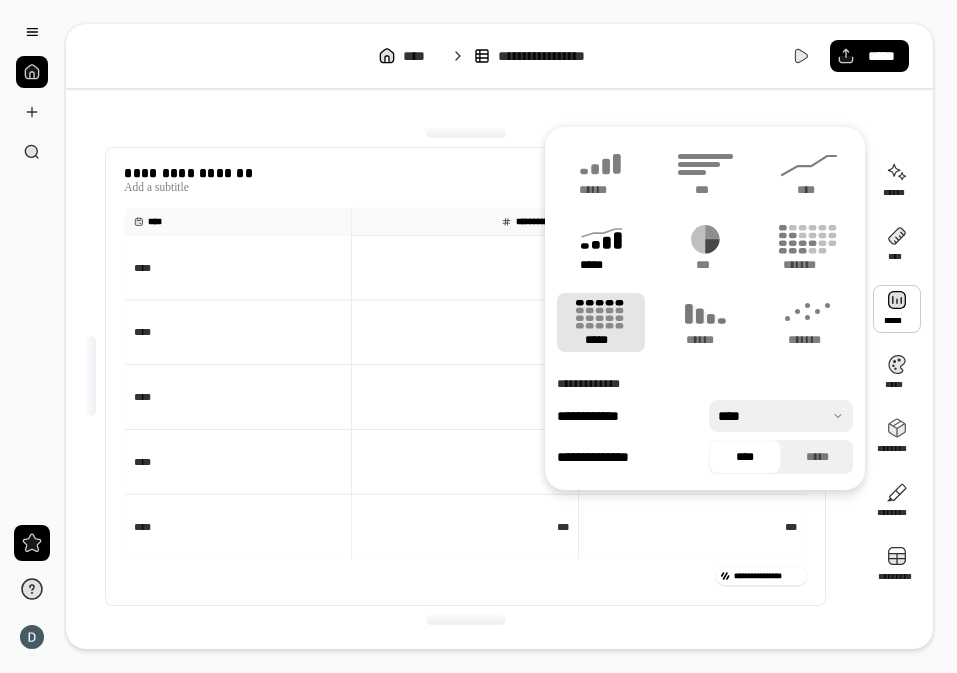 click 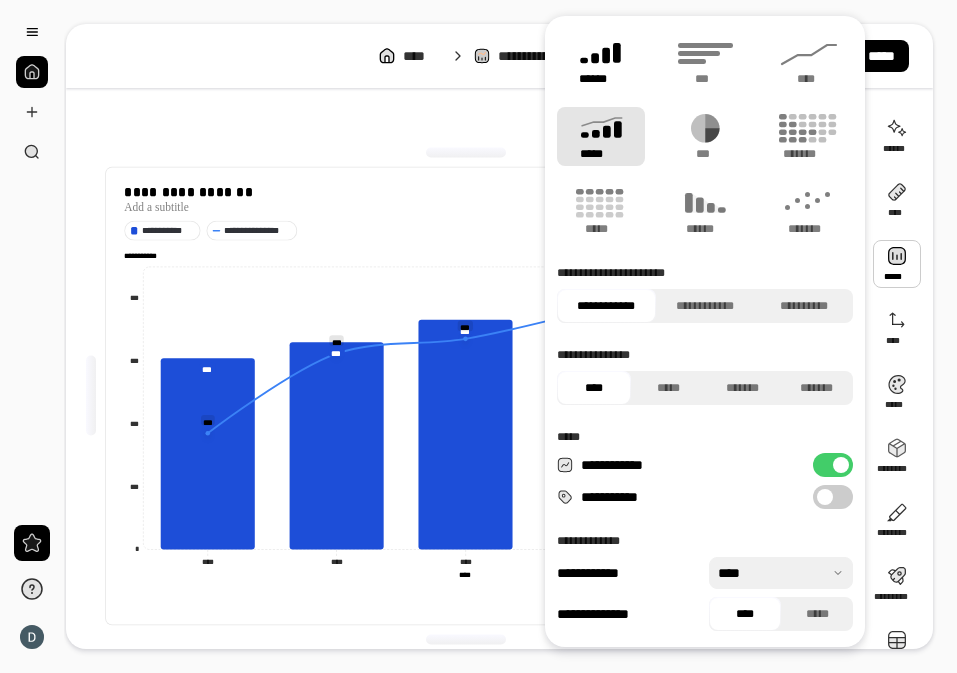 click 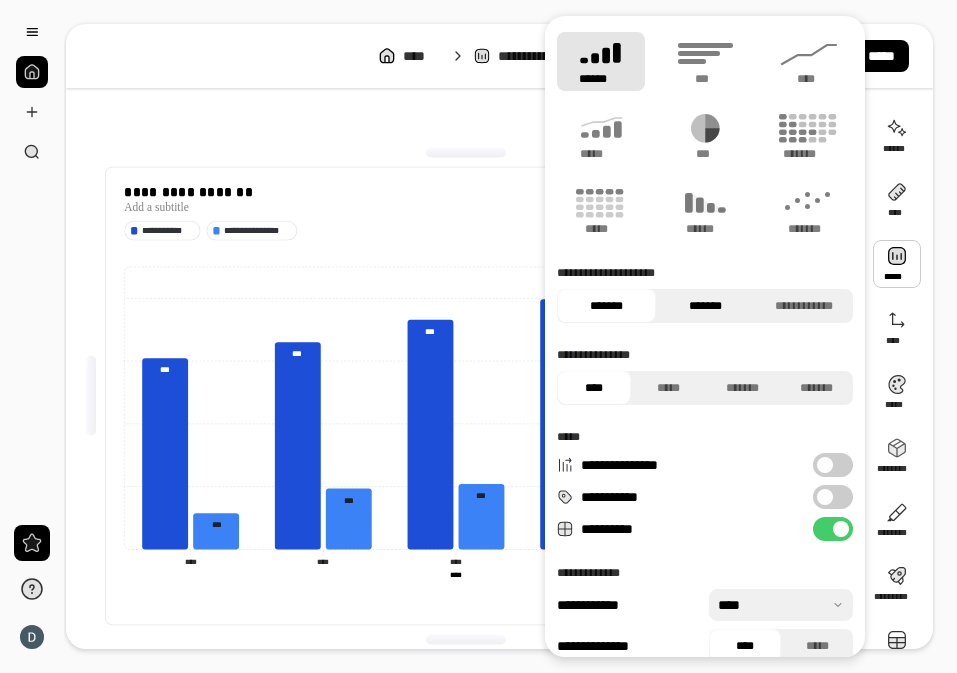 click on "*******" at bounding box center (705, 306) 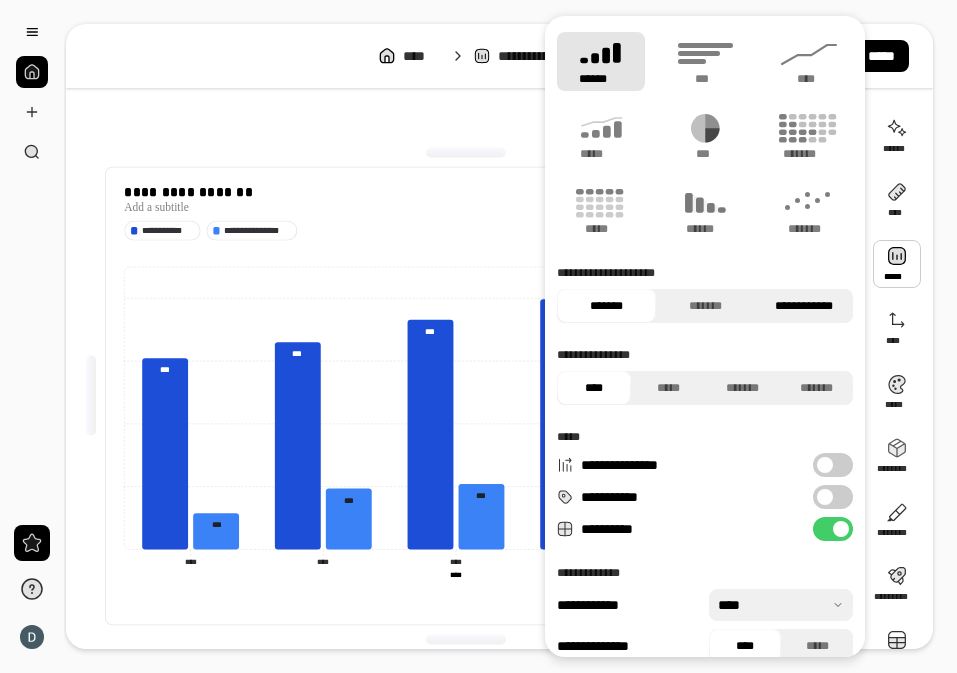 click on "**********" at bounding box center (803, 306) 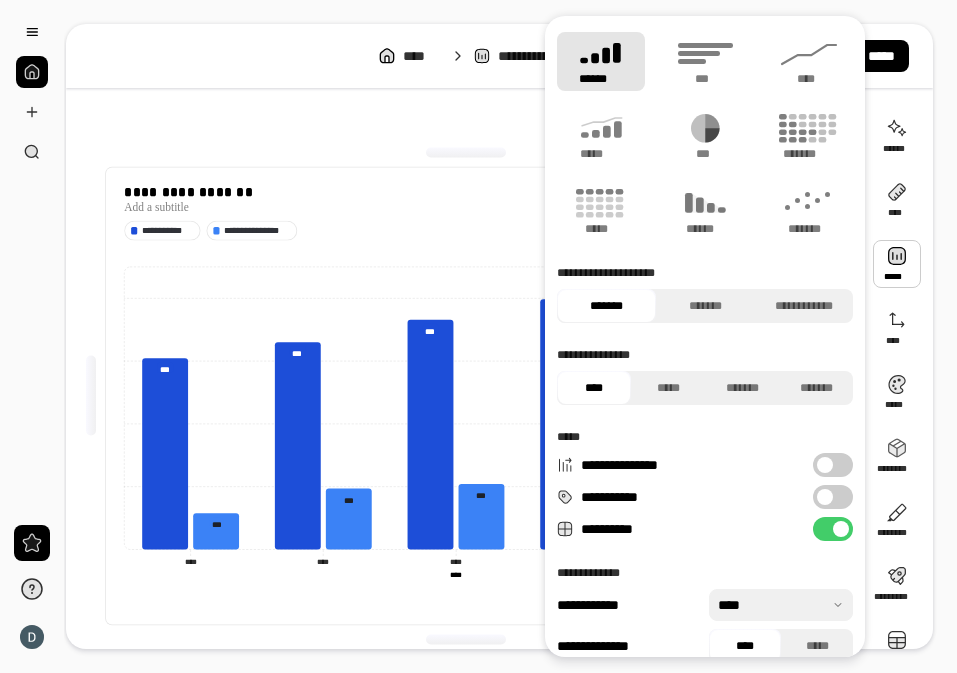 click on "*******" at bounding box center [606, 306] 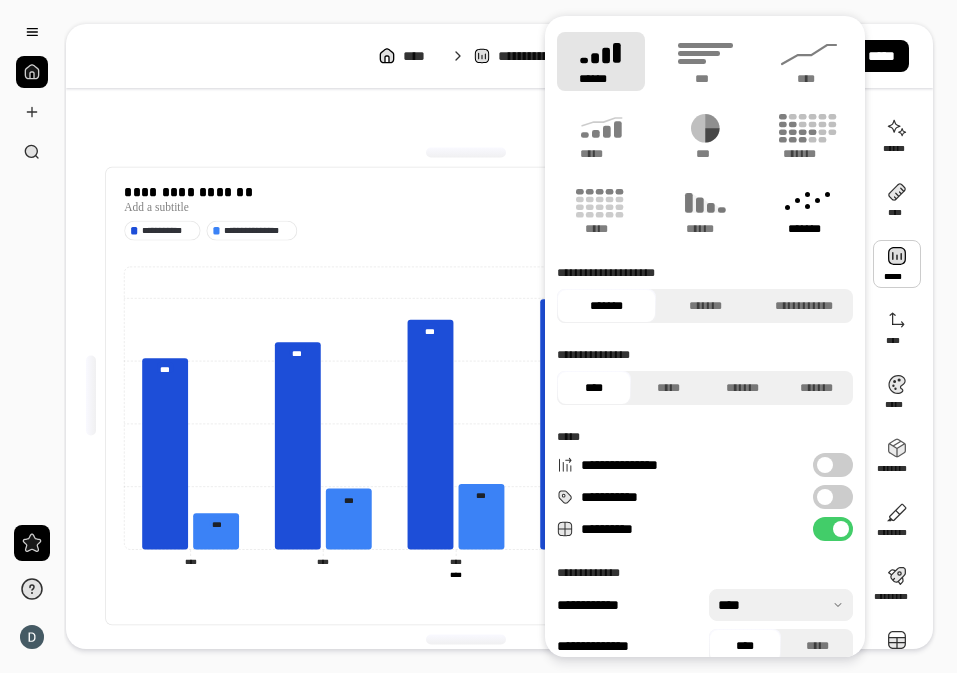 click 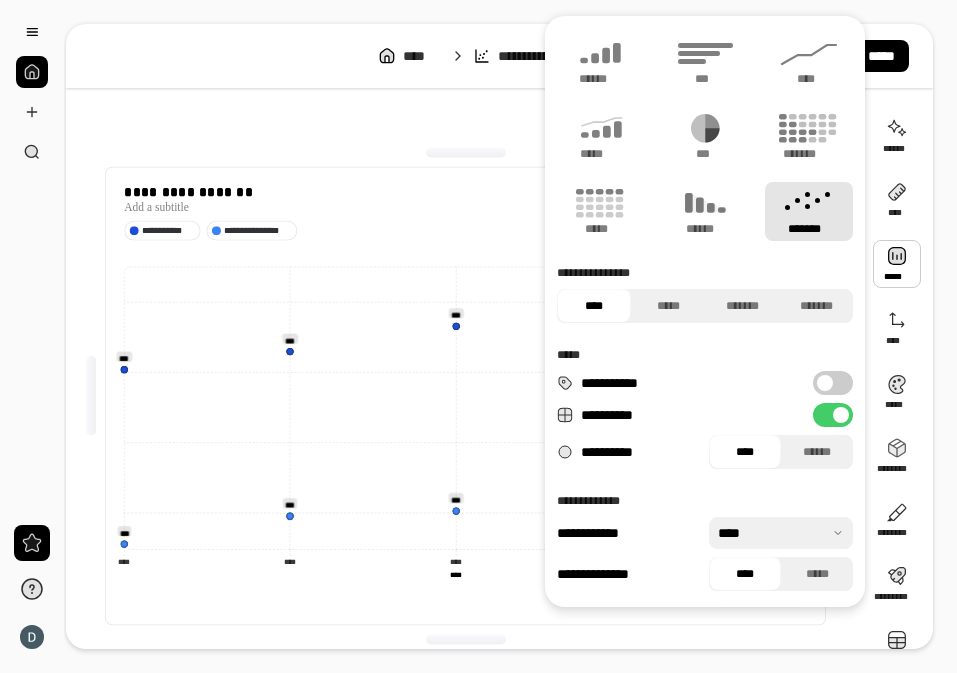 click on "**********" at bounding box center (465, 231) 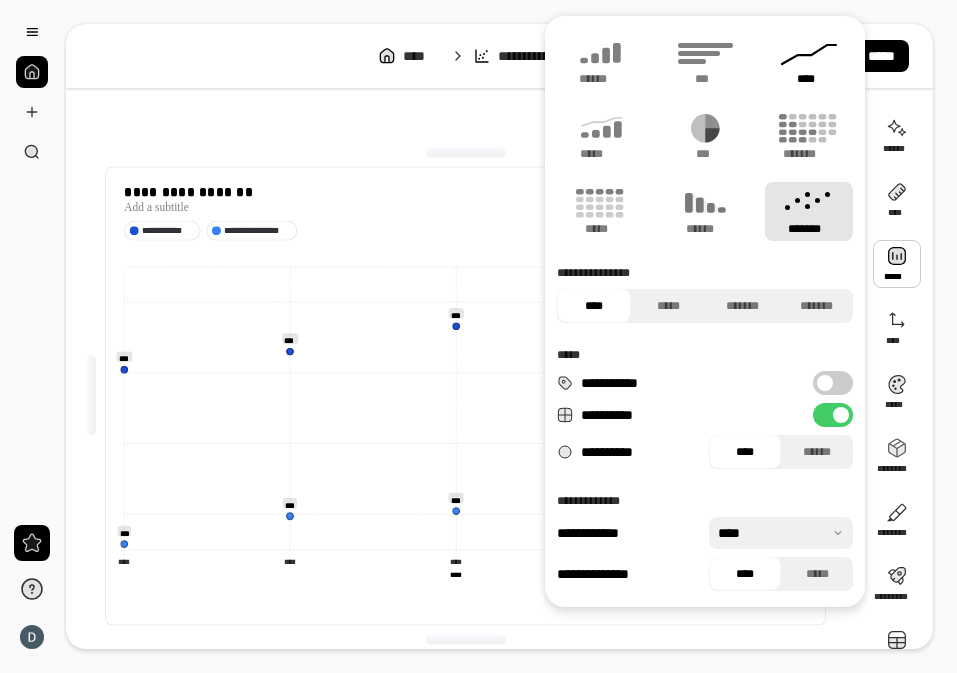 click 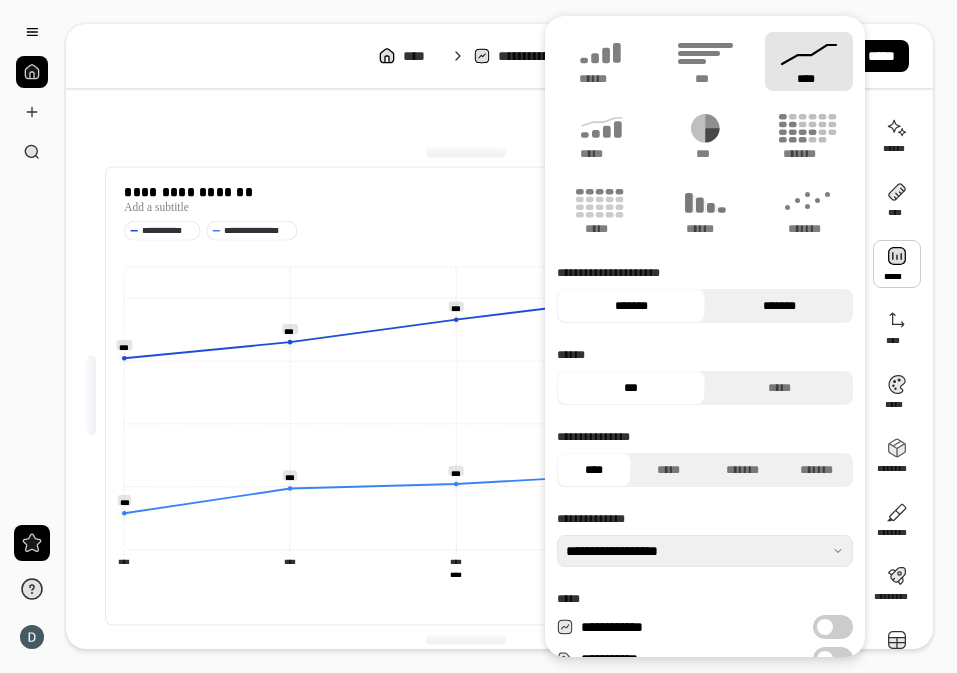 click on "*******" at bounding box center [779, 306] 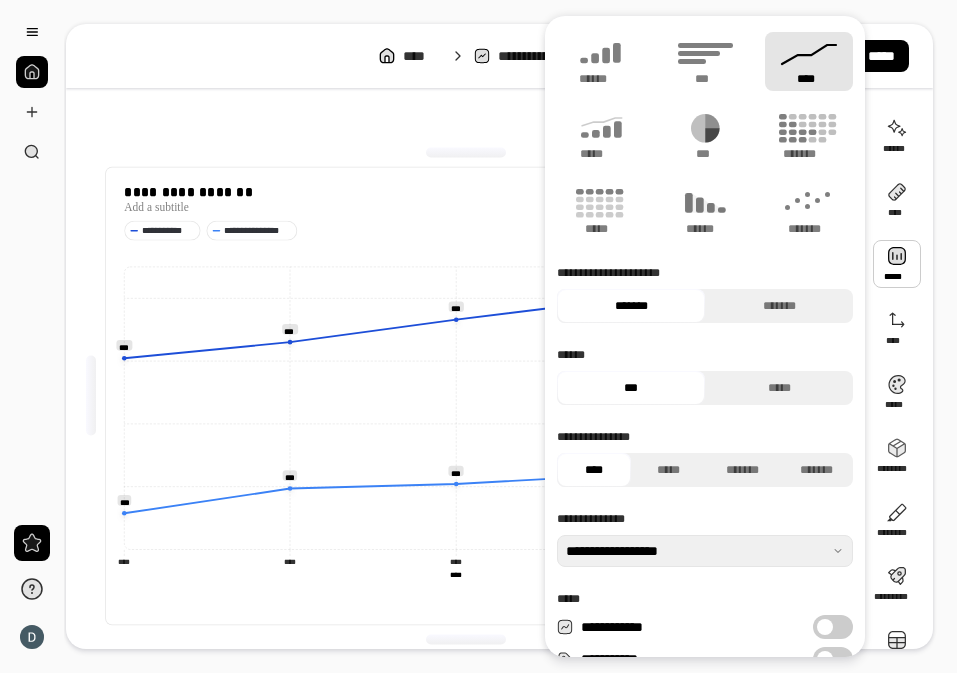 click on "*******" at bounding box center [631, 306] 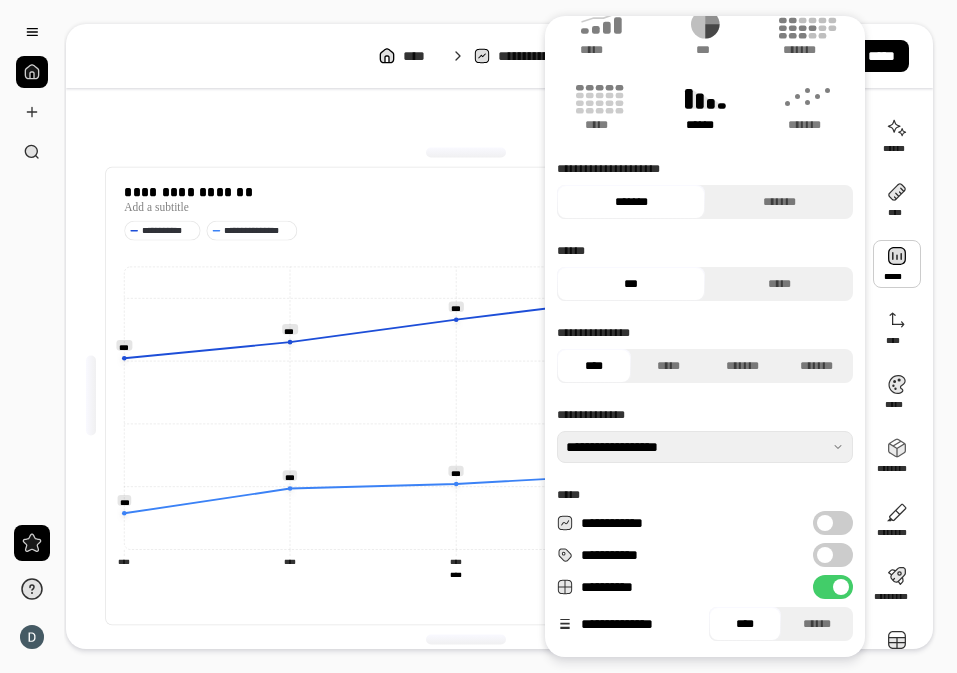 scroll, scrollTop: 226, scrollLeft: 0, axis: vertical 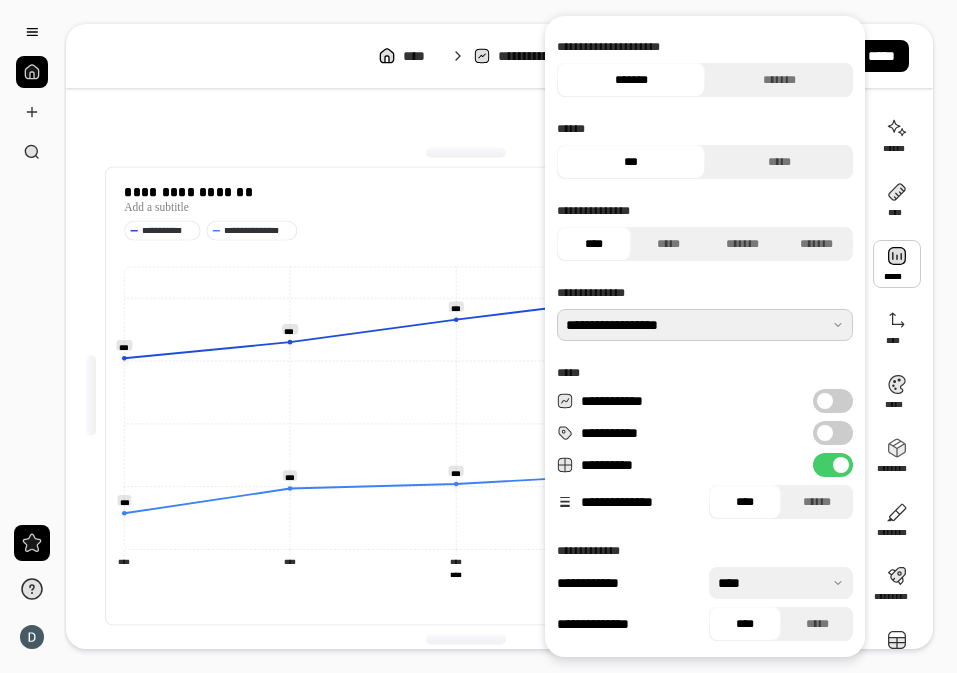 click at bounding box center (705, 325) 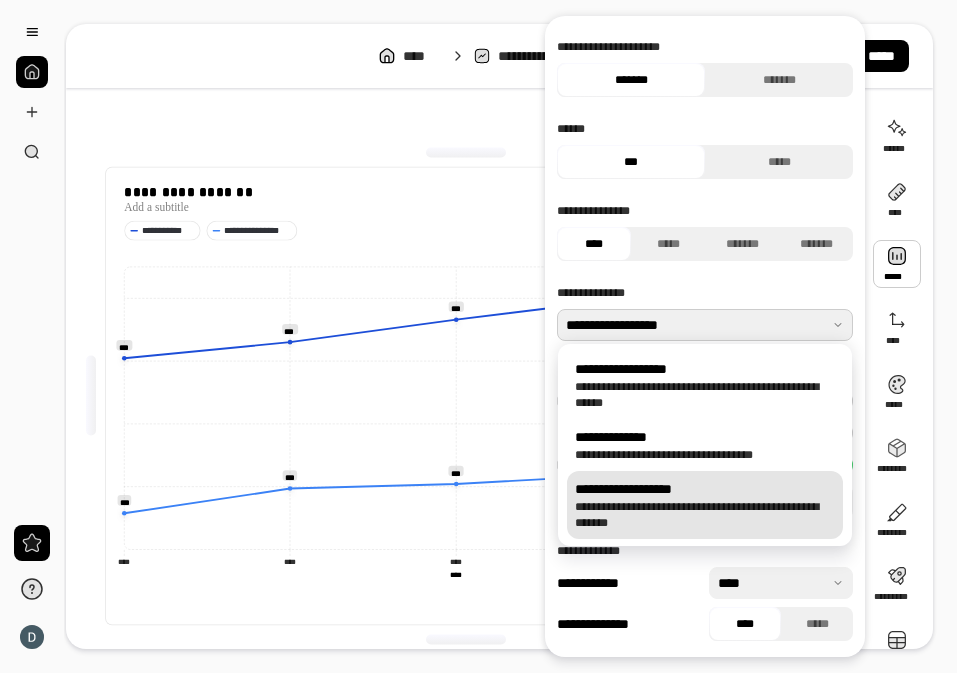 click on "**********" at bounding box center [705, 505] 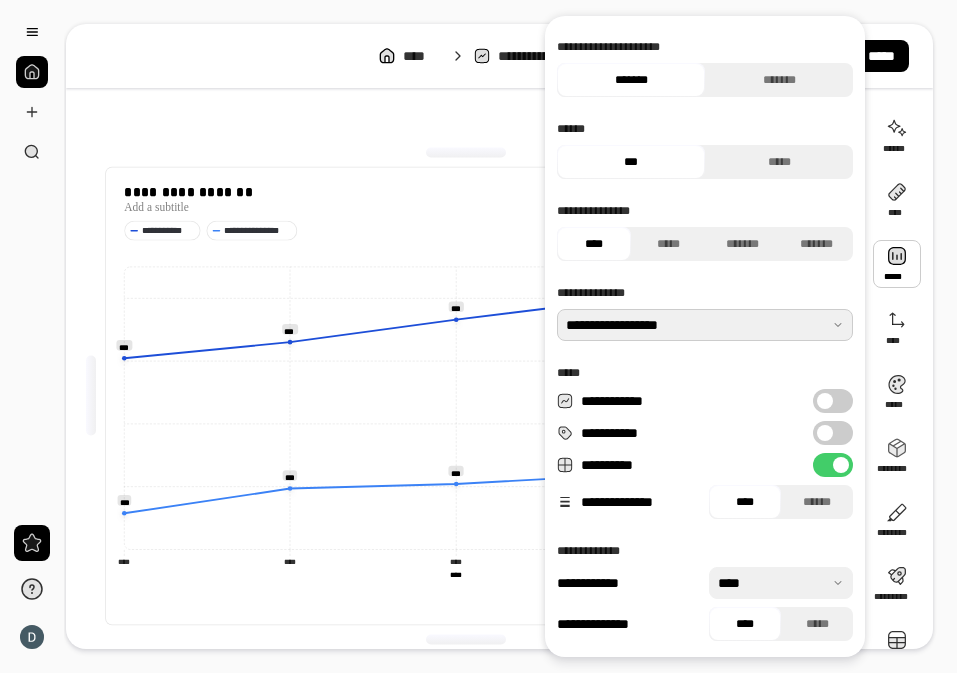 click at bounding box center [705, 325] 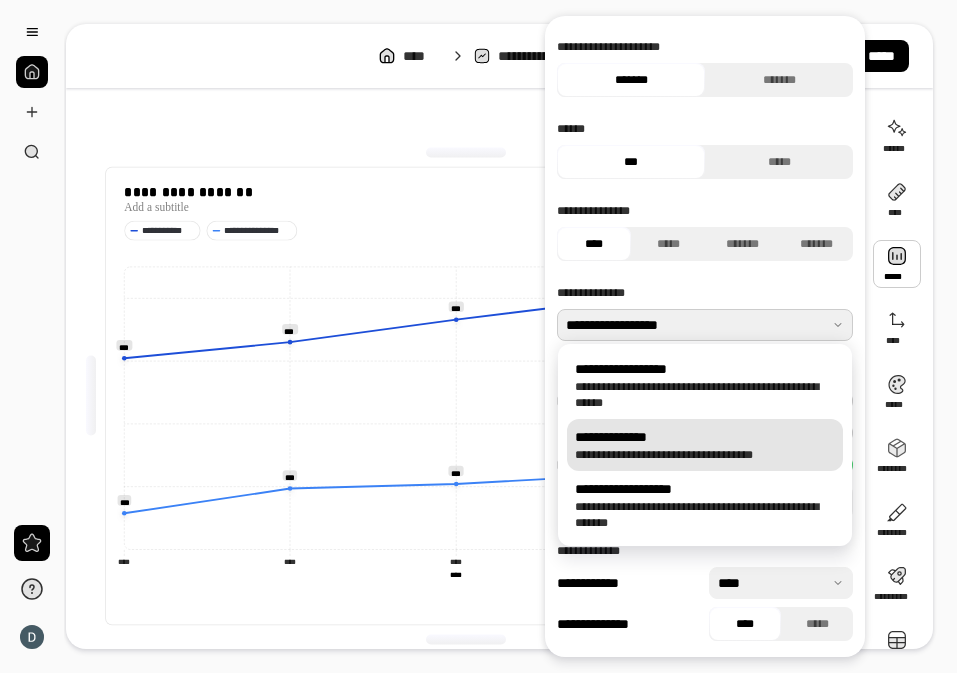 click on "**********" at bounding box center (705, 455) 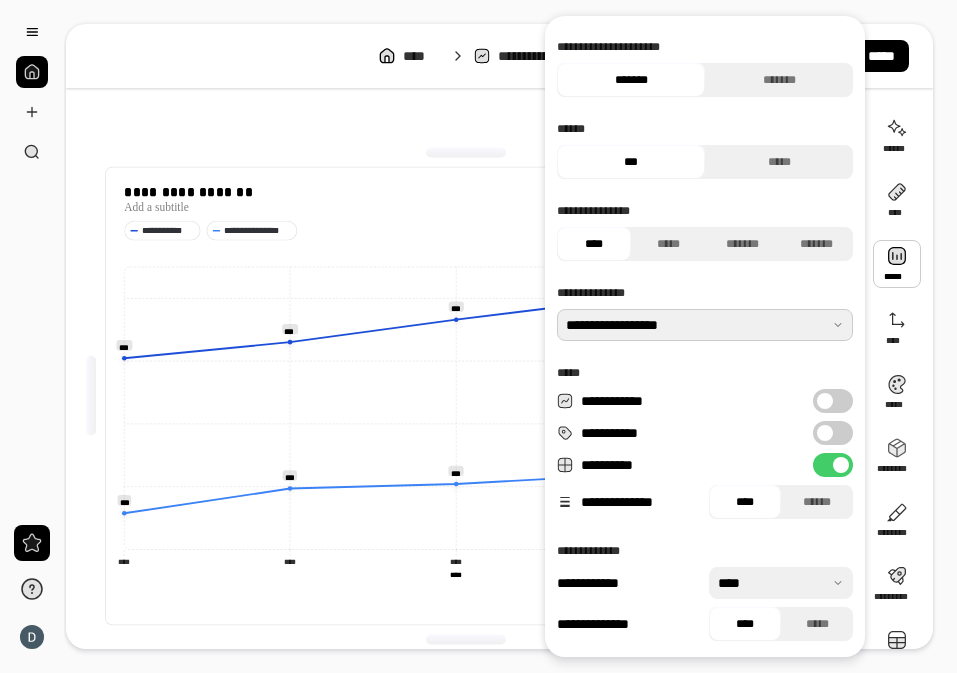 click on "**********" at bounding box center [705, 293] 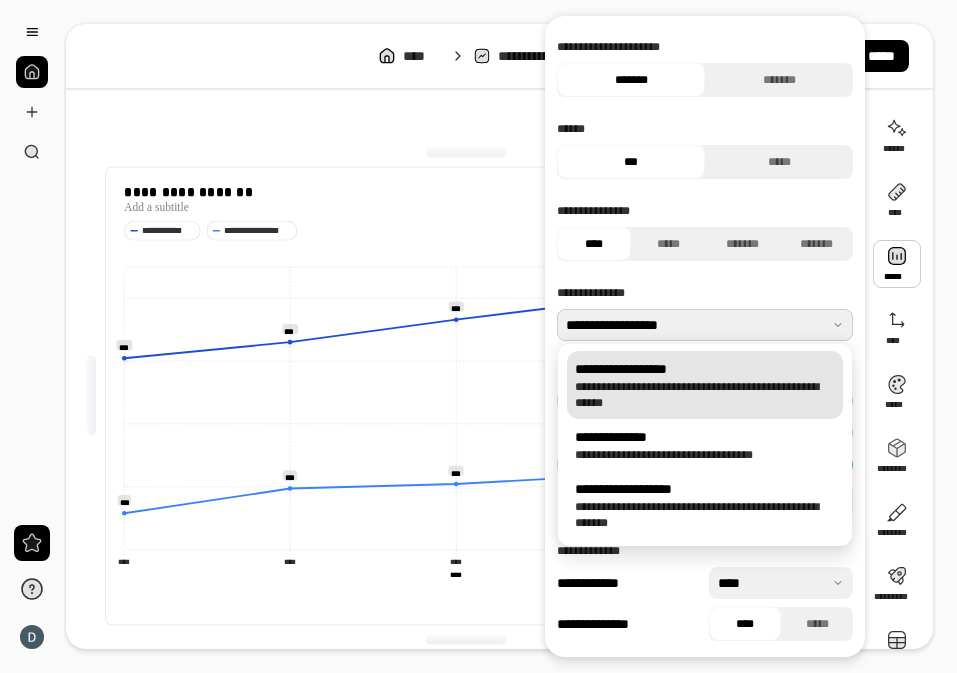 click on "**********" at bounding box center [705, 369] 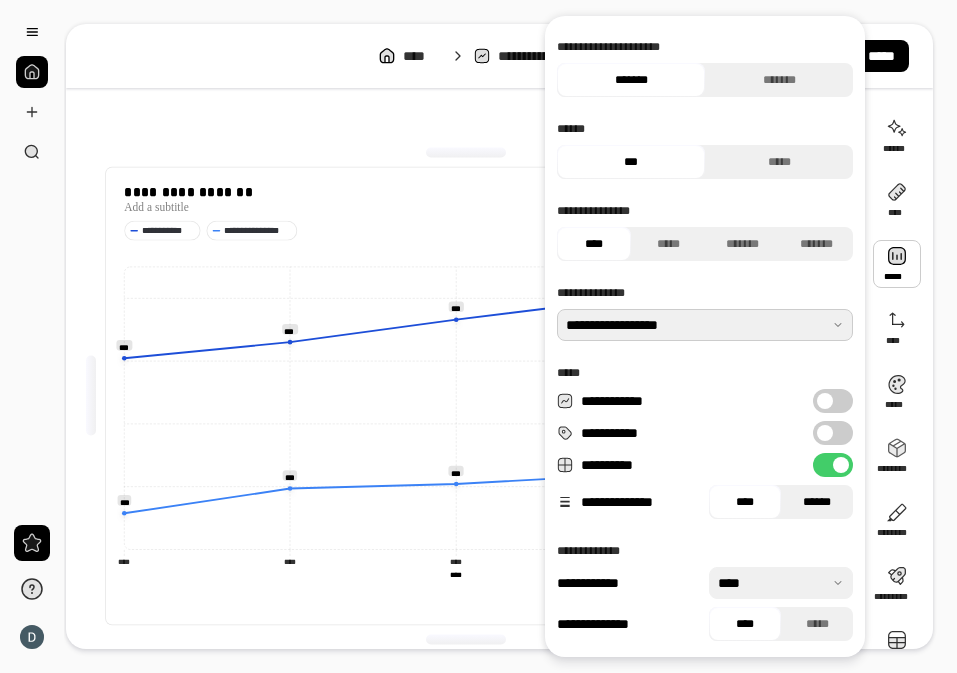 click on "******" at bounding box center [817, 502] 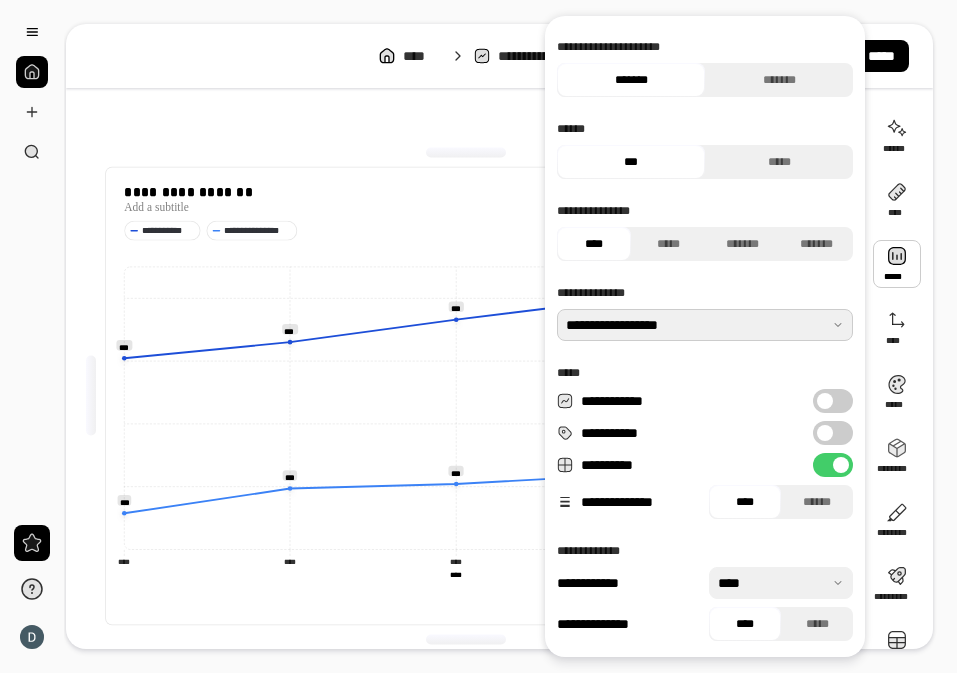 click on "****" at bounding box center (745, 502) 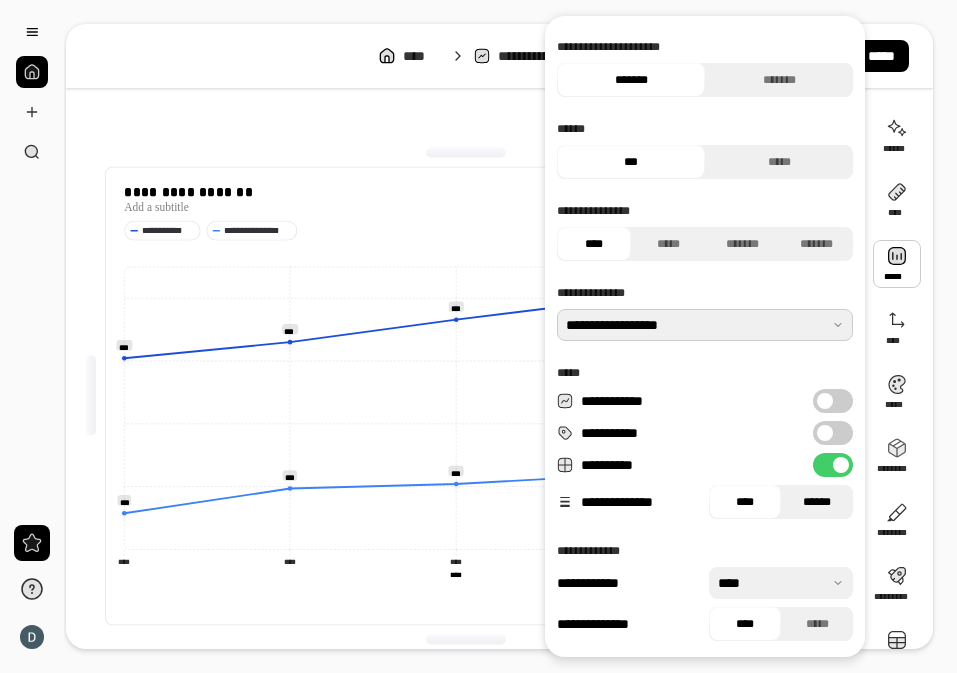 click on "******" at bounding box center [817, 502] 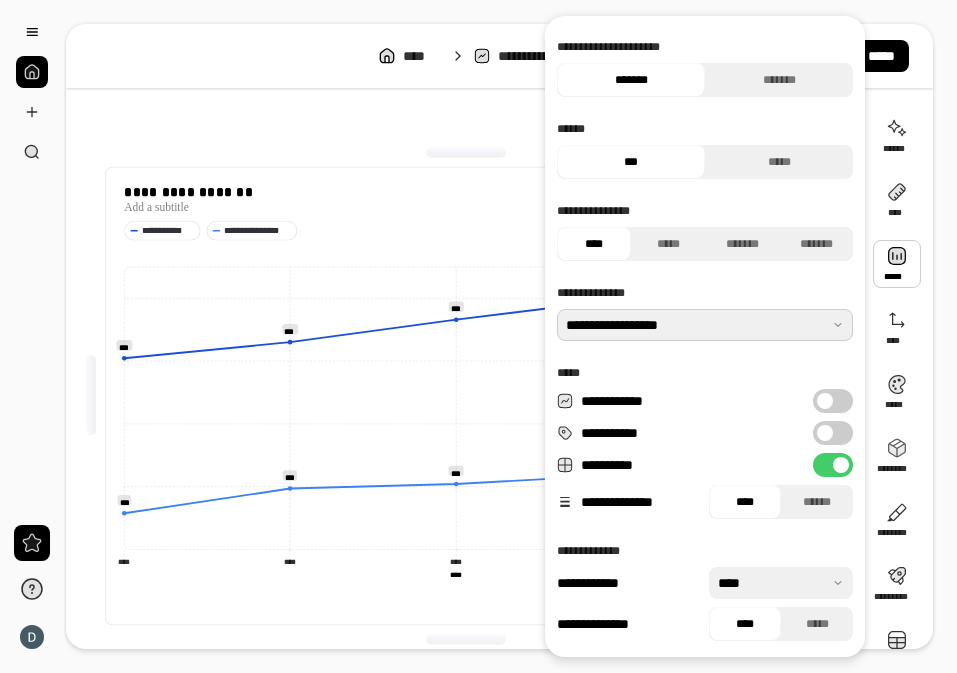 click on "****" at bounding box center [745, 502] 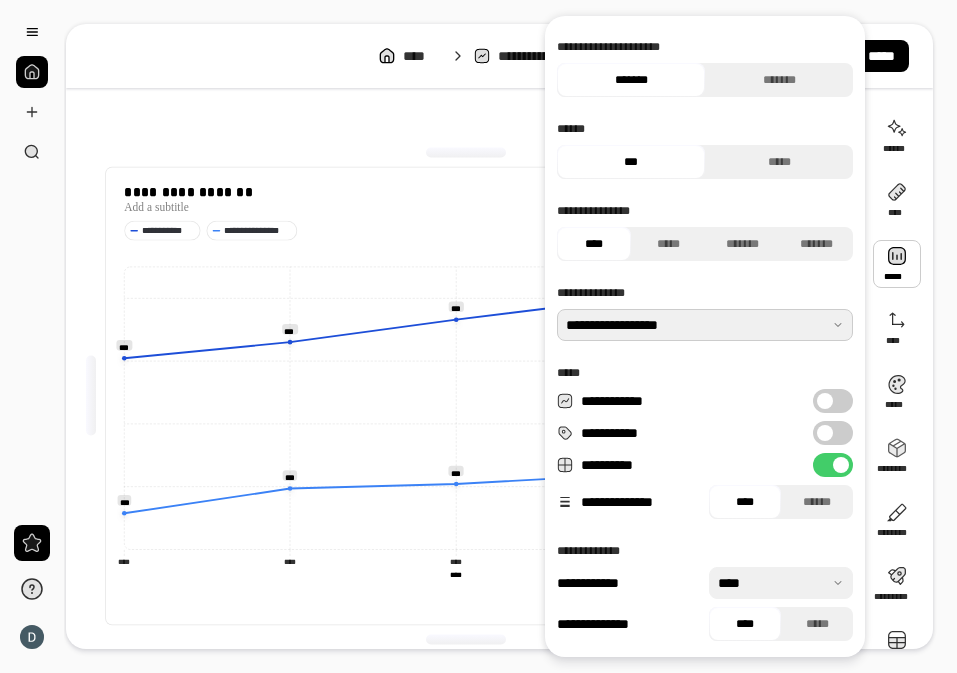 click on "**********" at bounding box center (833, 465) 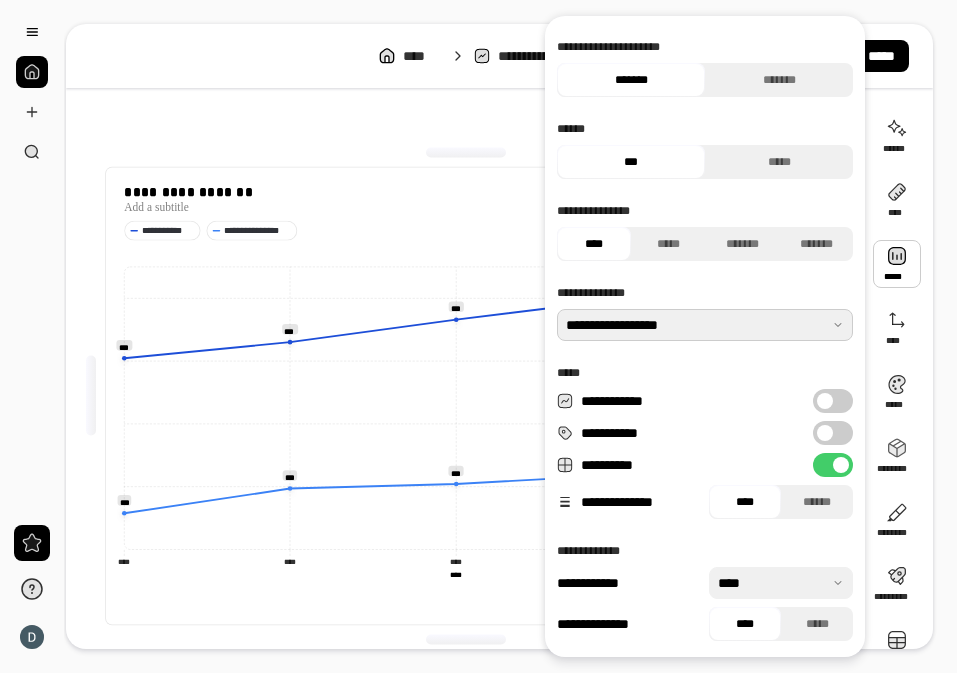 click on "**********" at bounding box center [705, 551] 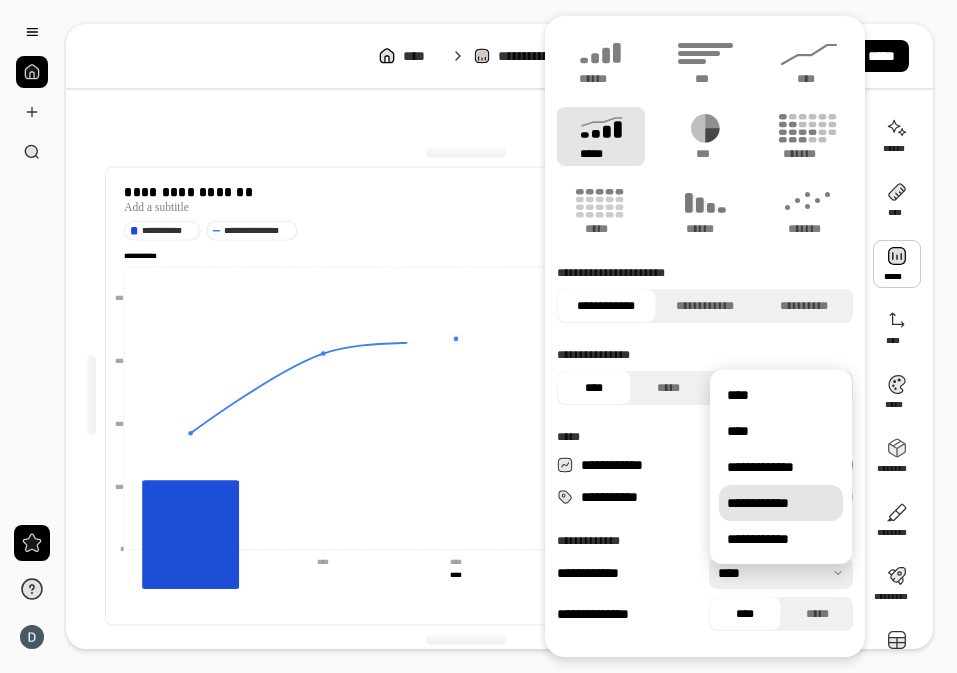 type on "**********" 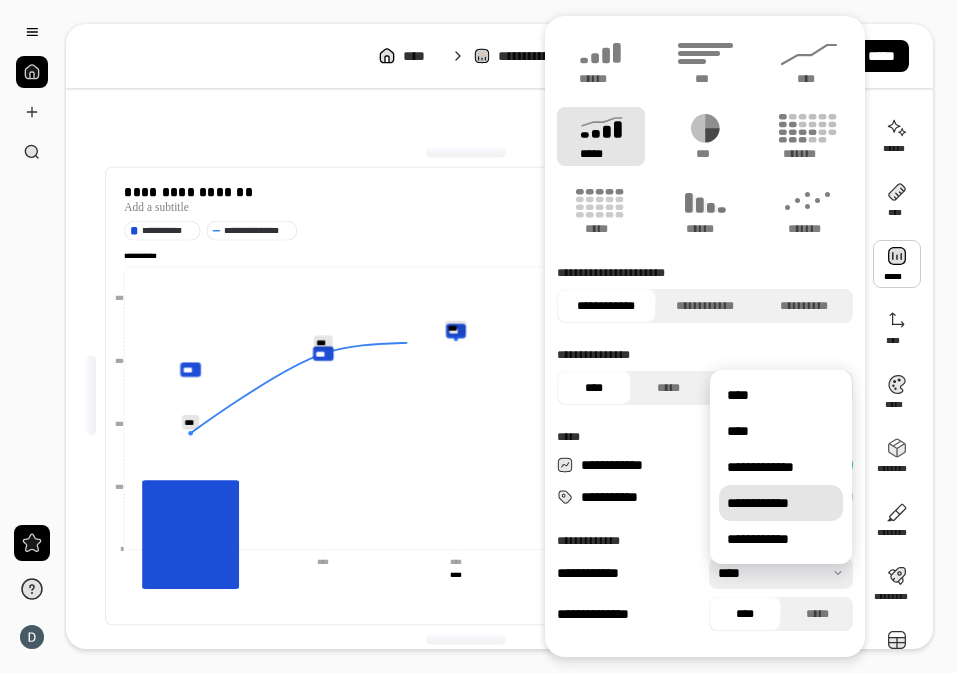 scroll, scrollTop: 0, scrollLeft: 0, axis: both 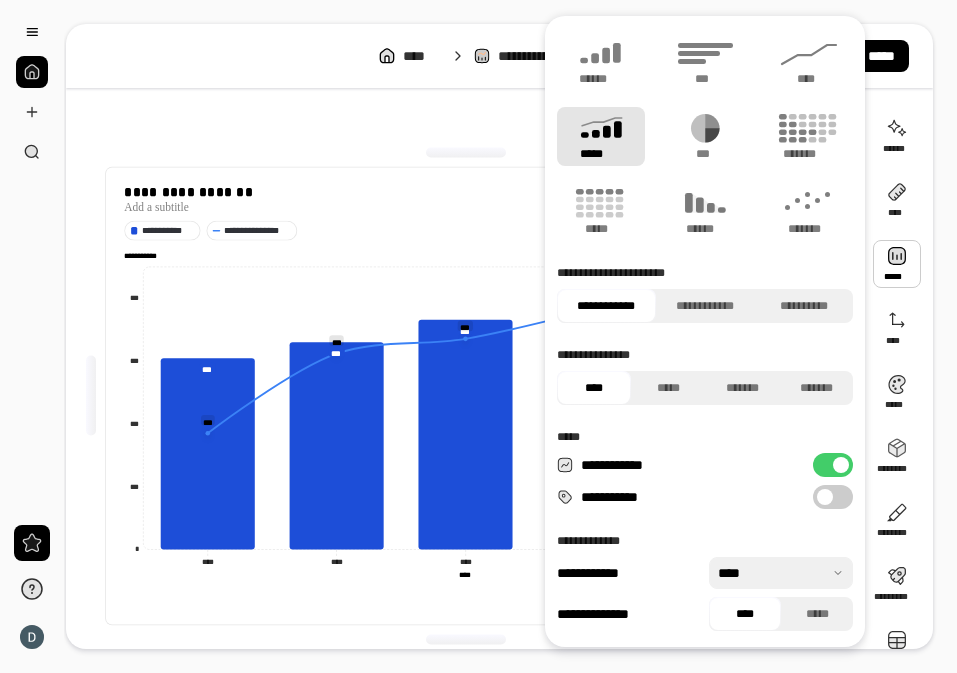 click on "**********" at bounding box center (691, 465) 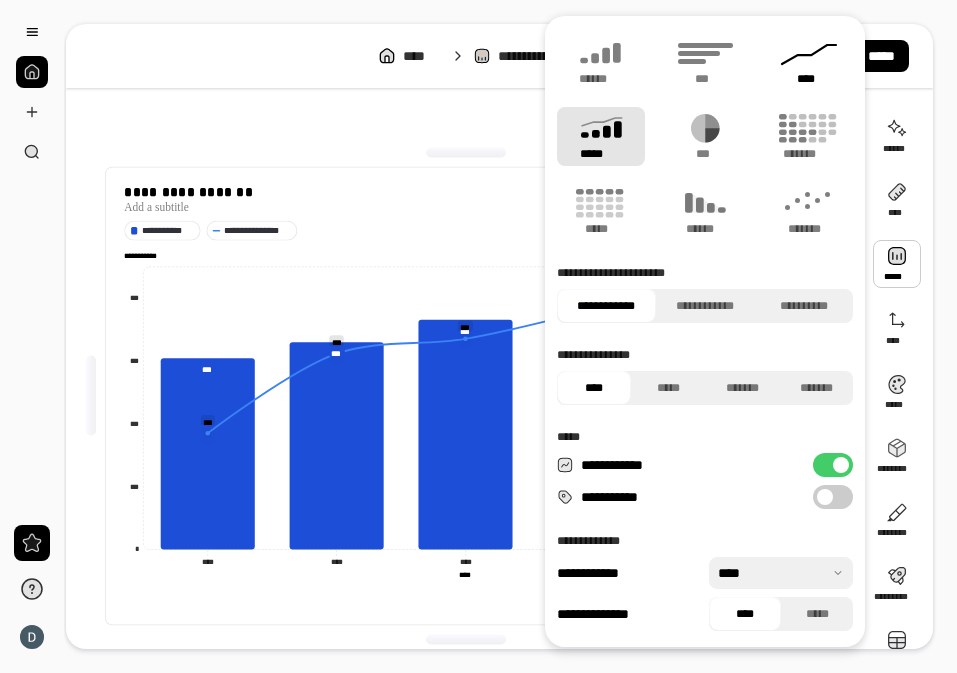 click on "****" at bounding box center [809, 61] 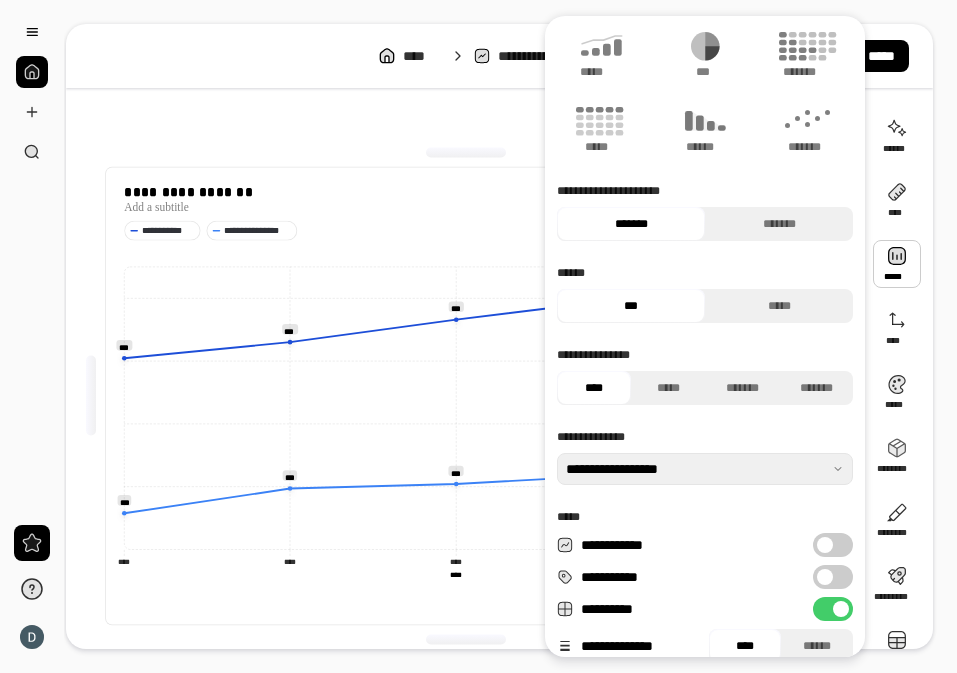 scroll, scrollTop: 132, scrollLeft: 0, axis: vertical 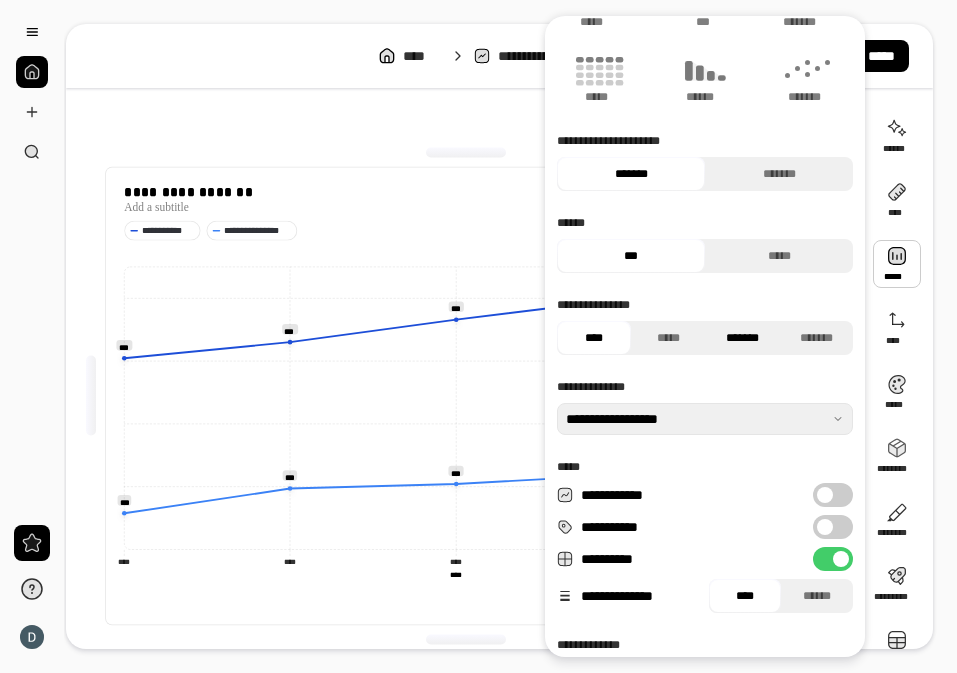 click on "*******" at bounding box center (742, 338) 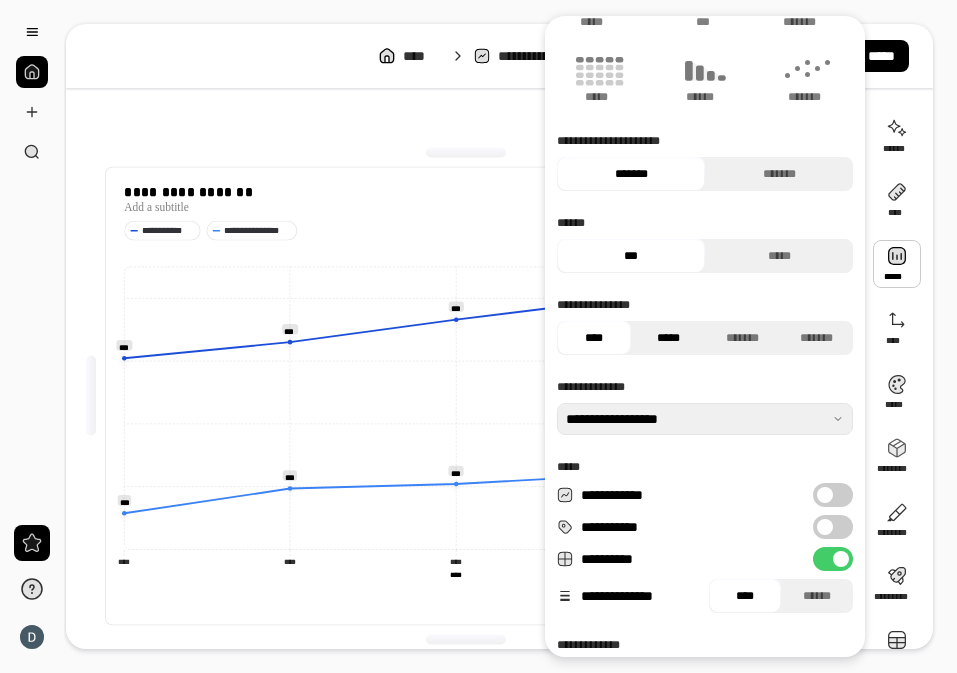 click on "*****" at bounding box center [668, 338] 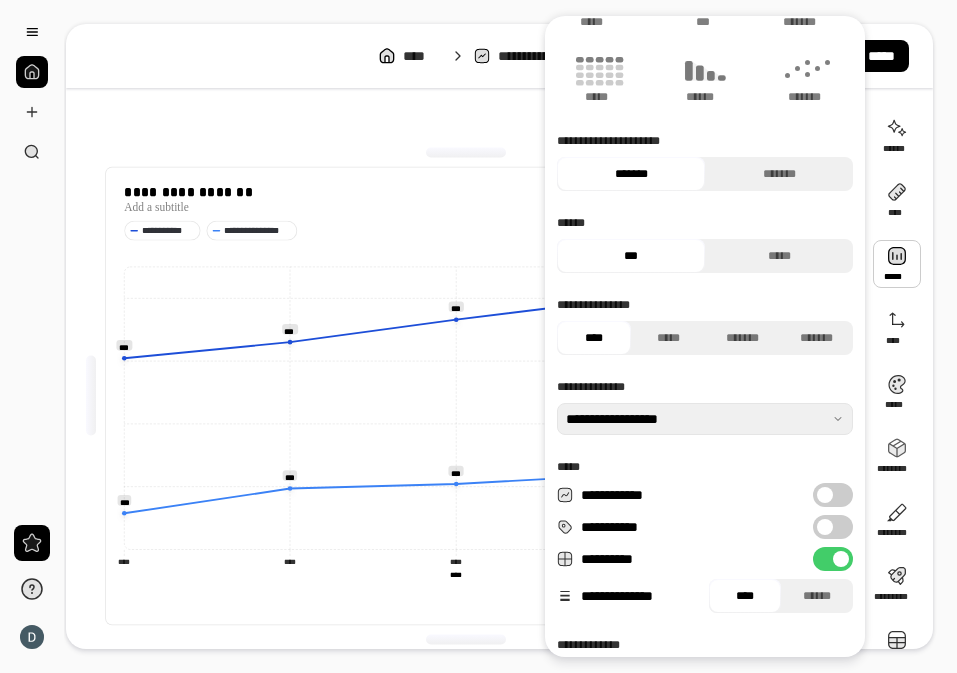 scroll, scrollTop: 226, scrollLeft: 0, axis: vertical 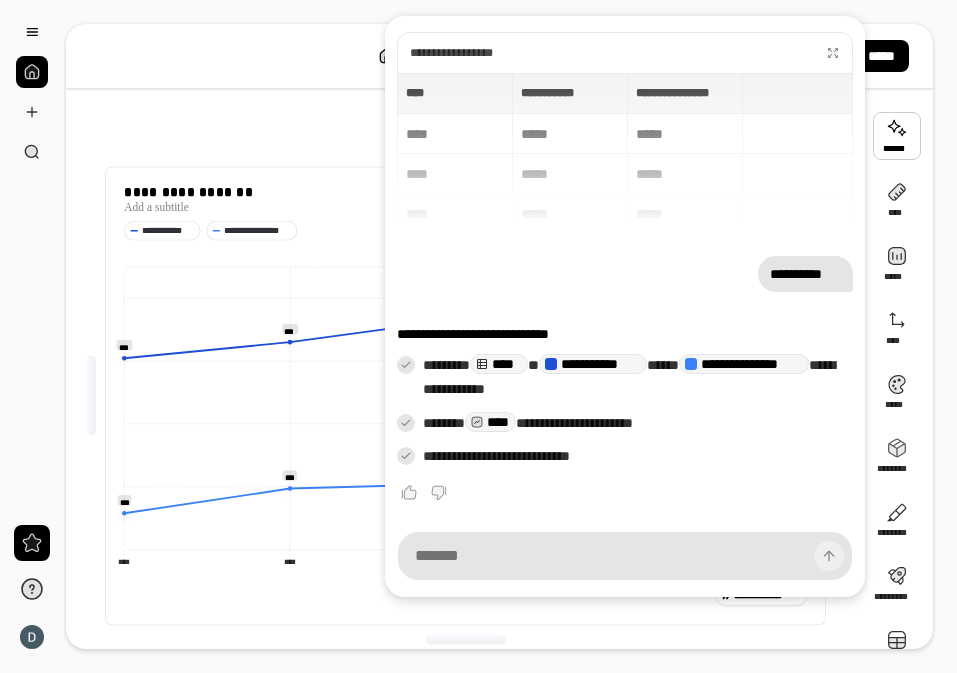 click on "**********" at bounding box center [744, 364] 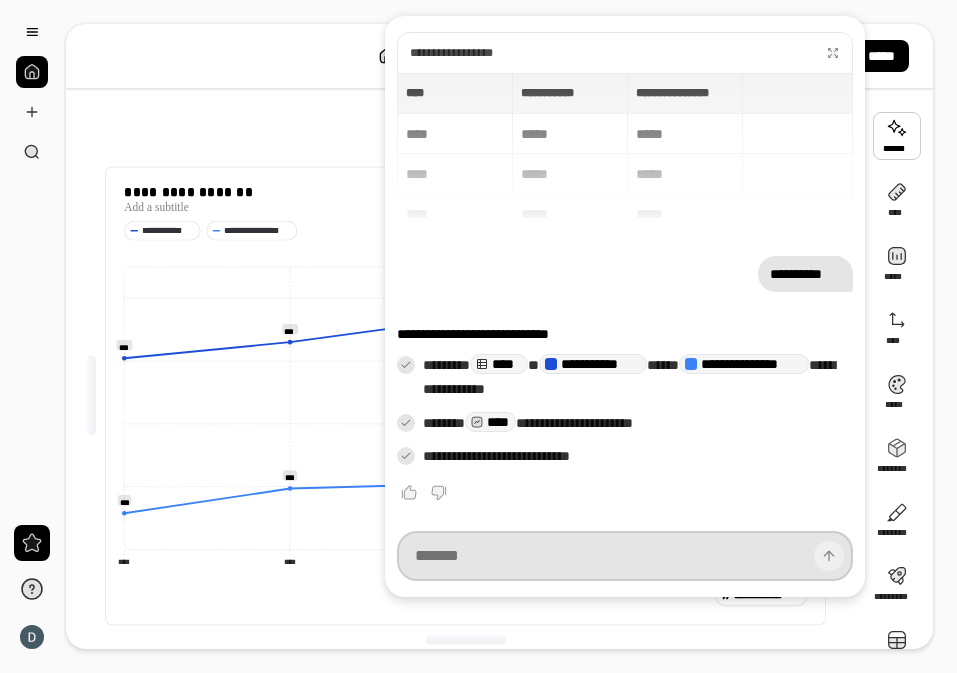 click at bounding box center (625, 556) 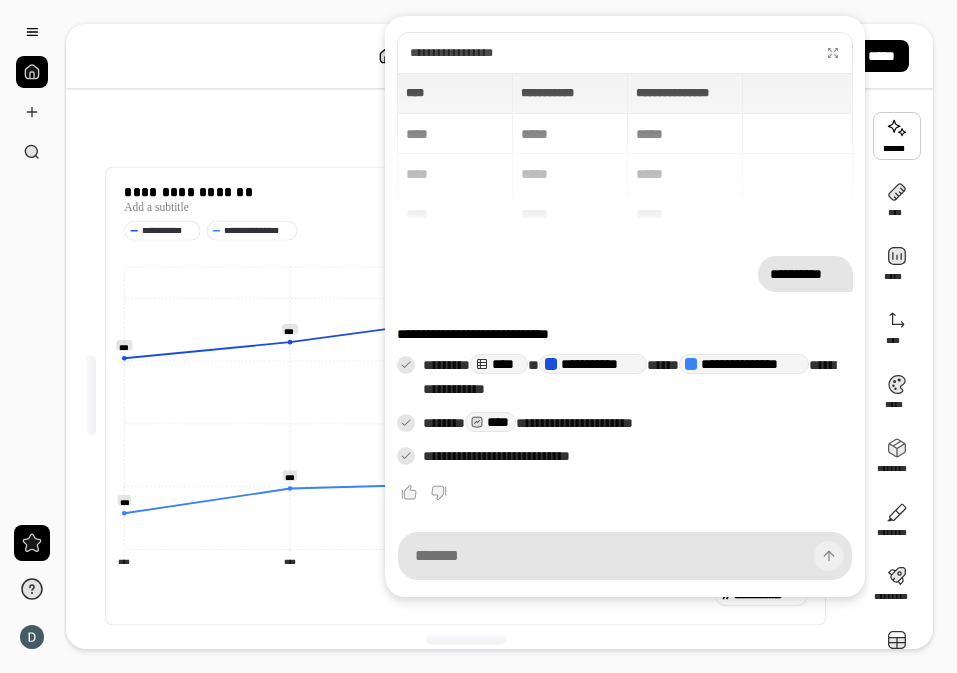 click on "**********" at bounding box center [625, 148] 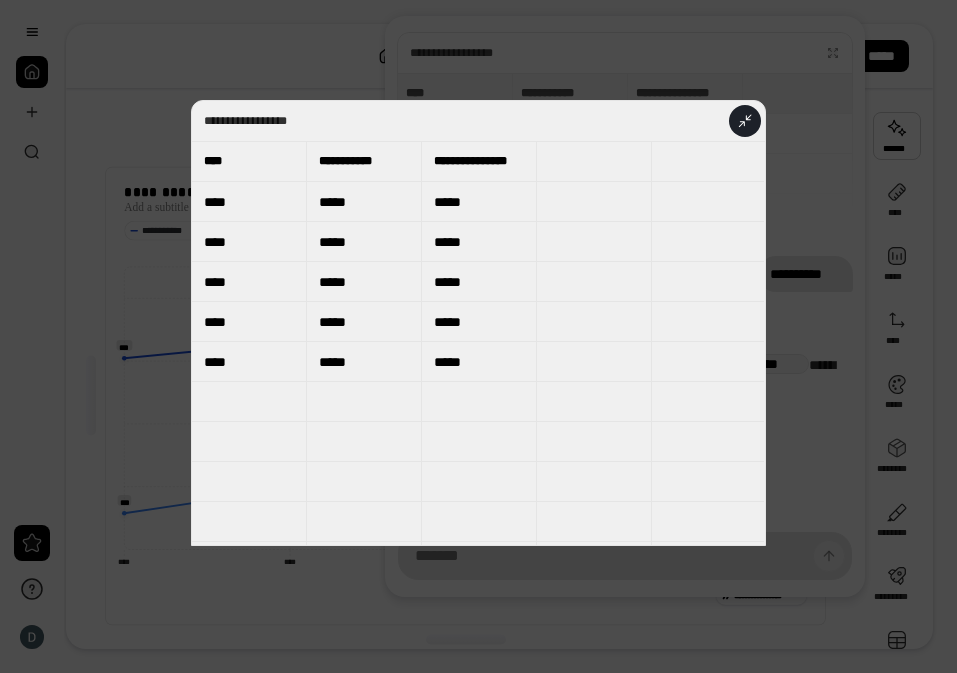click on "**********" at bounding box center (479, 161) 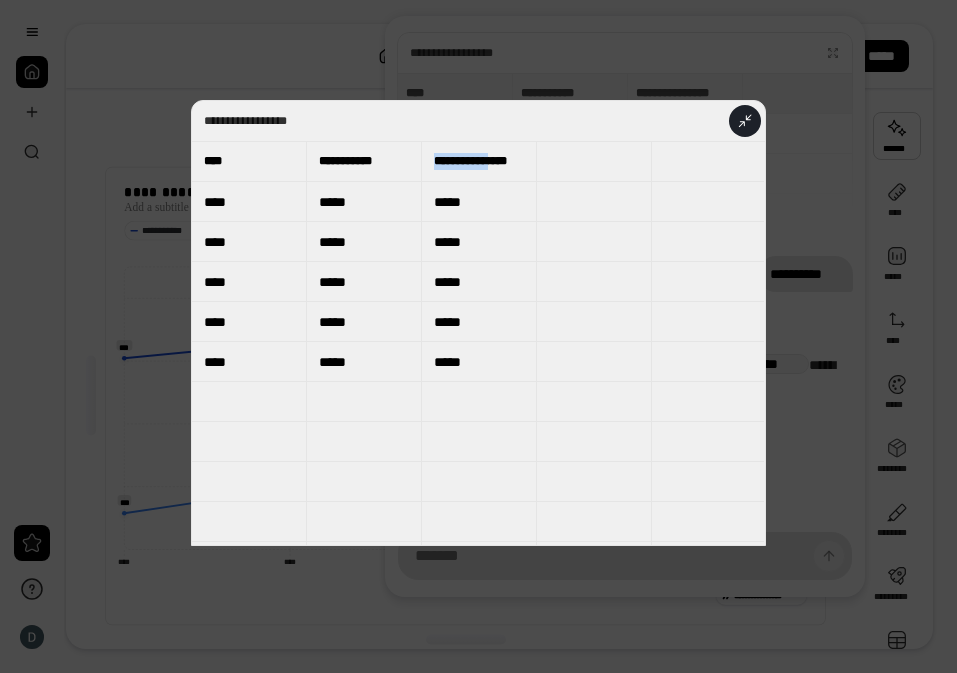 click on "**********" at bounding box center [479, 161] 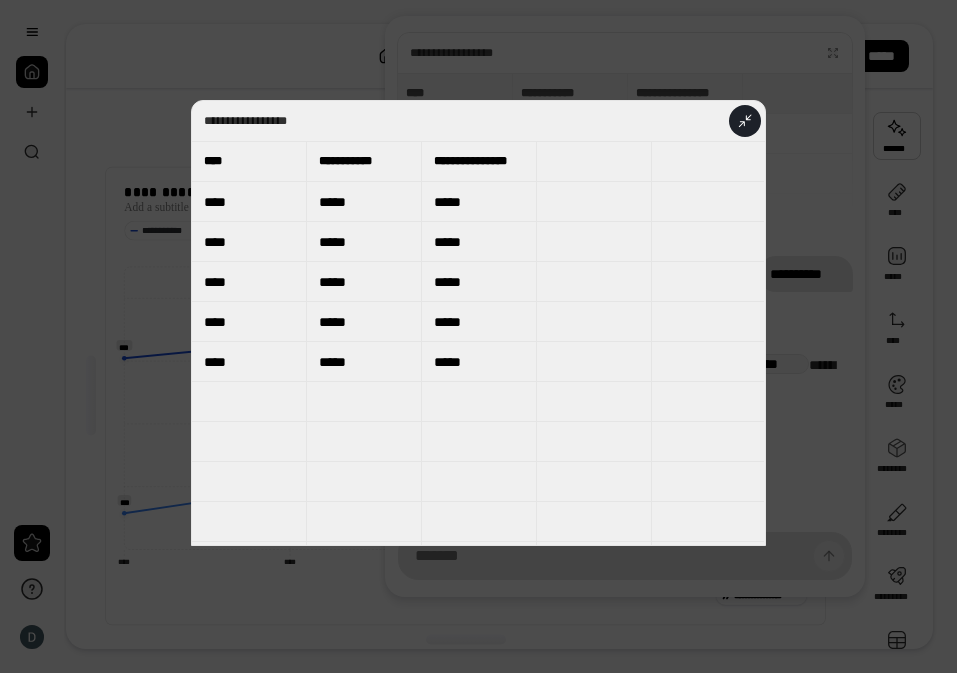 click on "**********" at bounding box center [462, 121] 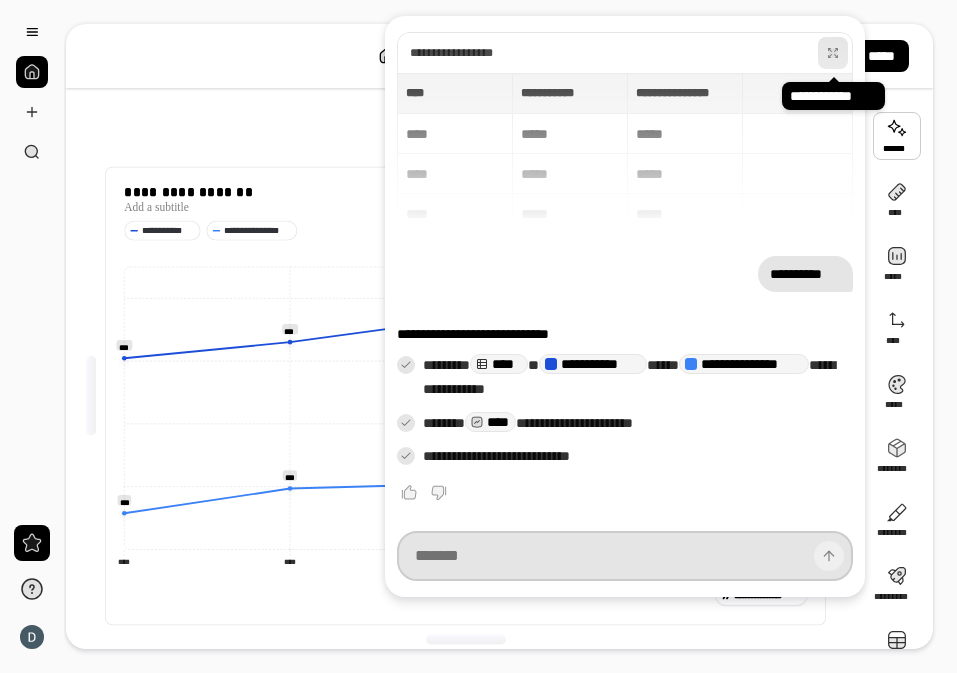 click at bounding box center [625, 556] 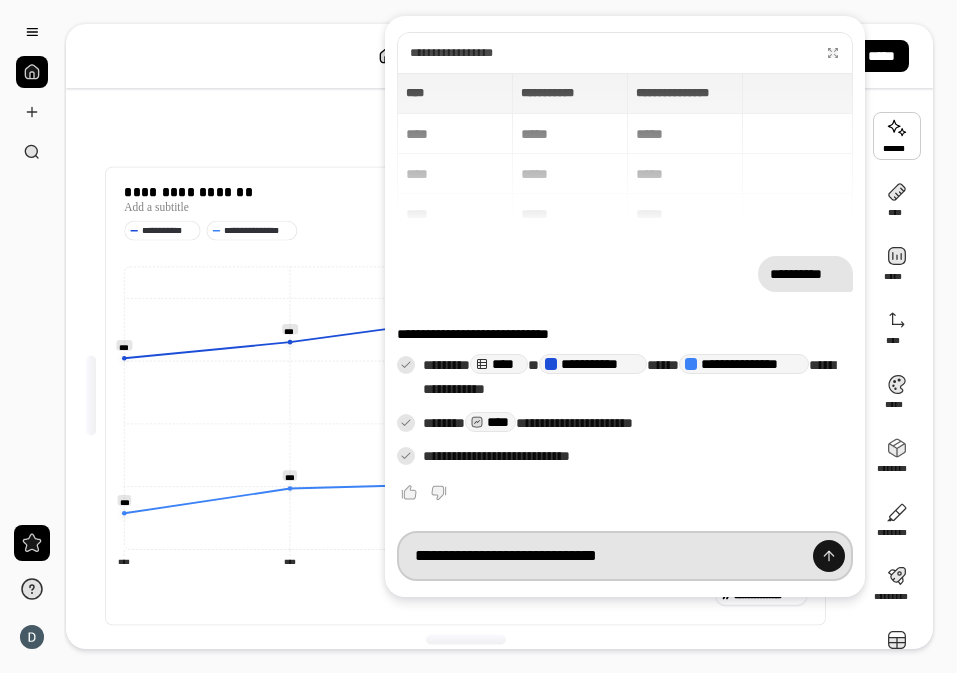 type on "**********" 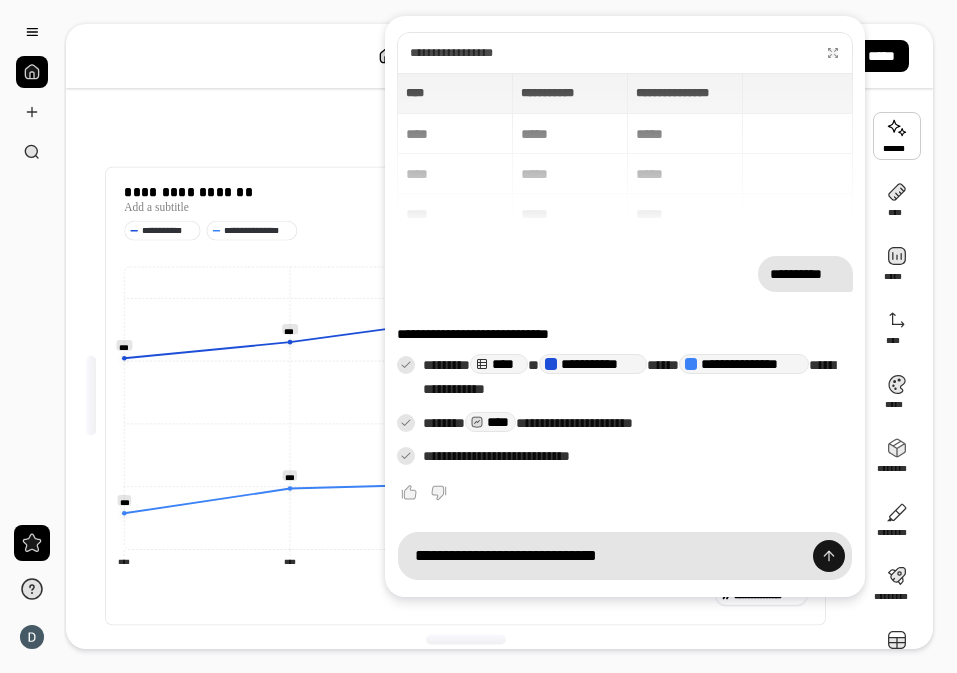 click at bounding box center [829, 556] 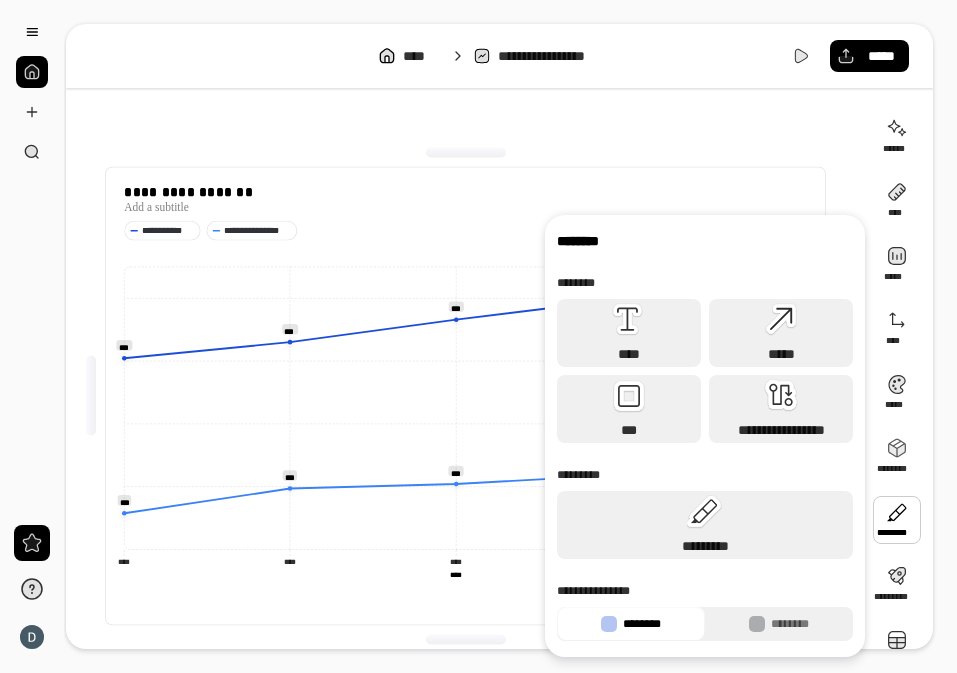 click at bounding box center (897, 520) 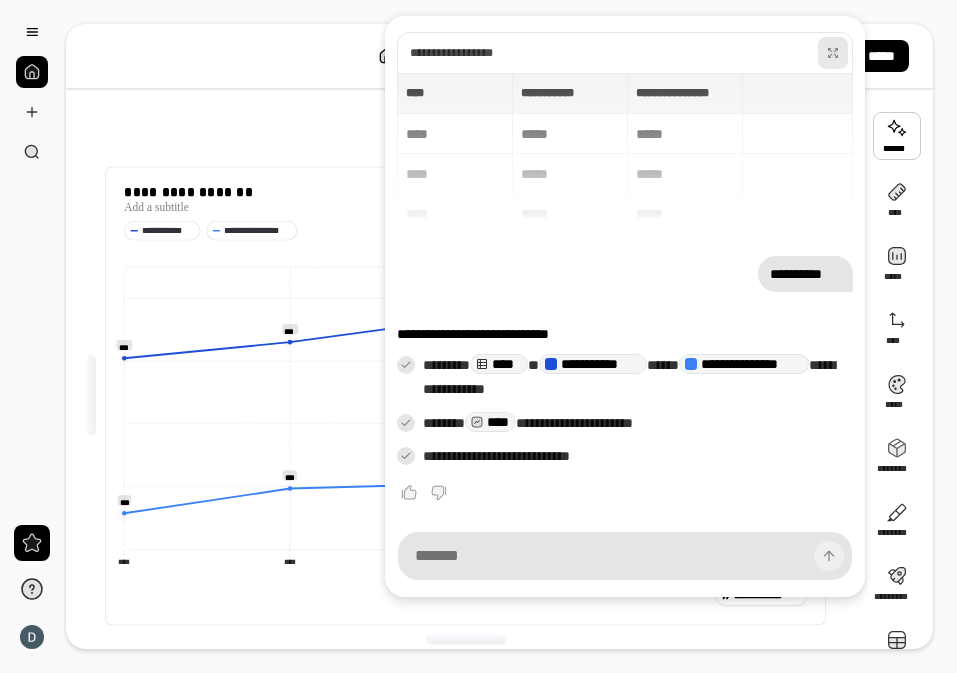 click 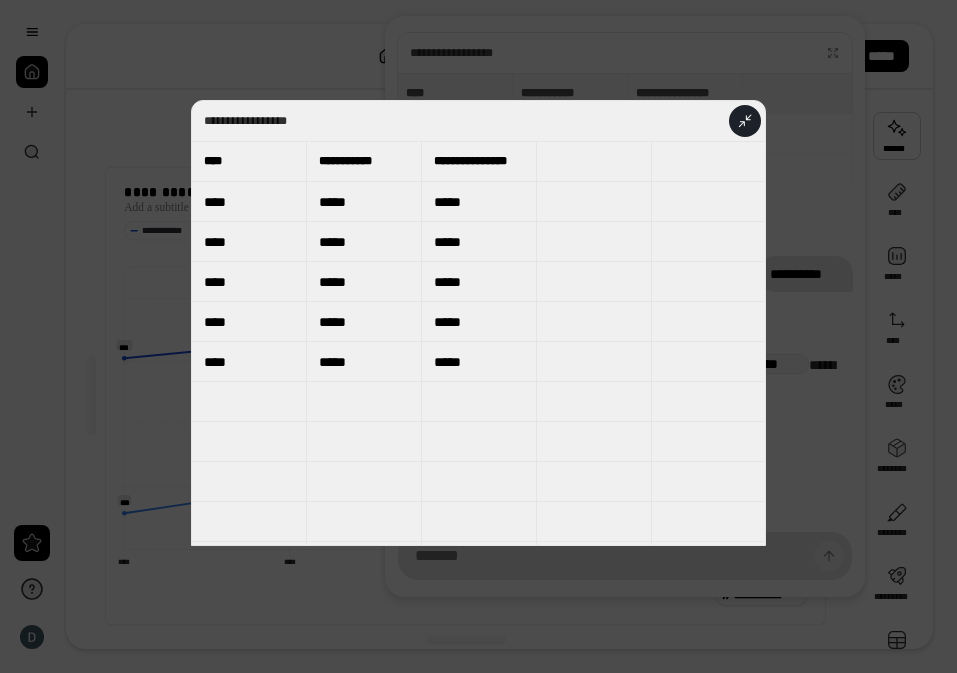 click 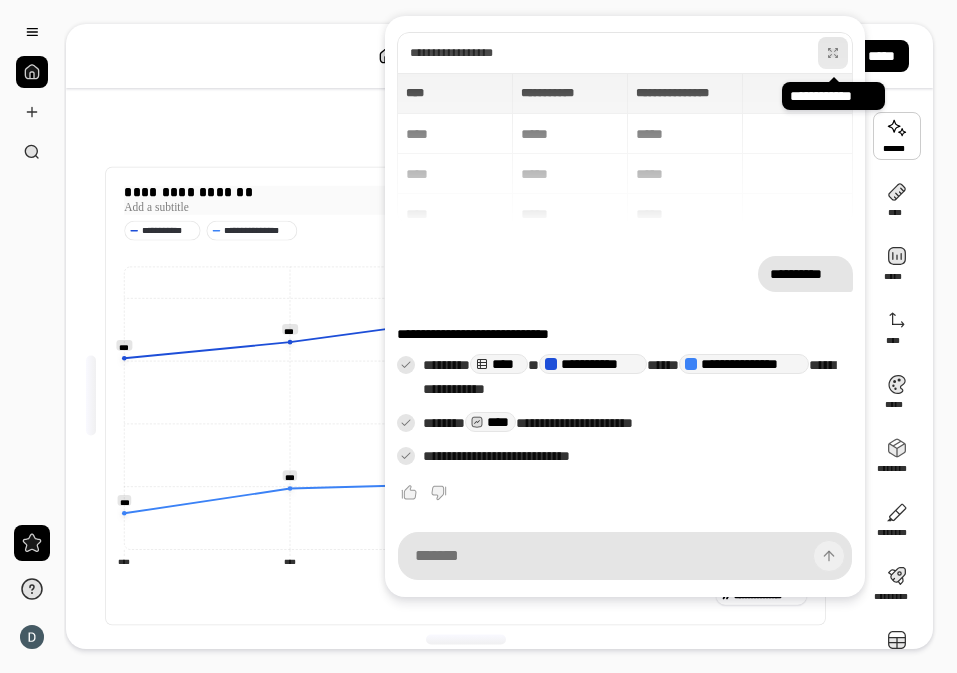 click on "**********" at bounding box center [465, 193] 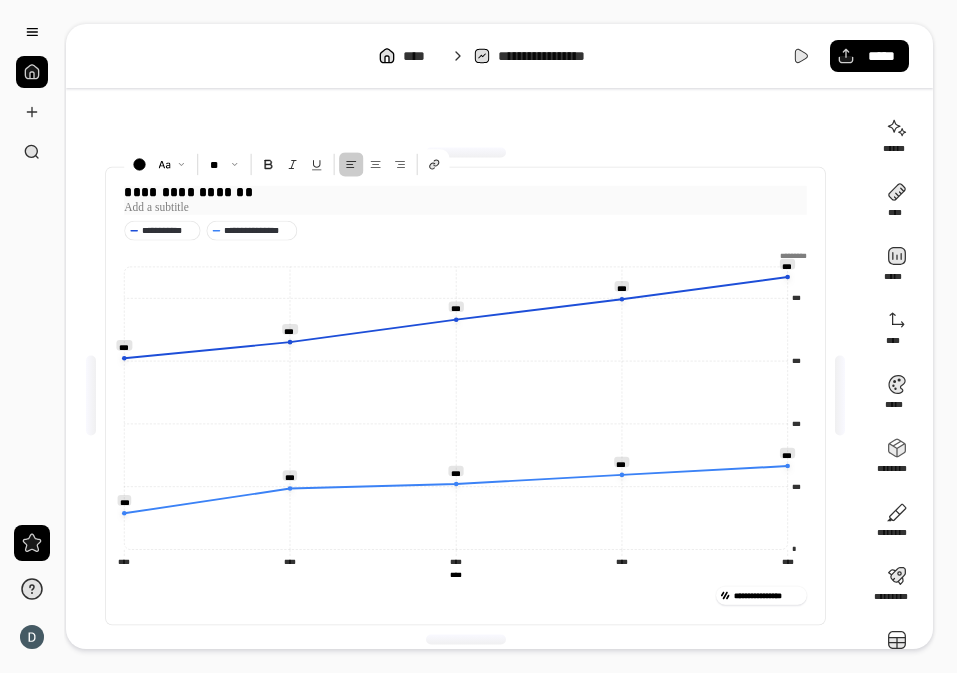 click at bounding box center [466, 153] 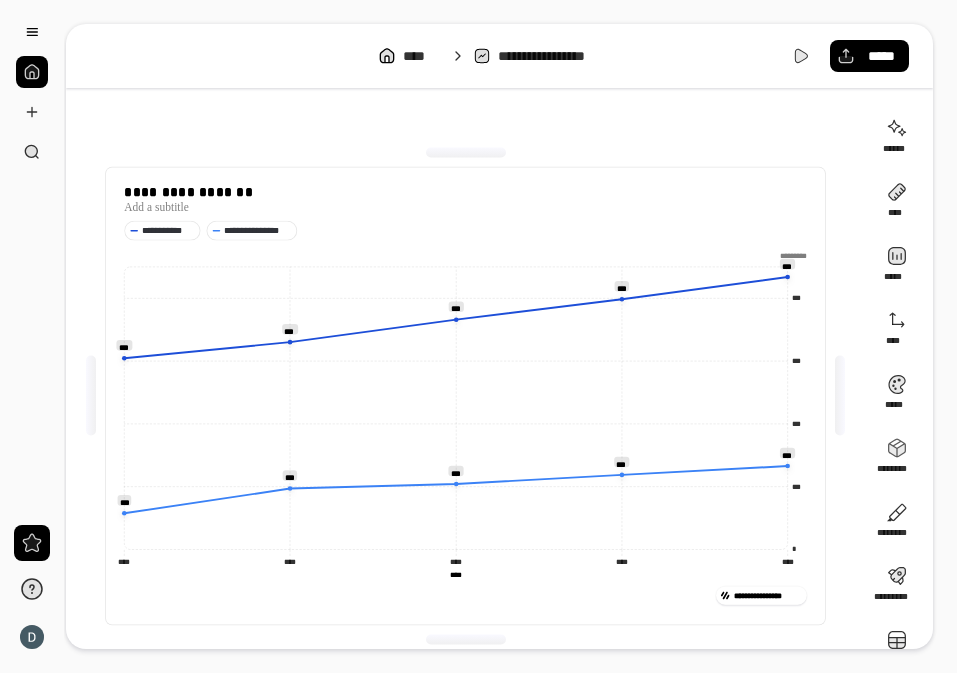 click on "**********" at bounding box center [465, 396] 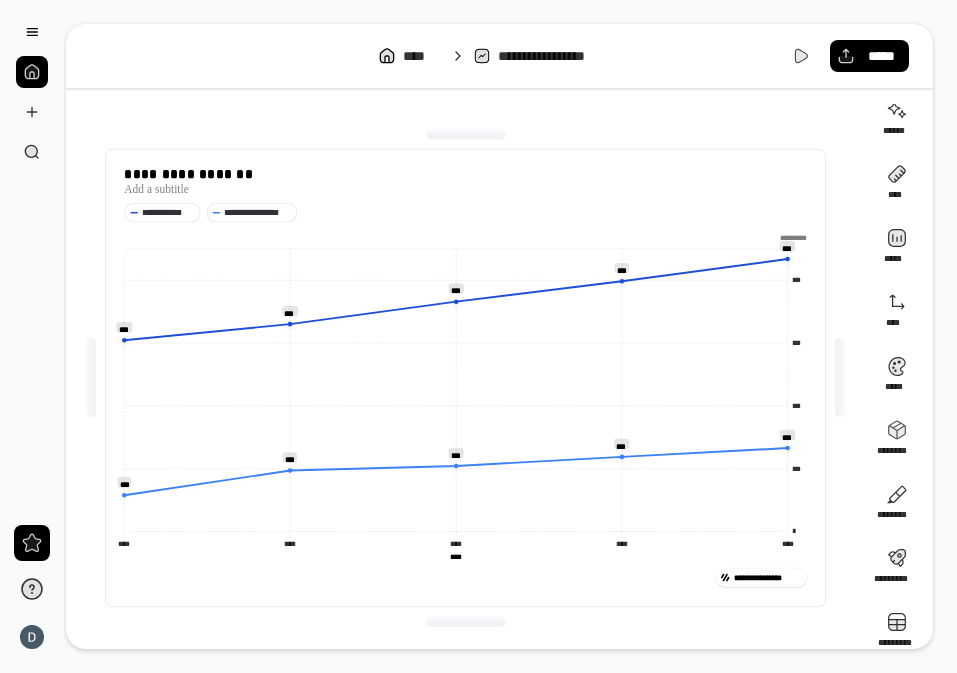 scroll, scrollTop: 15, scrollLeft: 0, axis: vertical 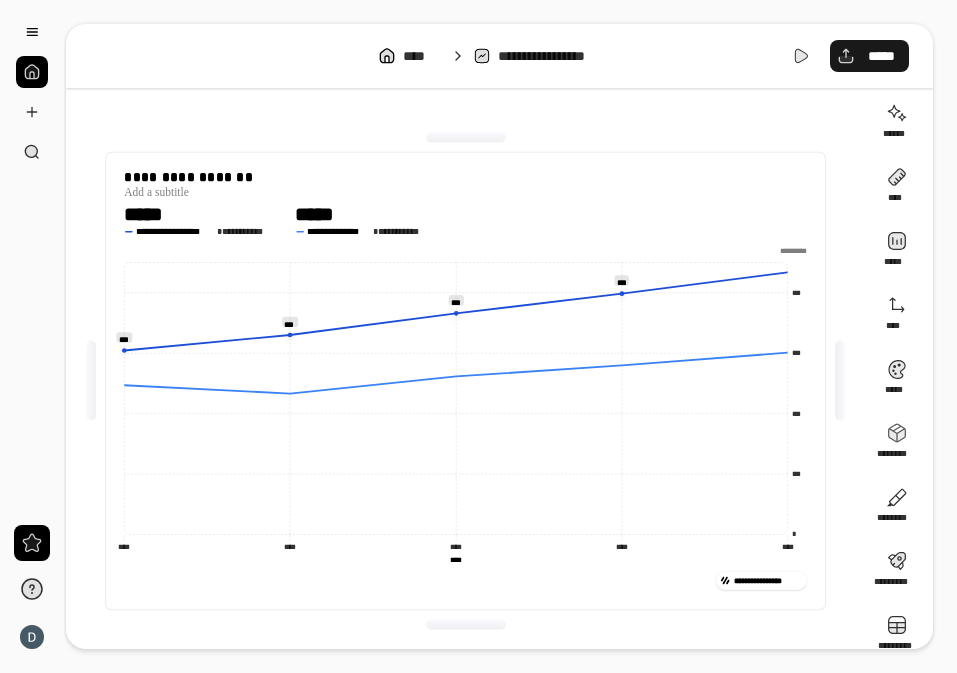 click on "*****" at bounding box center [881, 56] 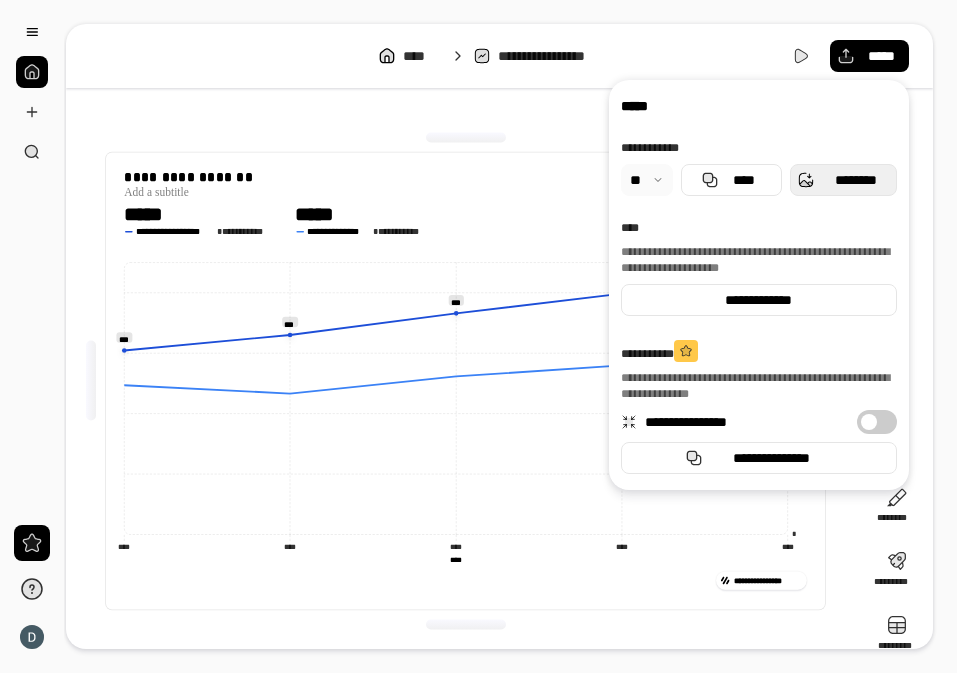 click on "********" at bounding box center [843, 180] 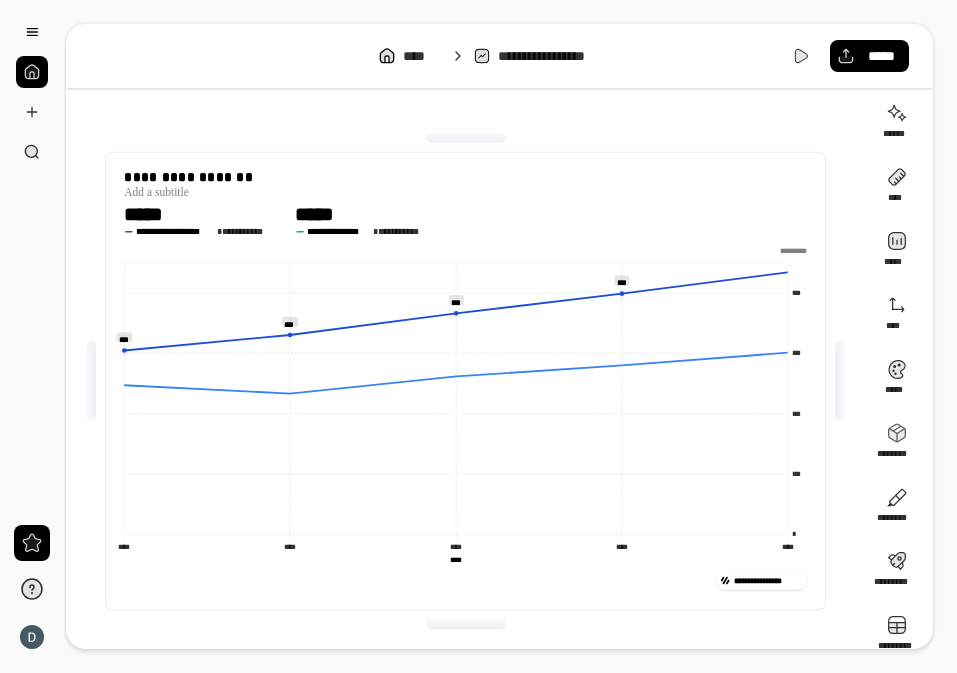 click on "**********" at bounding box center (465, 381) 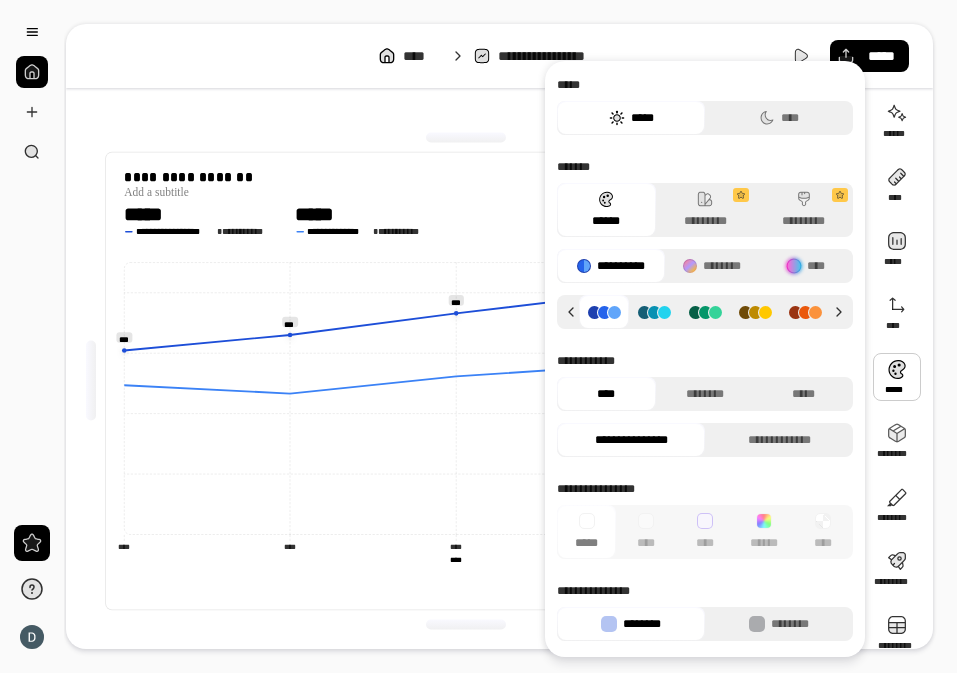 click on "*****" at bounding box center (364, 214) 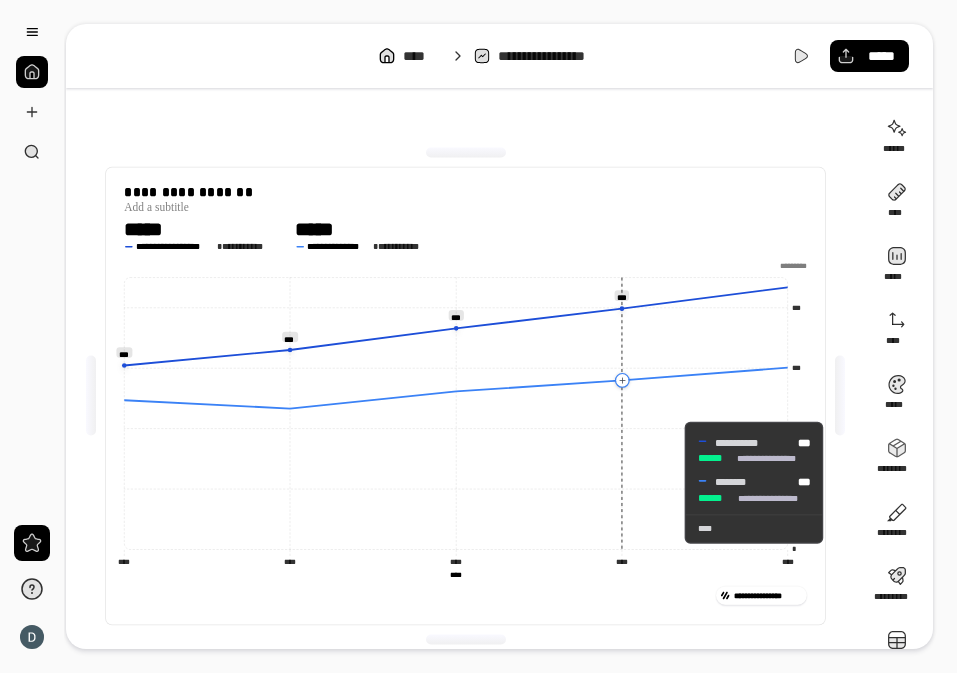 click 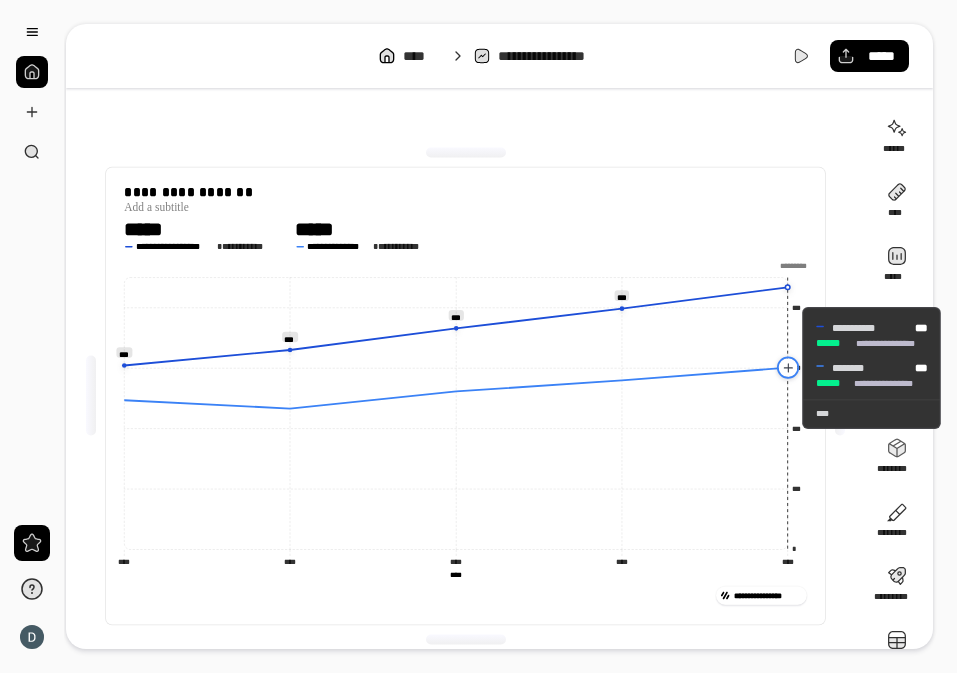 click 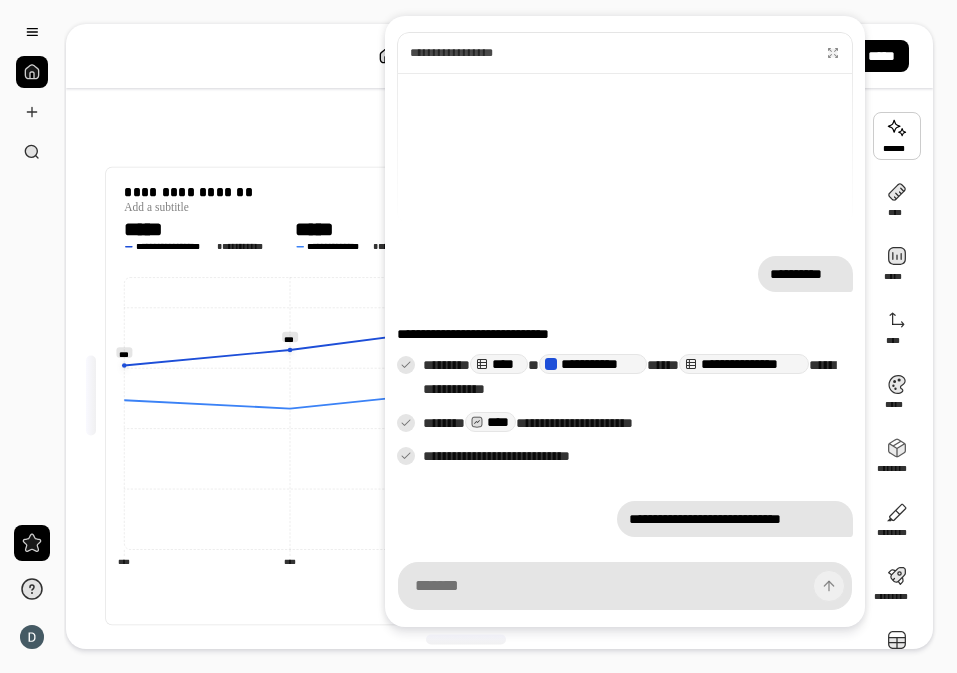 click at bounding box center (897, 136) 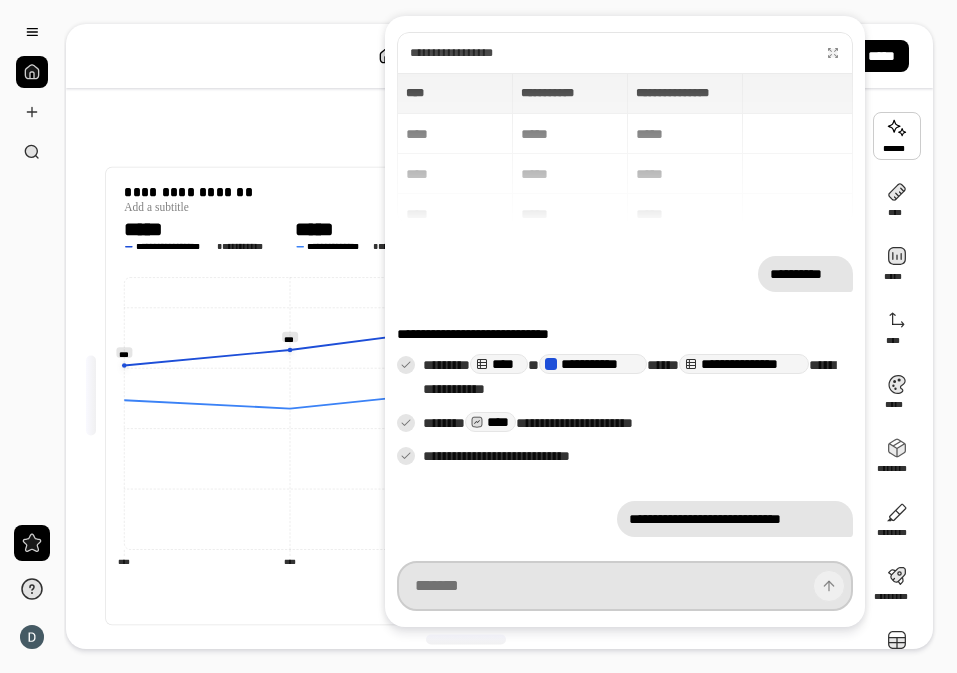 click at bounding box center [625, 586] 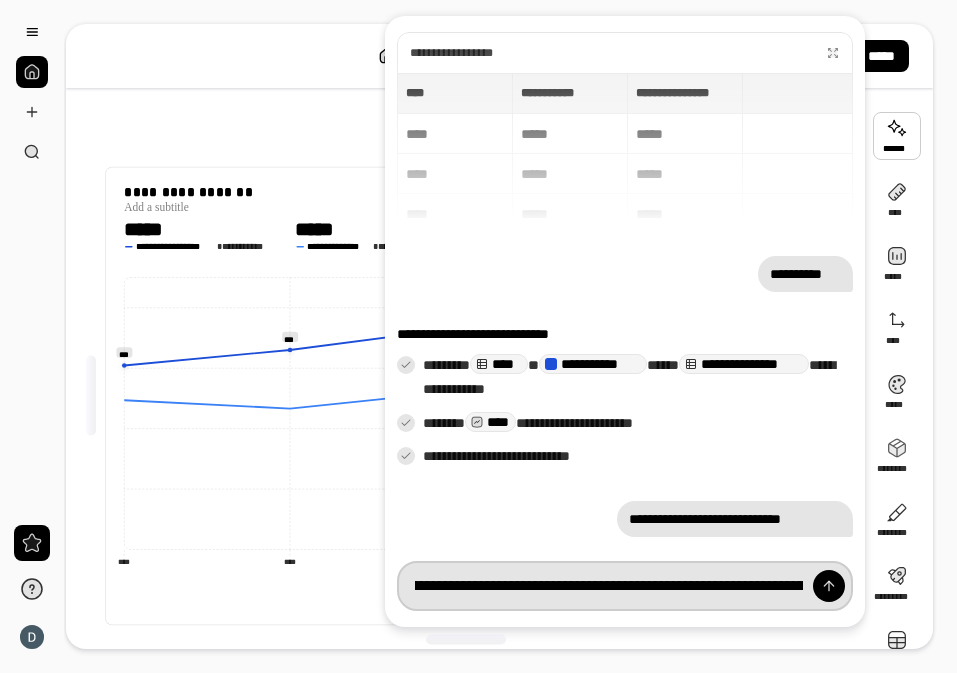 scroll, scrollTop: 0, scrollLeft: 0, axis: both 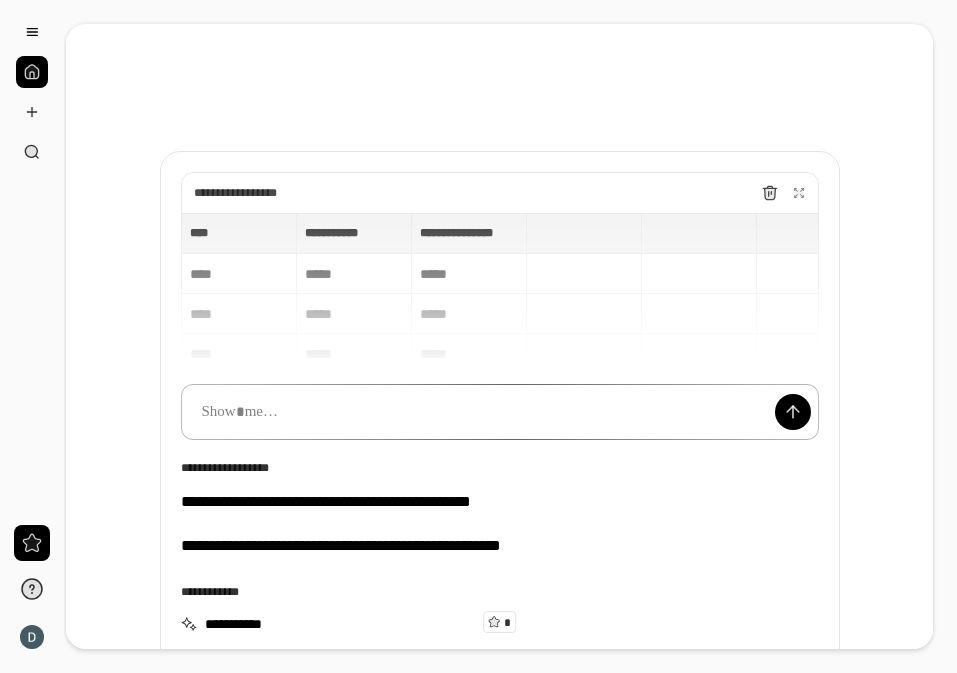 click at bounding box center (500, 412) 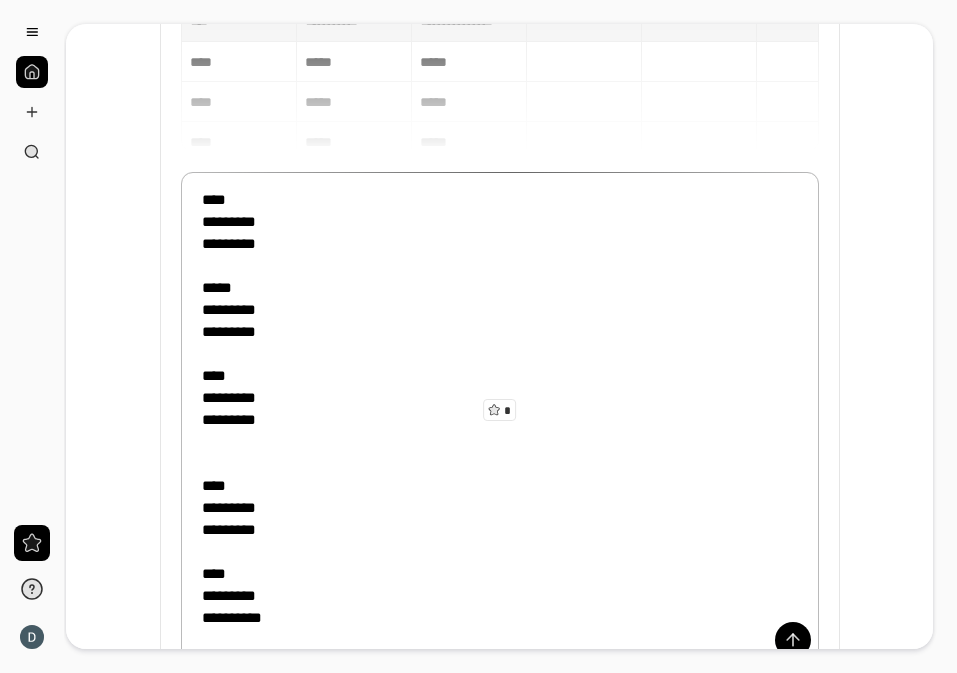 click on "****
*********
*********
*****
*********
*********
****
*********
*********
****
*********
*********
****
*********
*********" at bounding box center [500, 420] 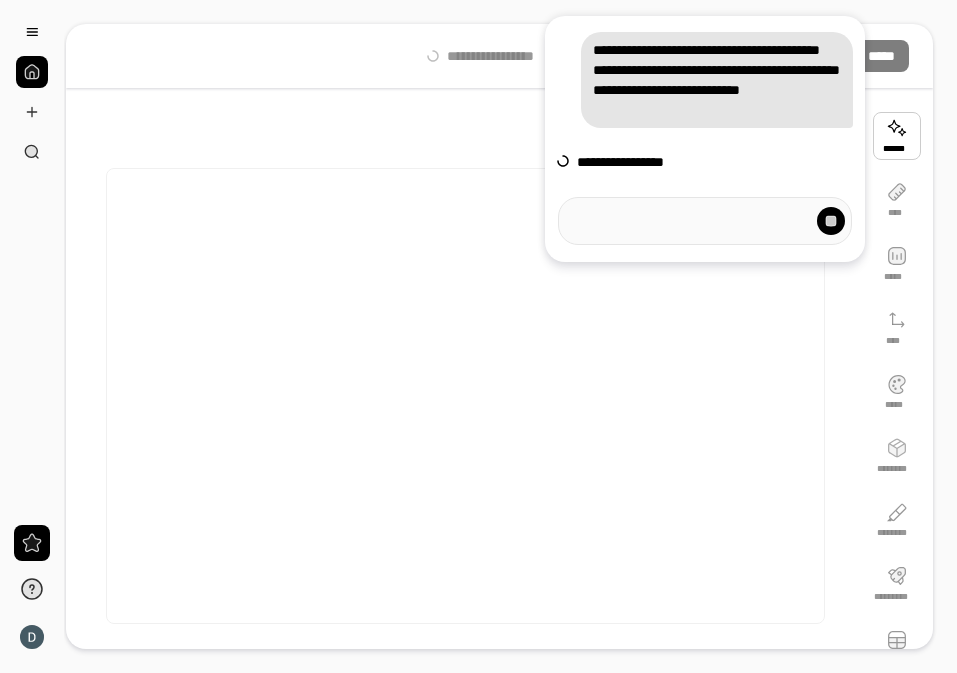 click at bounding box center [705, 221] 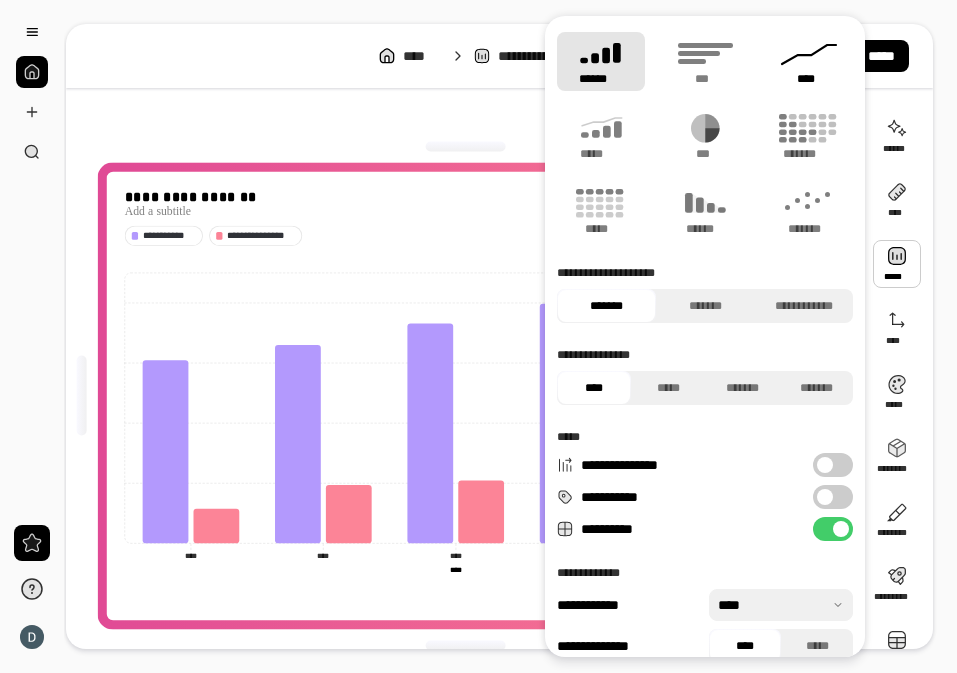 click 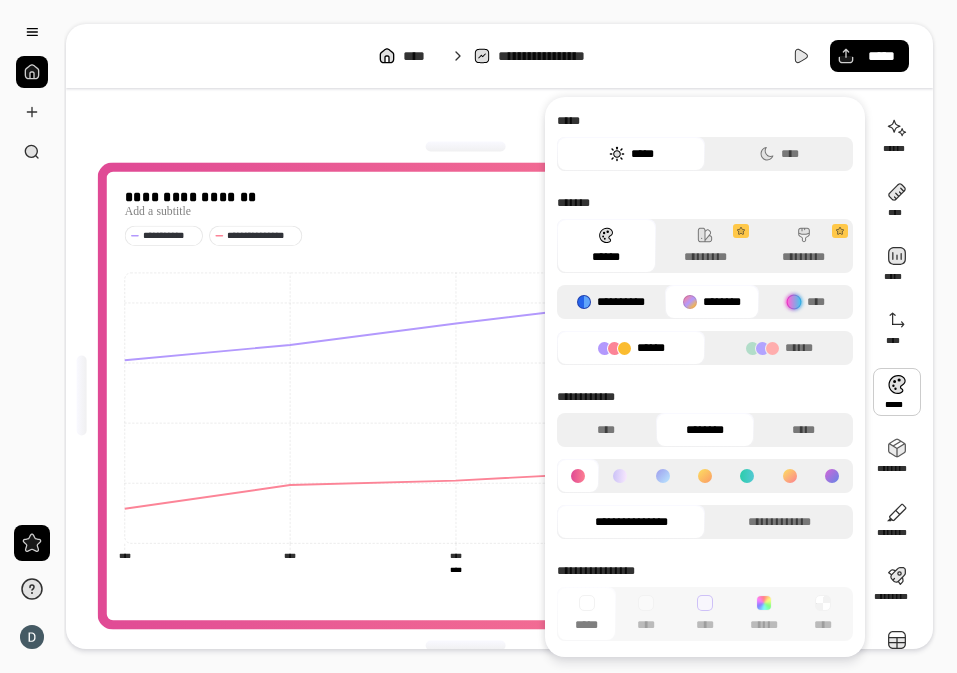 click on "**********" at bounding box center (611, 302) 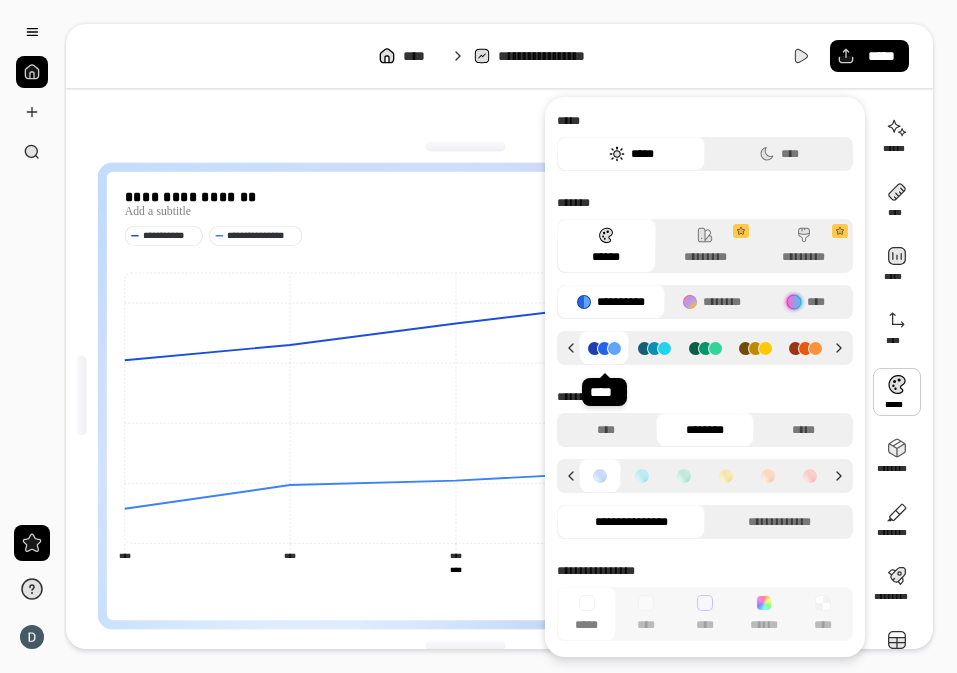 click 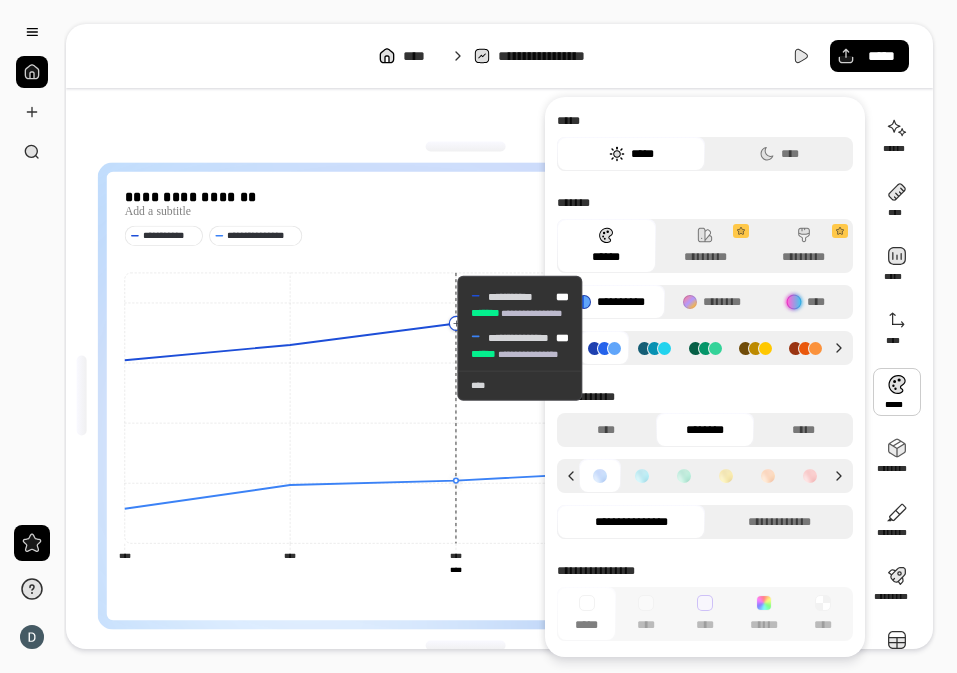 click 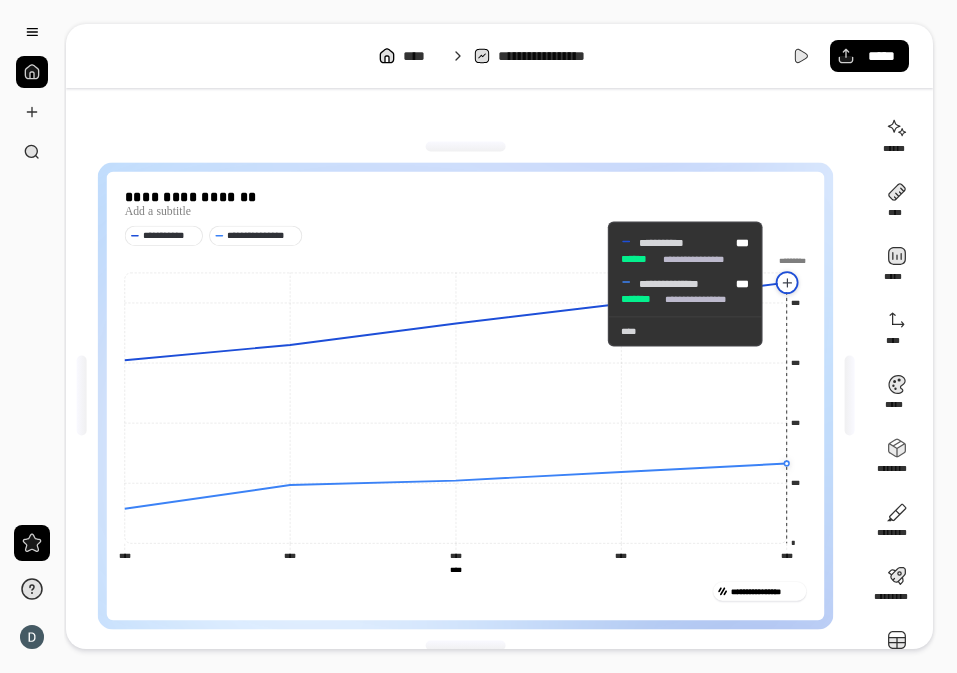 click 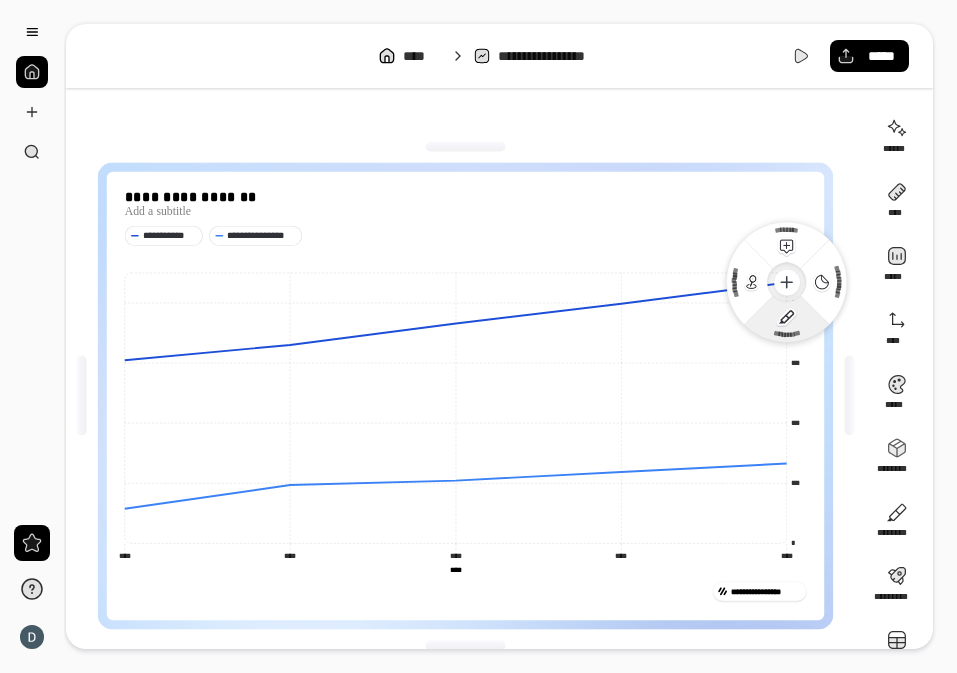 click 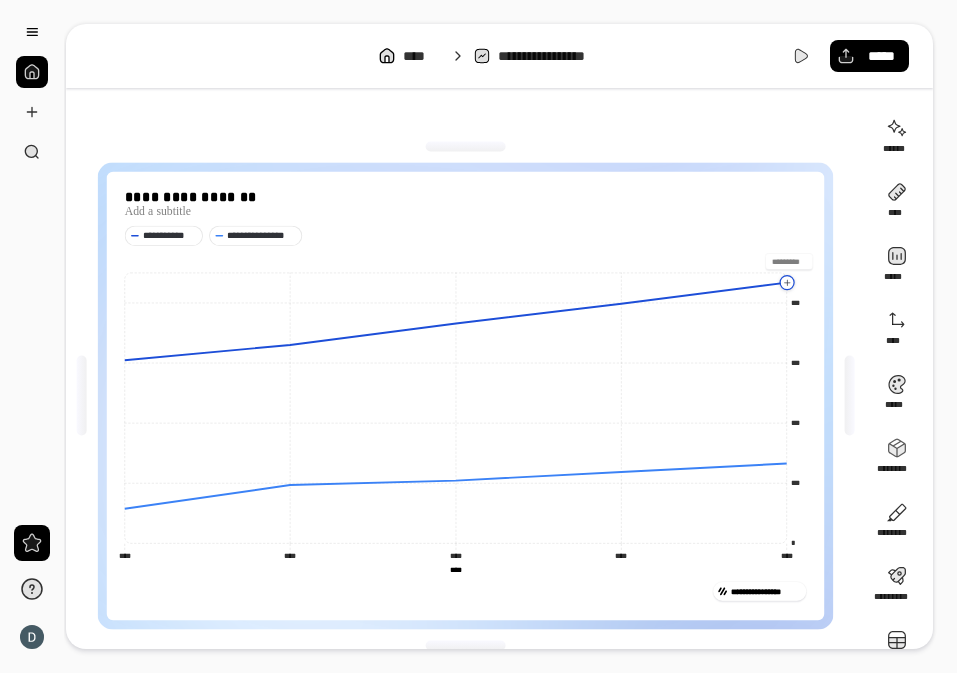 click on "*********" at bounding box center (789, 262) 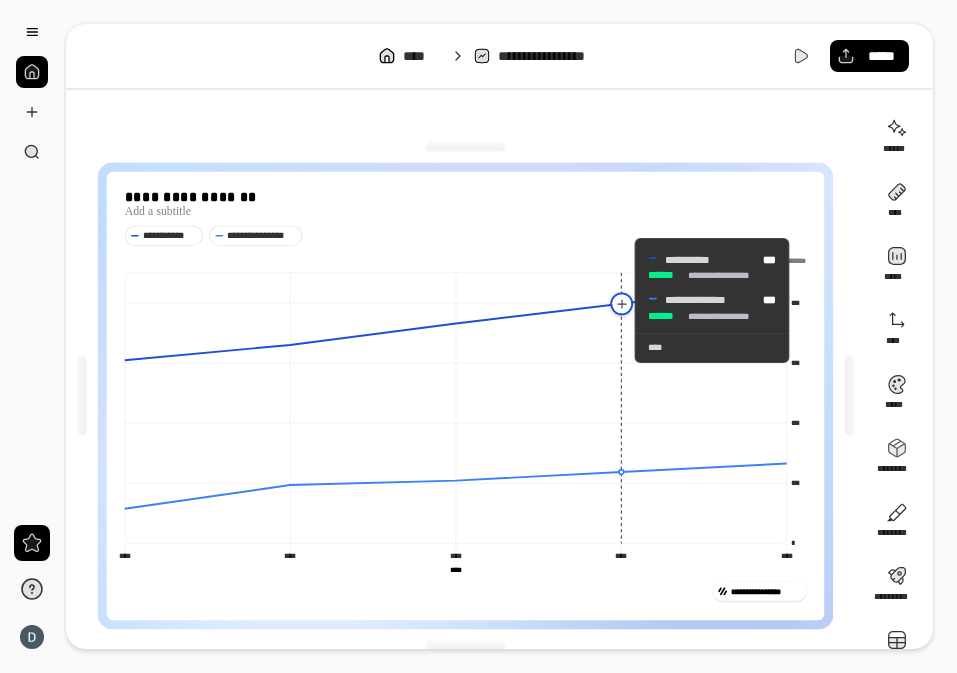 click 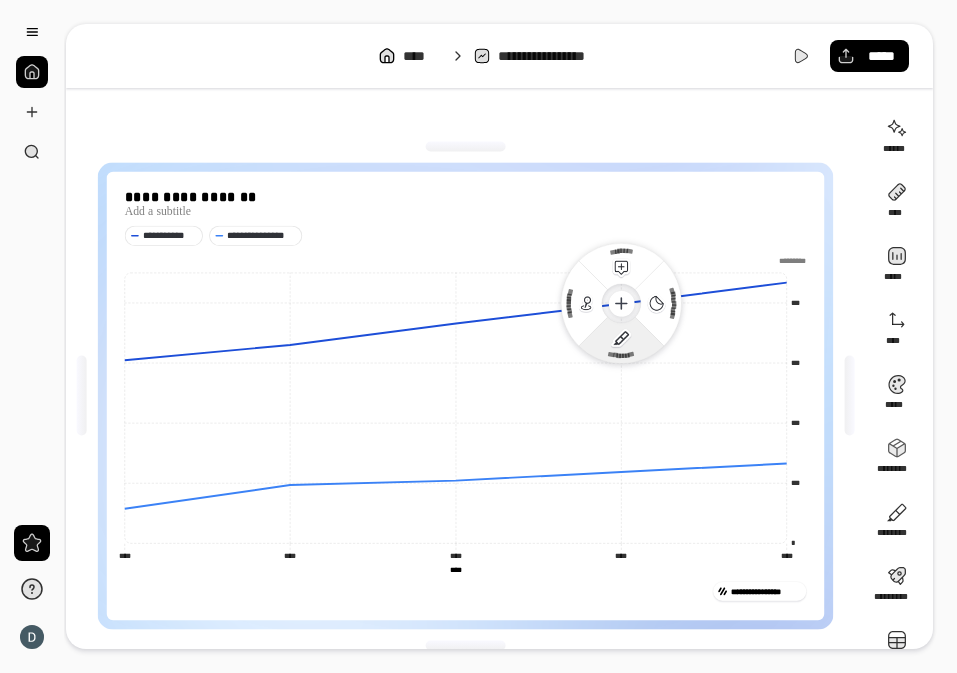 click 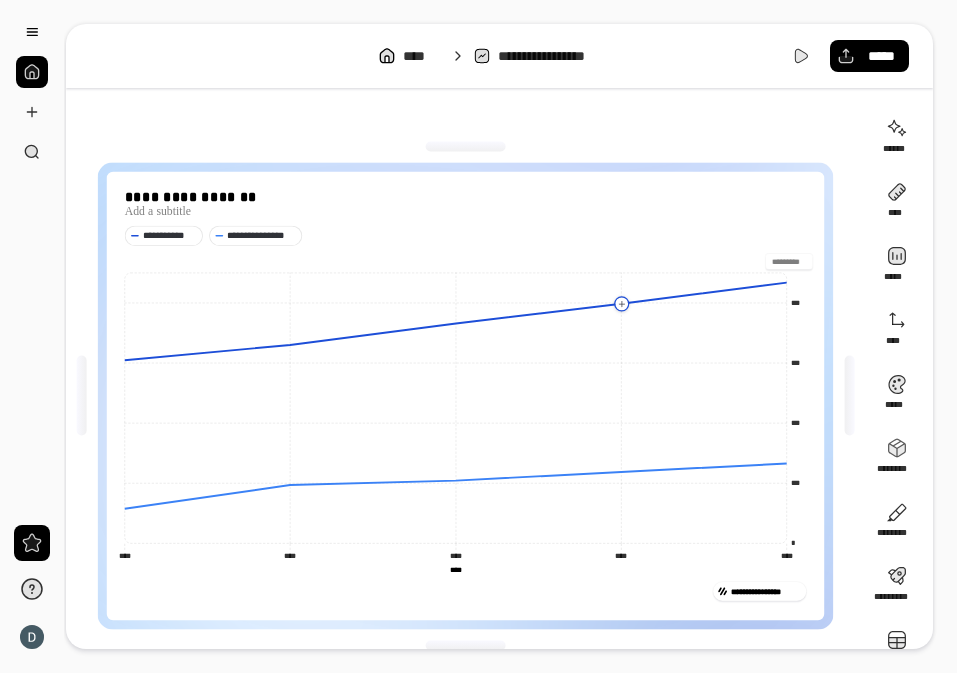 click on "*********" at bounding box center [465, 262] 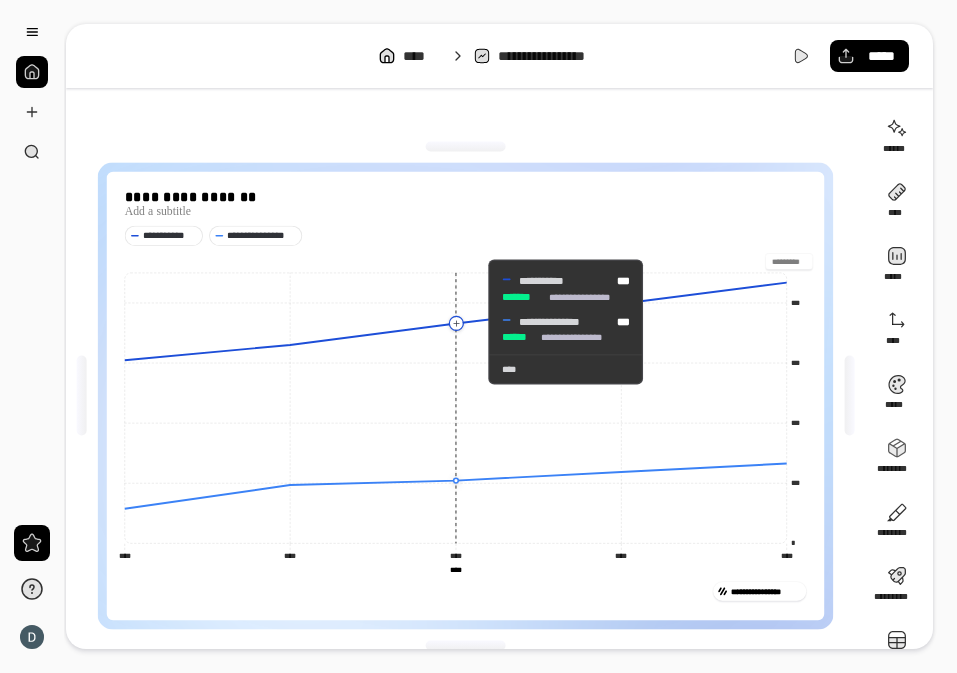 click 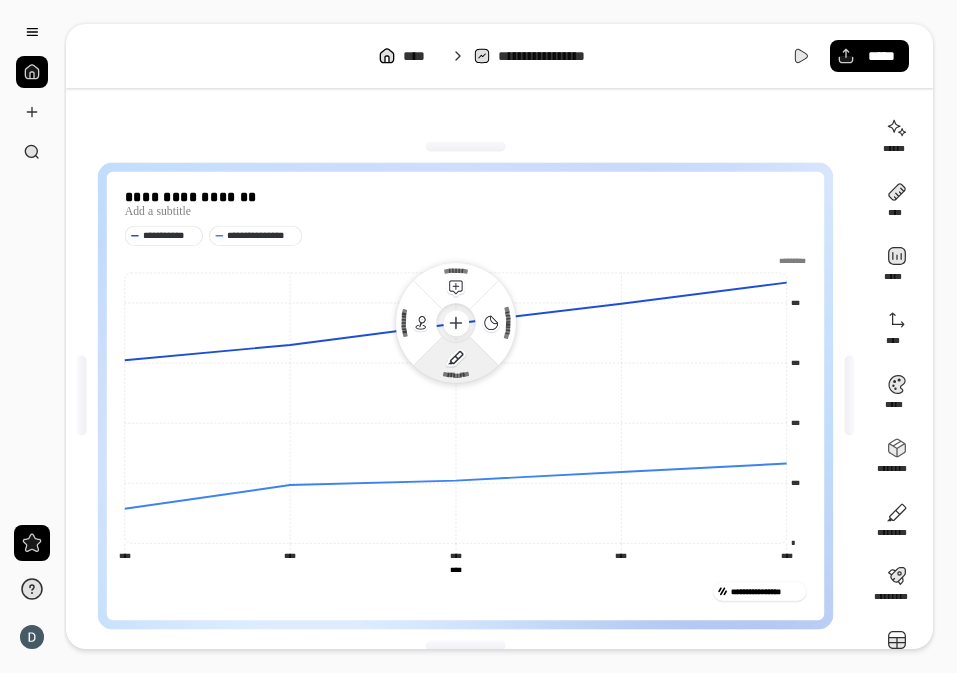 click 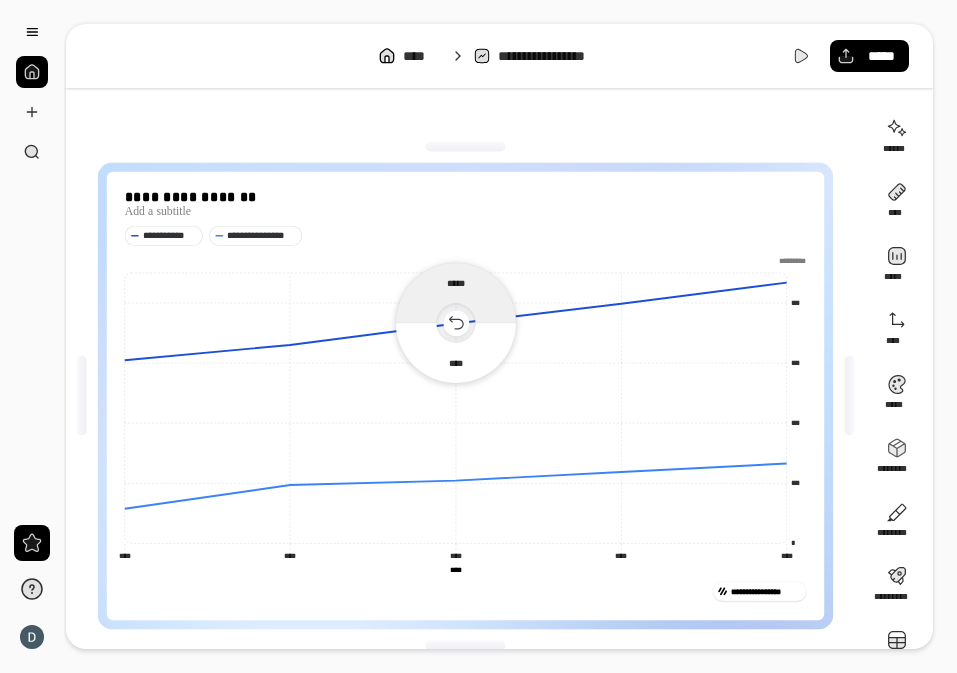 click 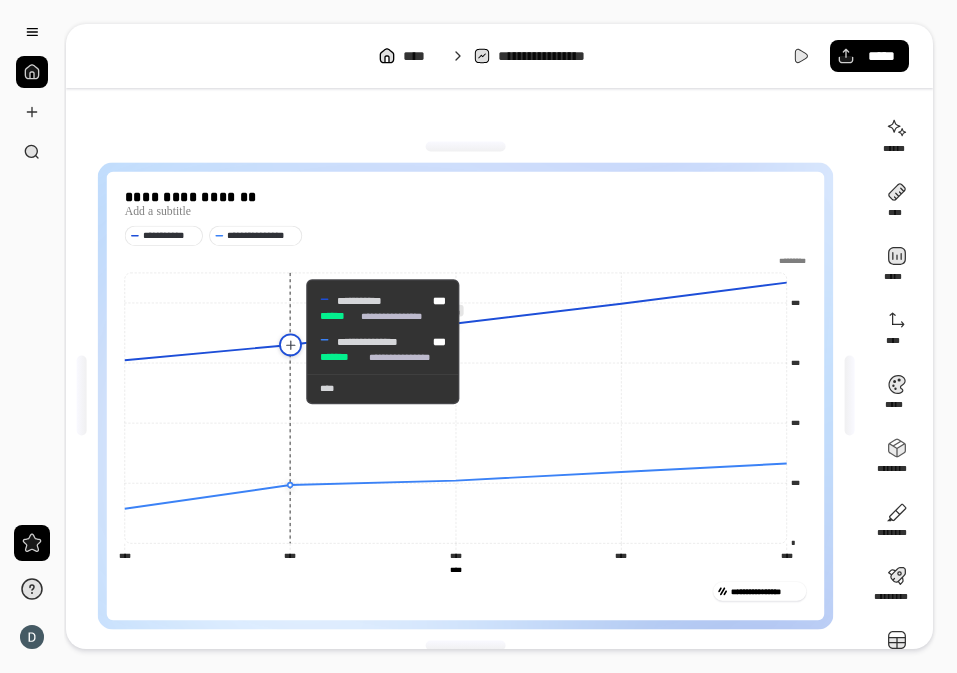 click 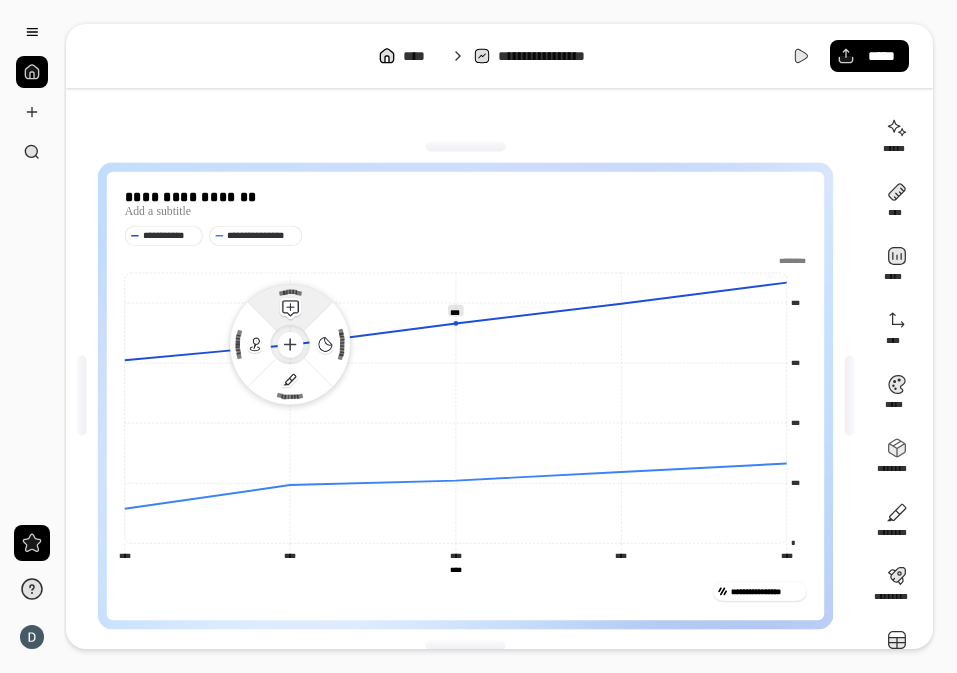 click on "********" 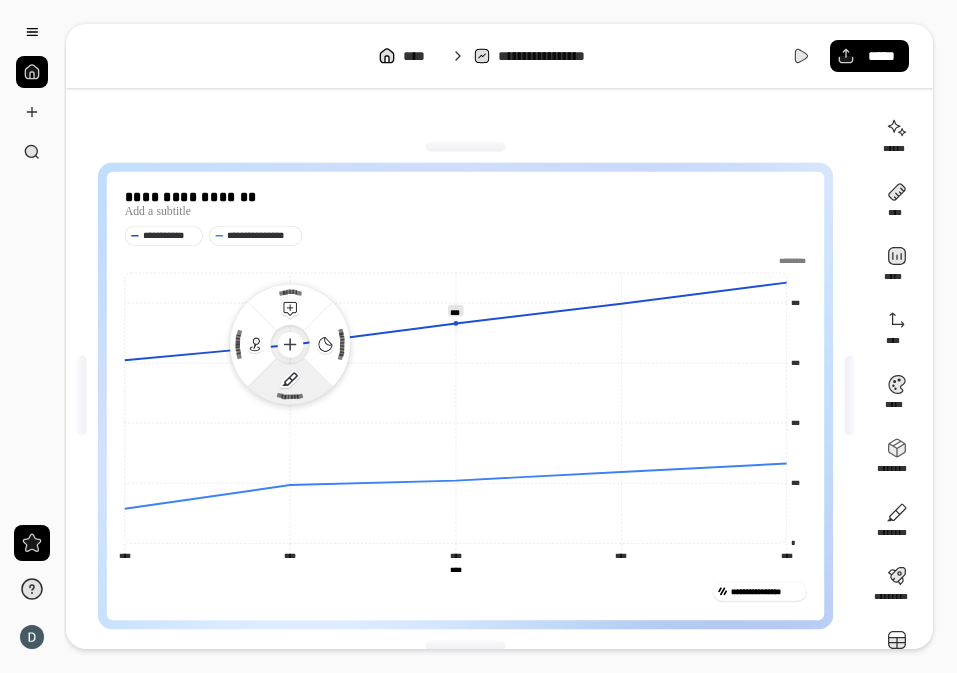click 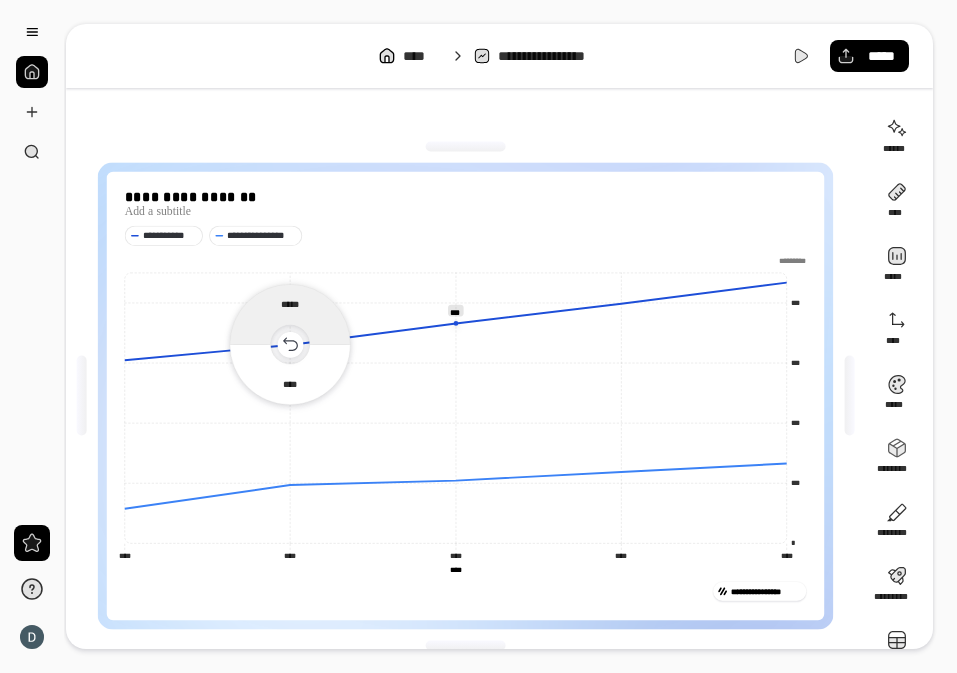 click 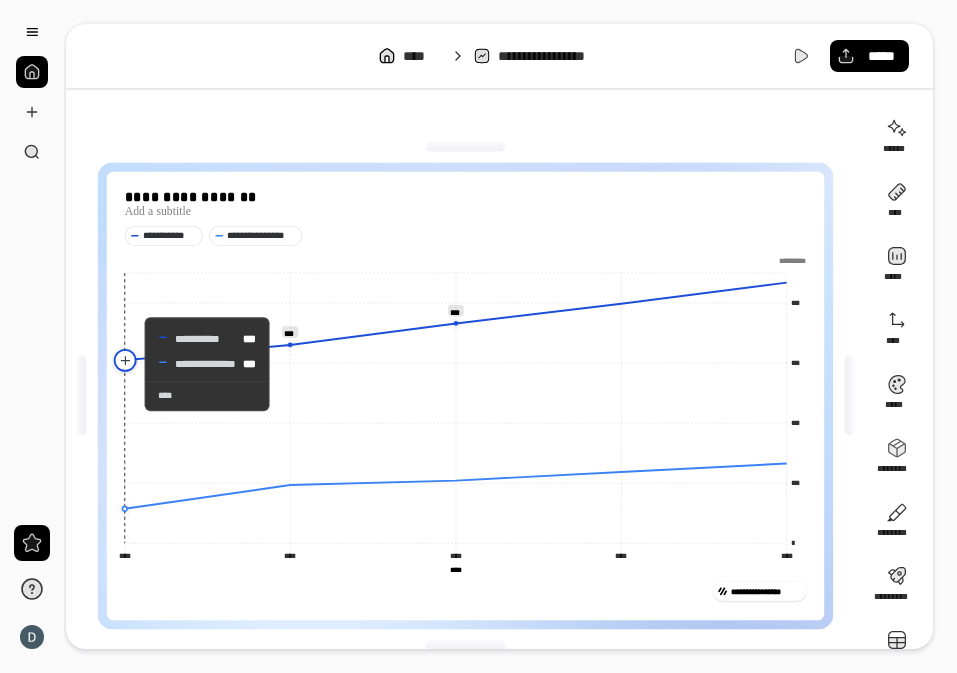 click 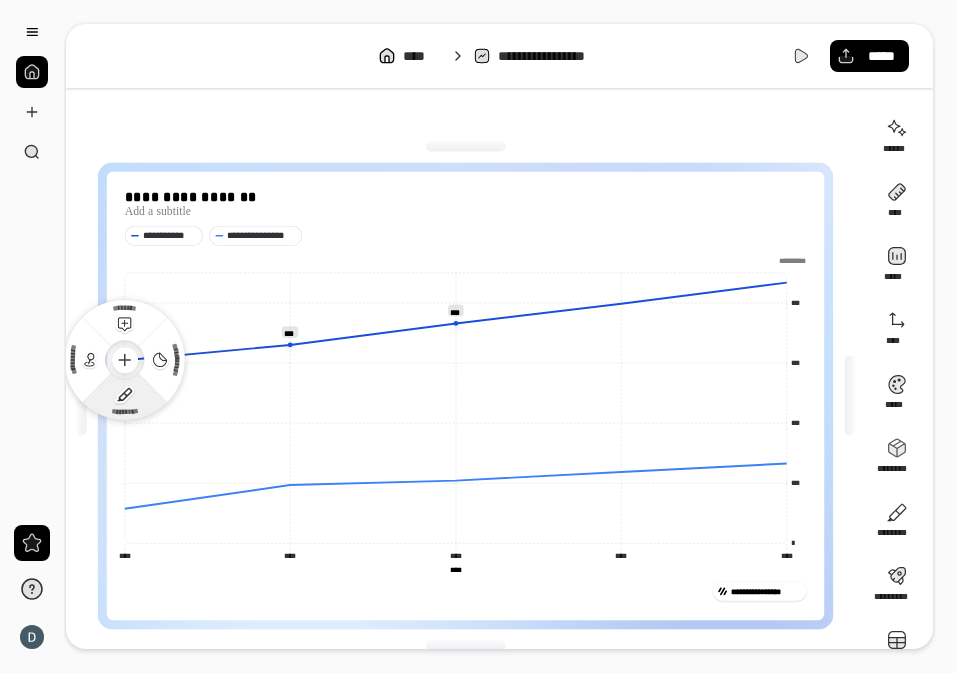 click 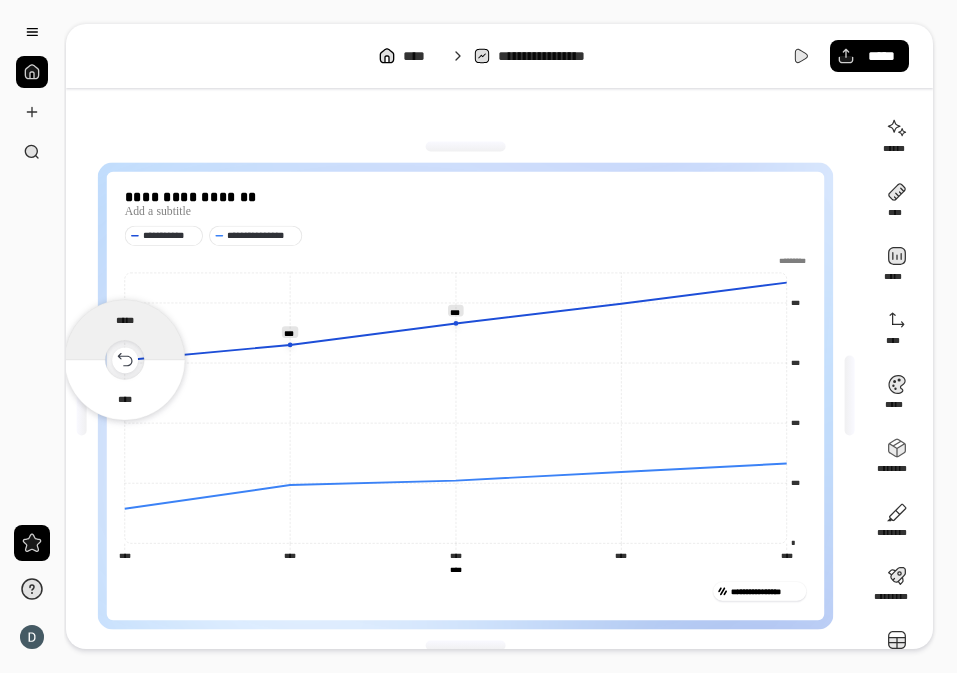 click 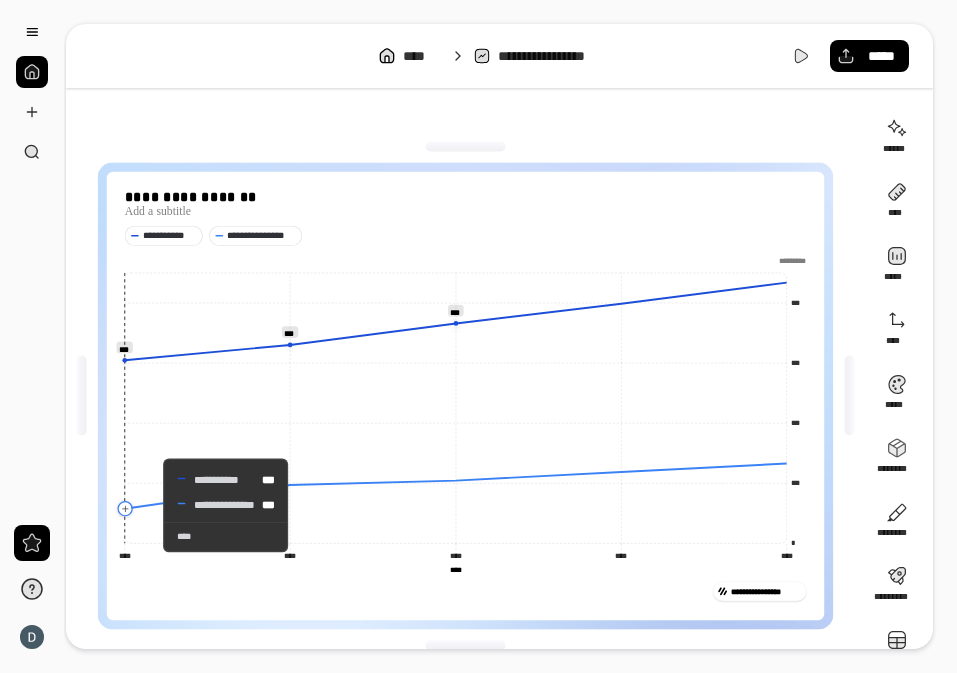 click 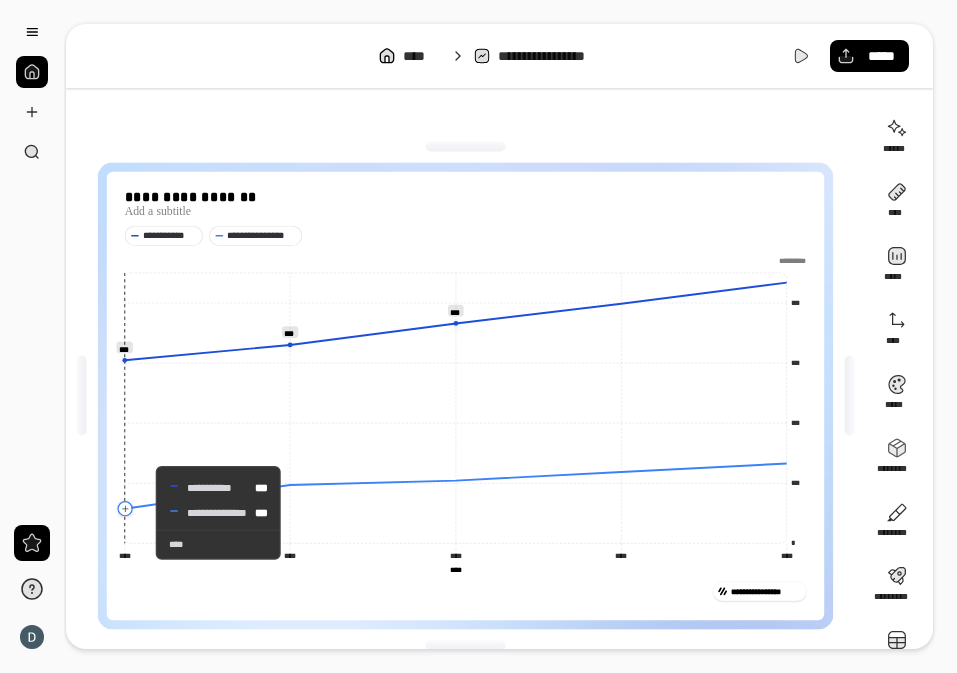 click 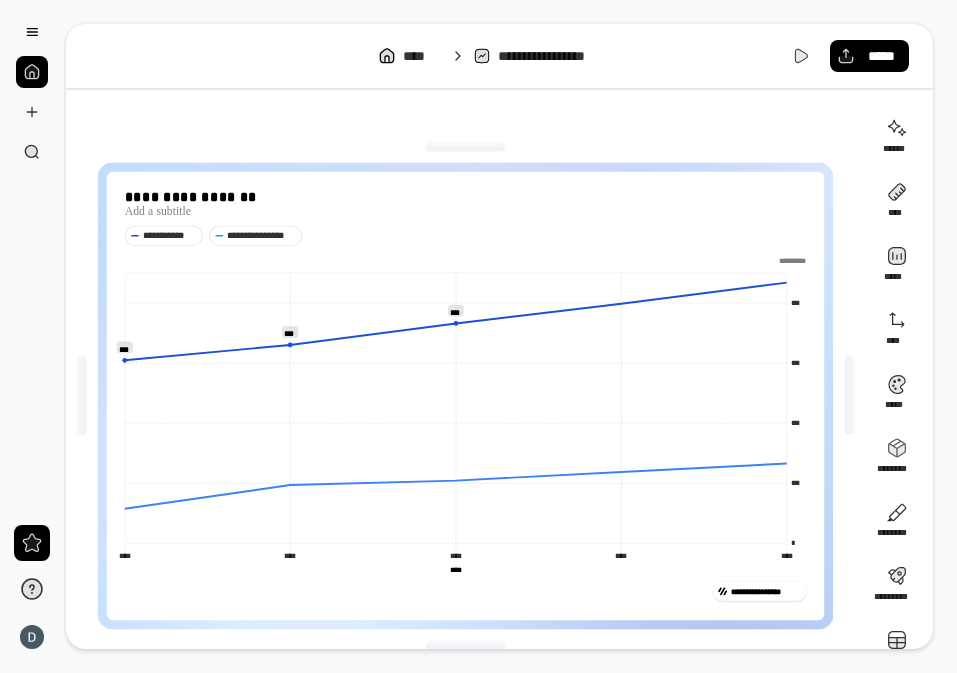click on "**********" at bounding box center (465, 396) 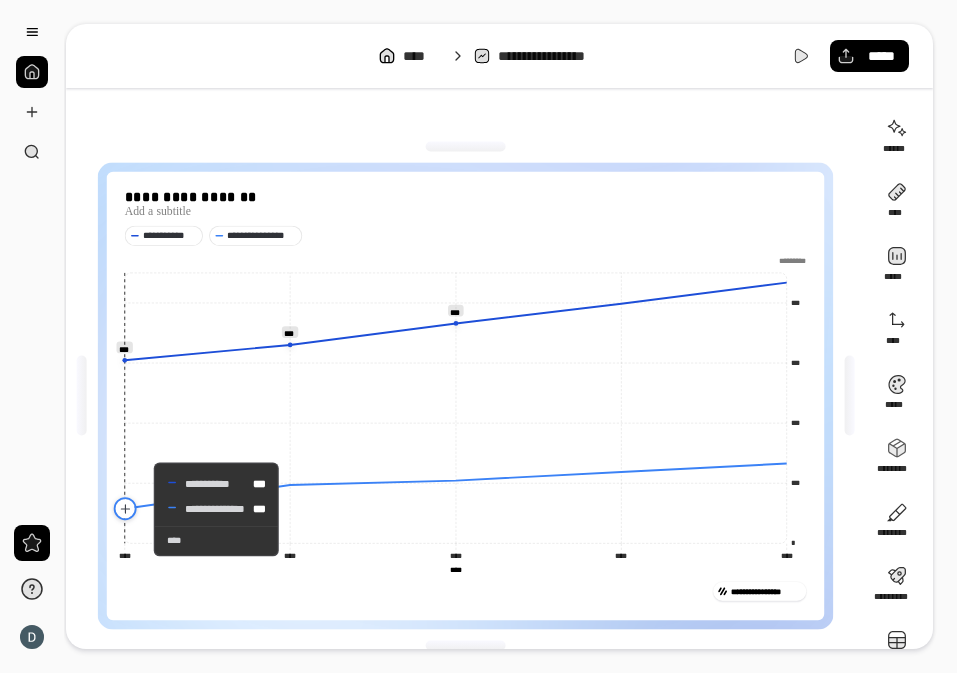 click 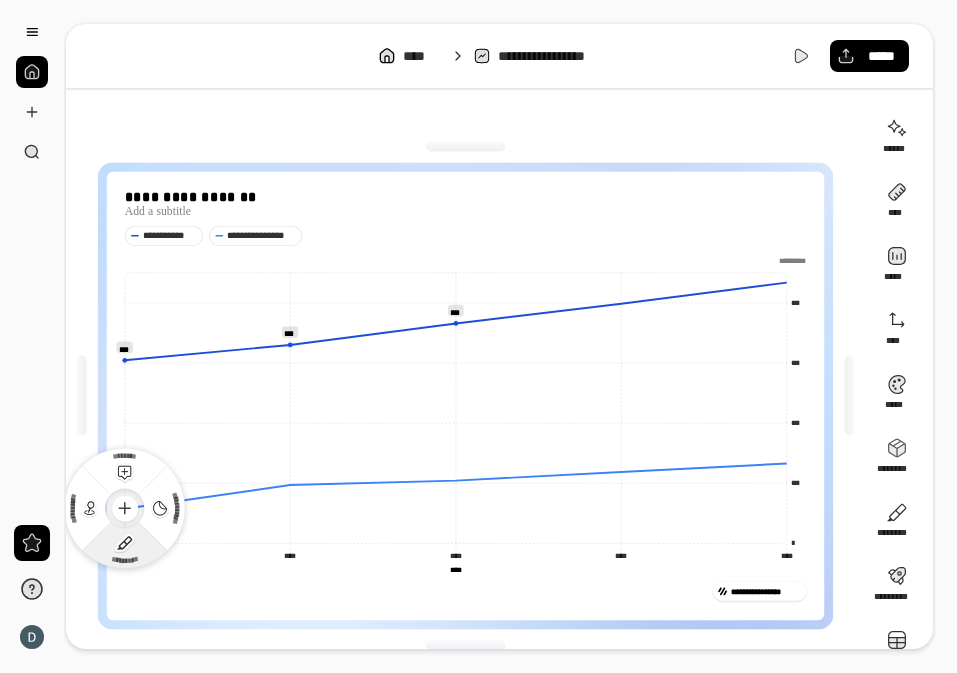 click on "*********" 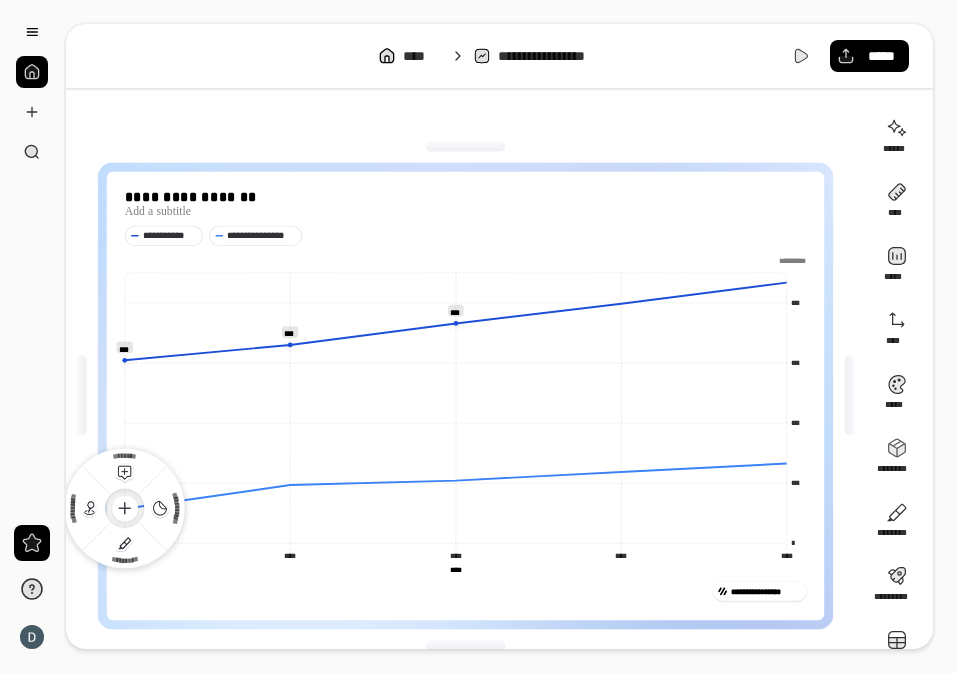 click on "**********" 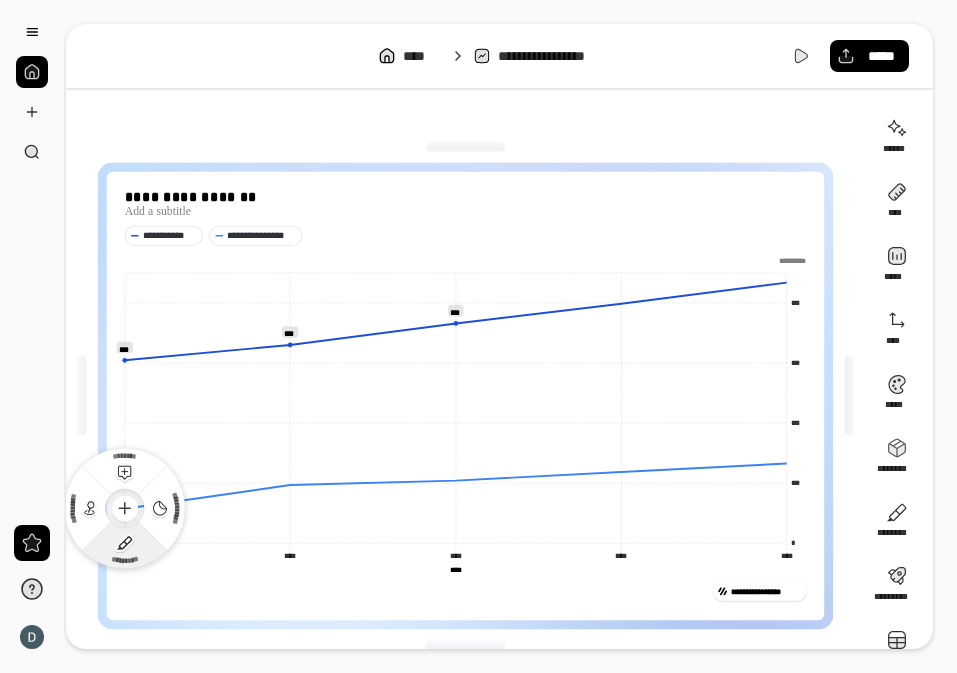 click 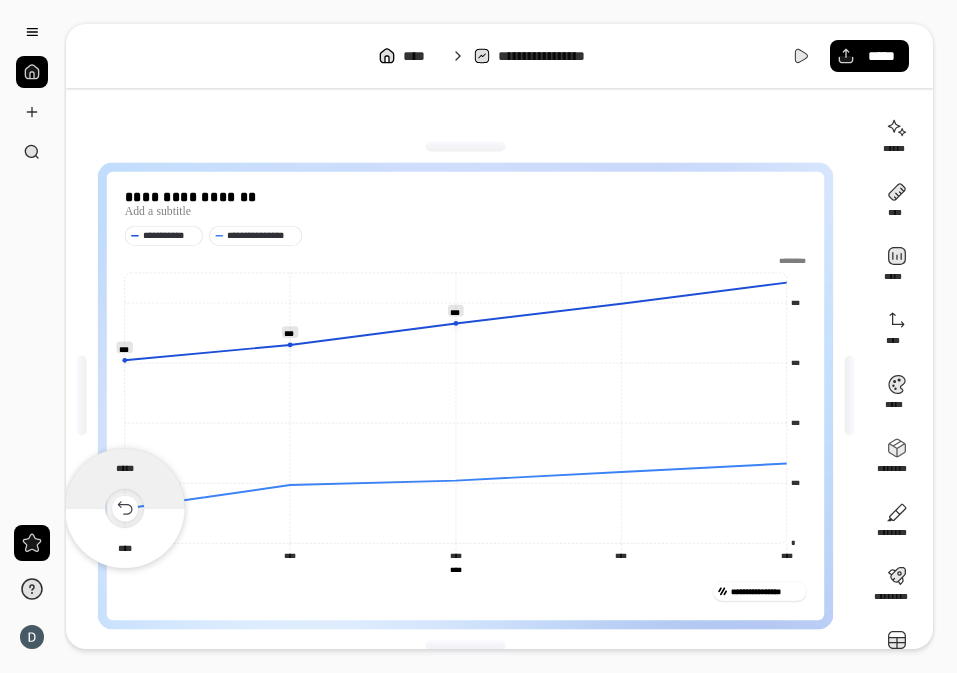 click 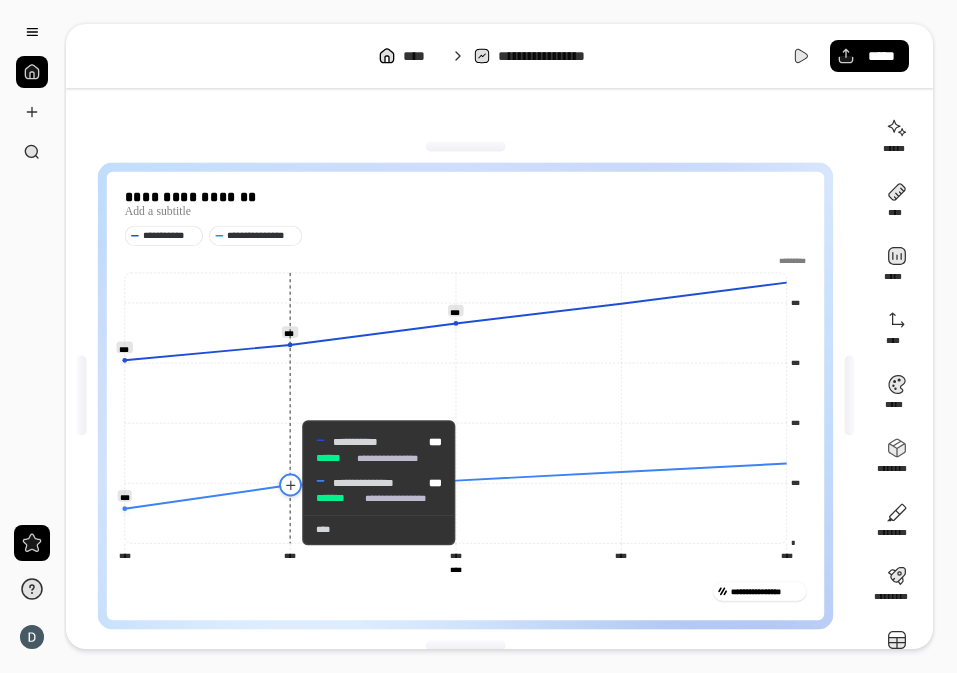 click 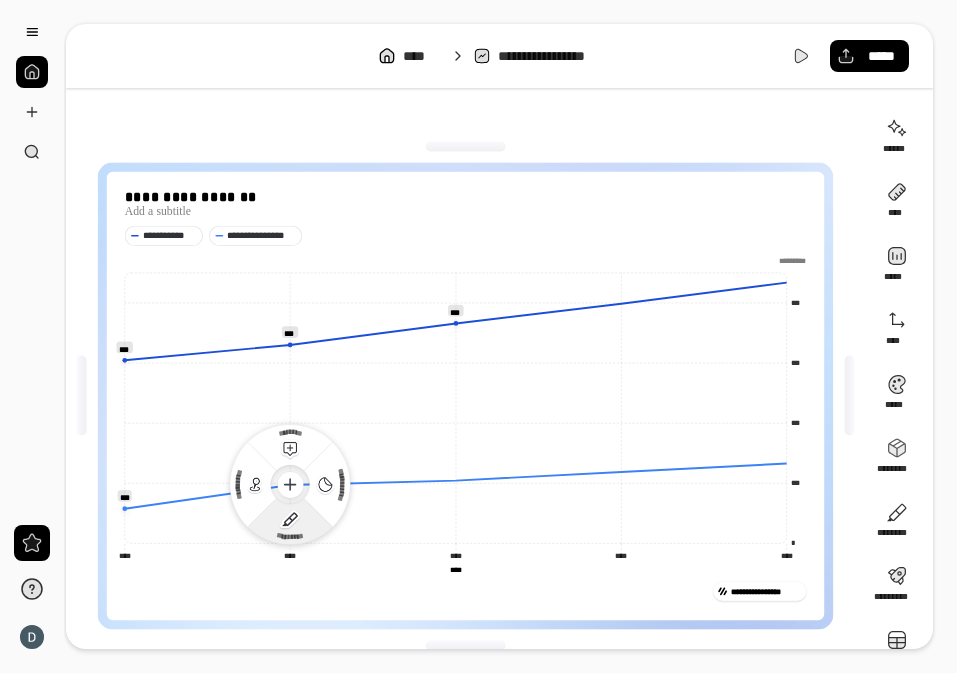 click 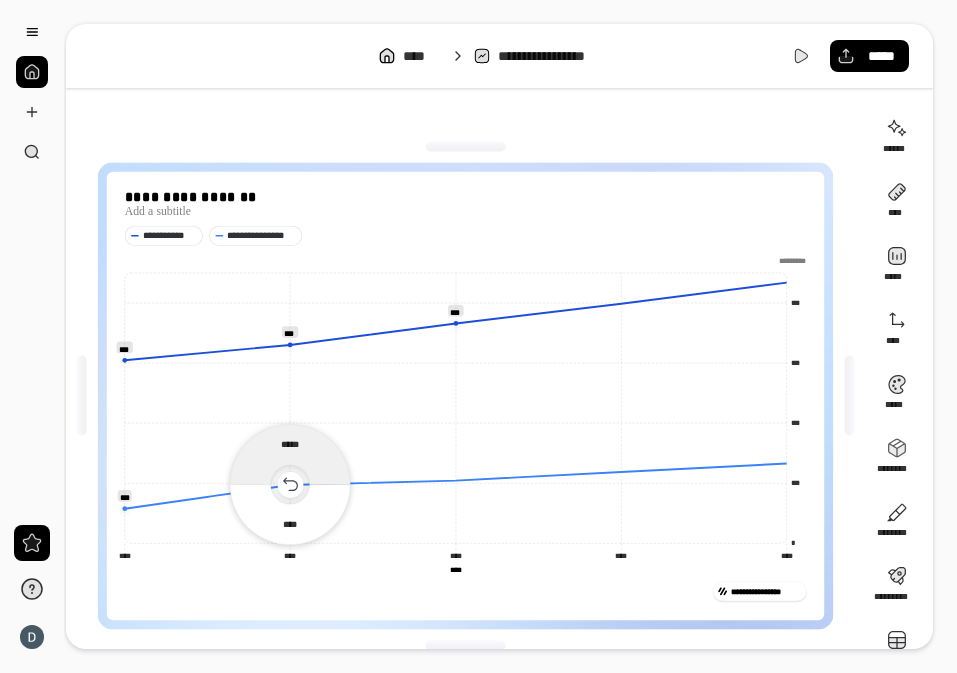 click 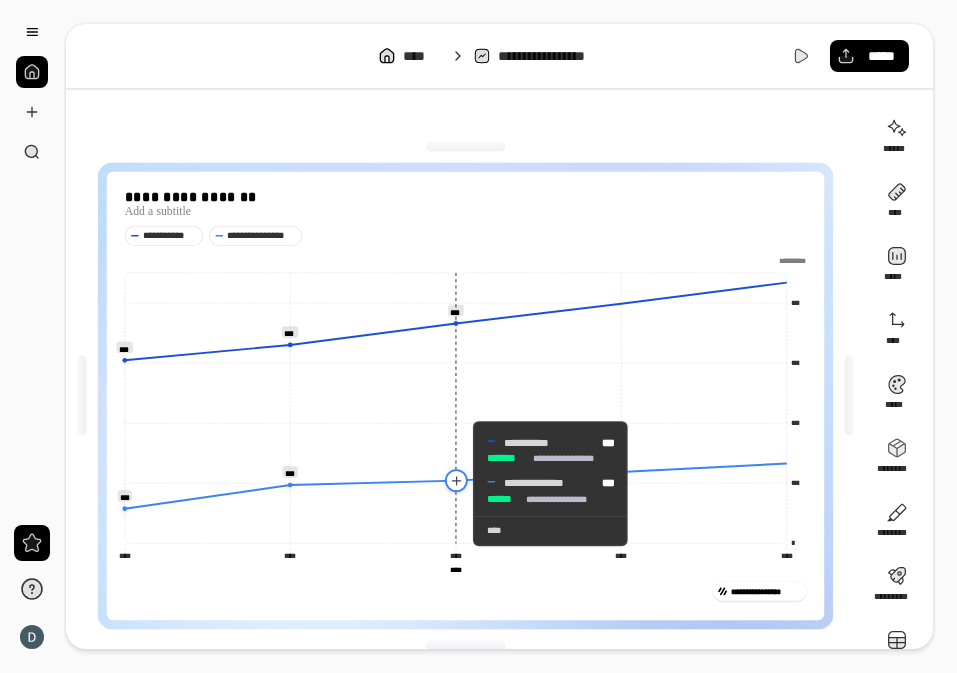 click 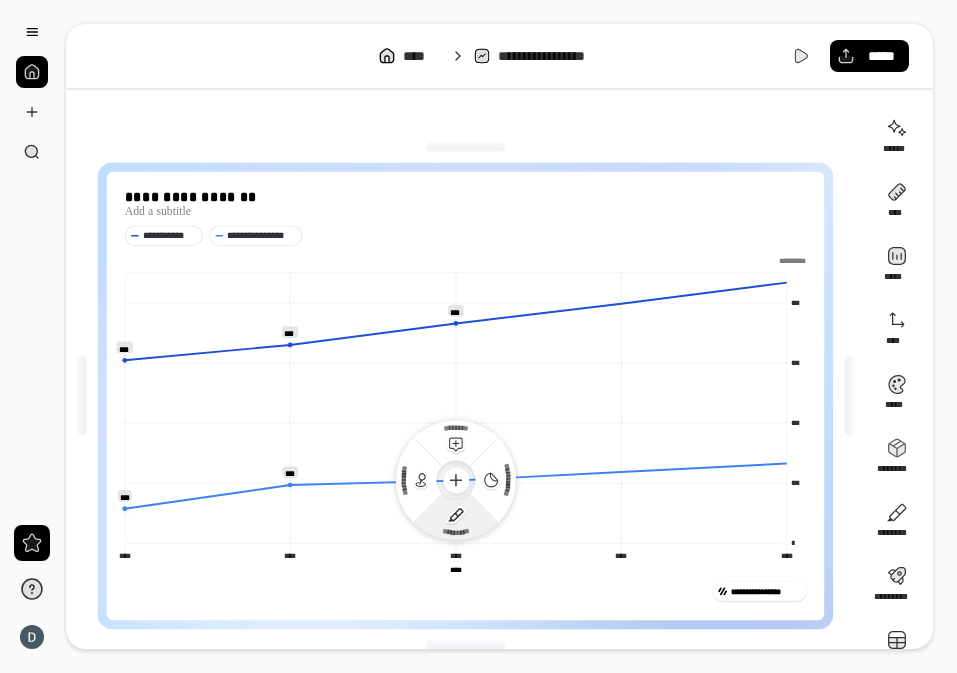 click 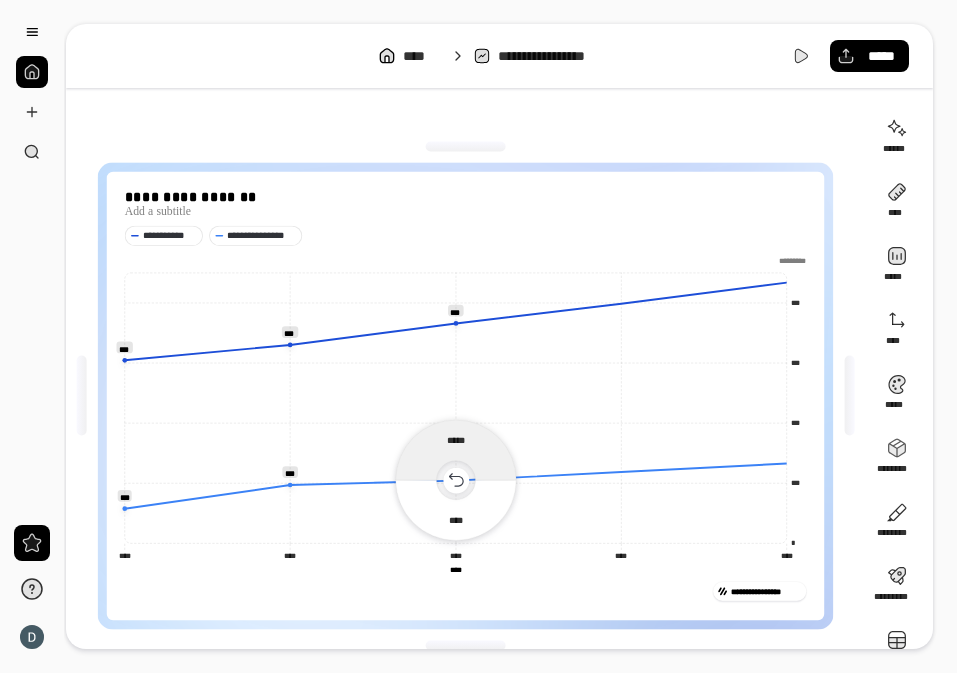 click 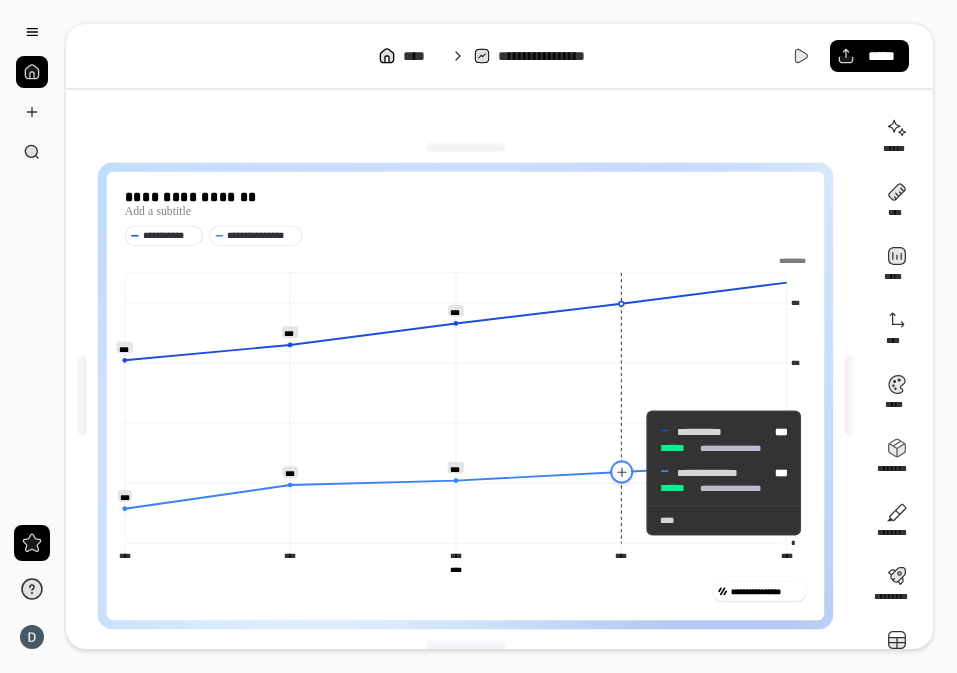 click 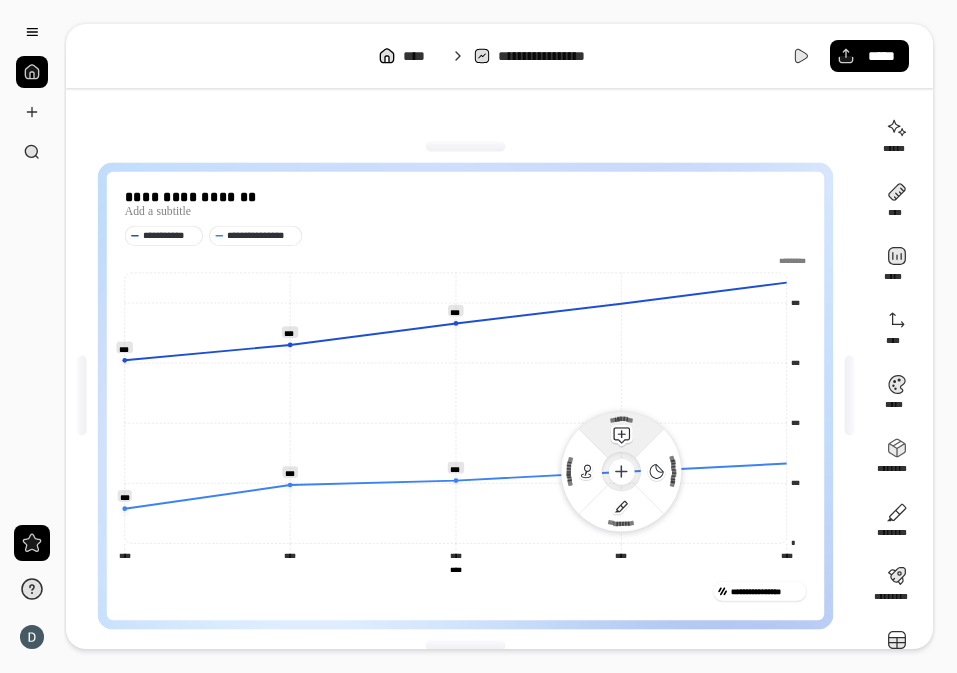 click on "********" 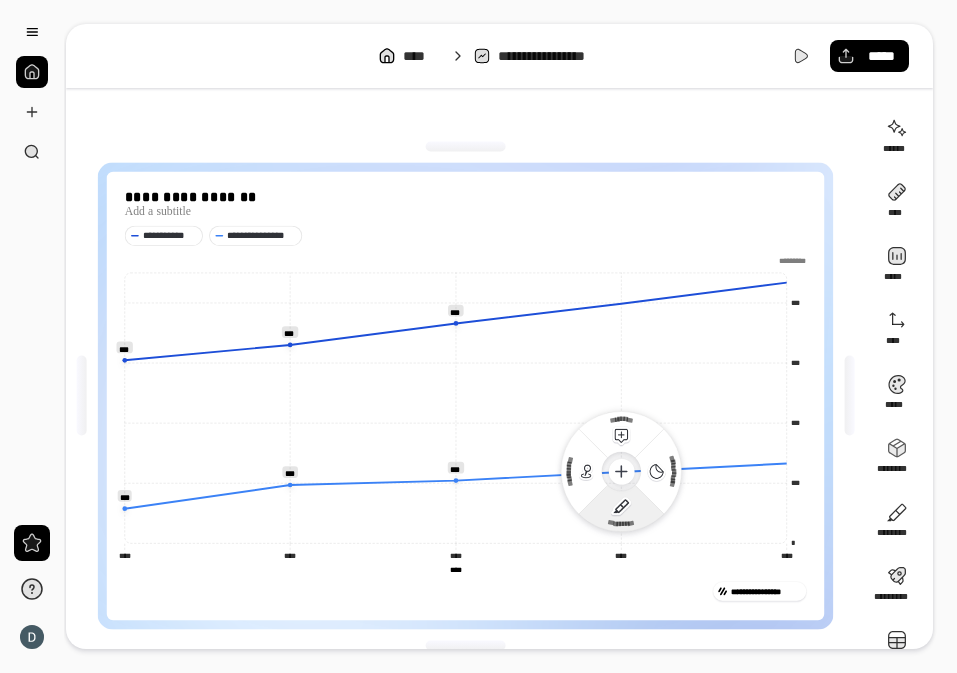 click 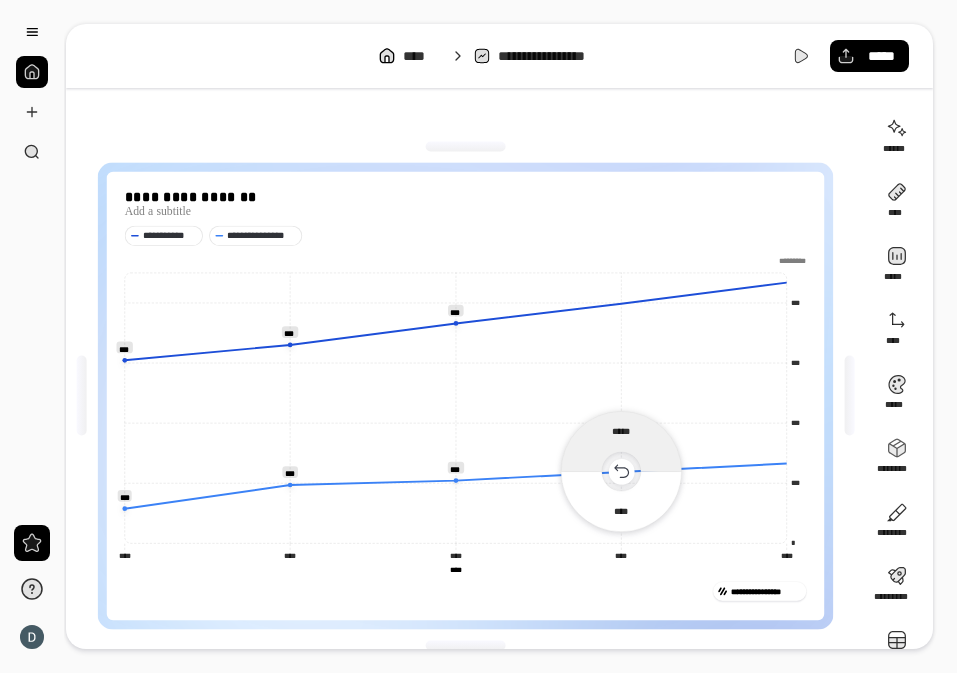 click 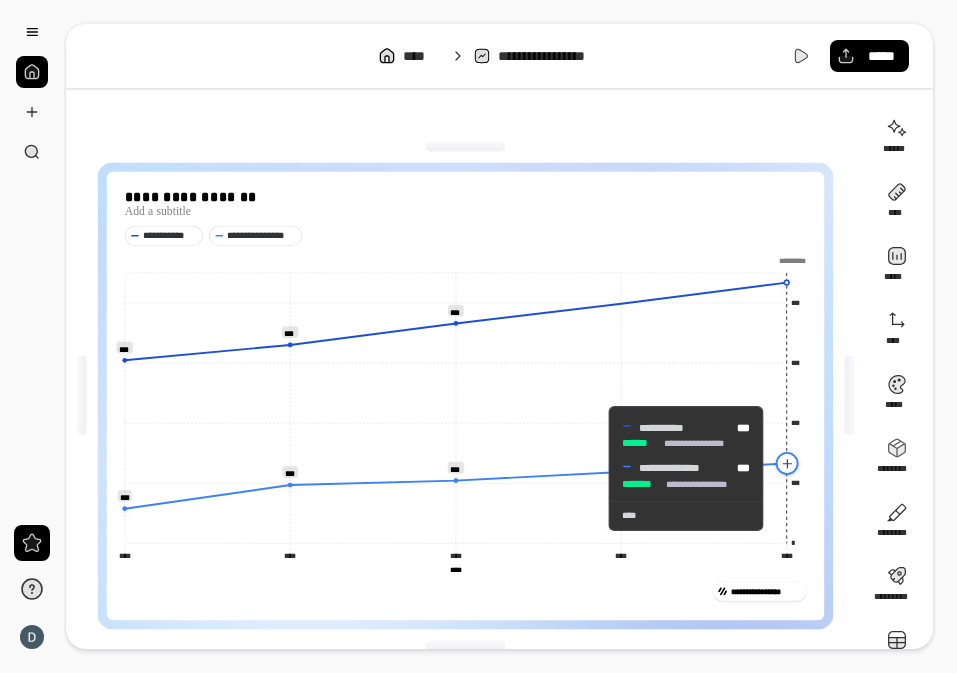 click 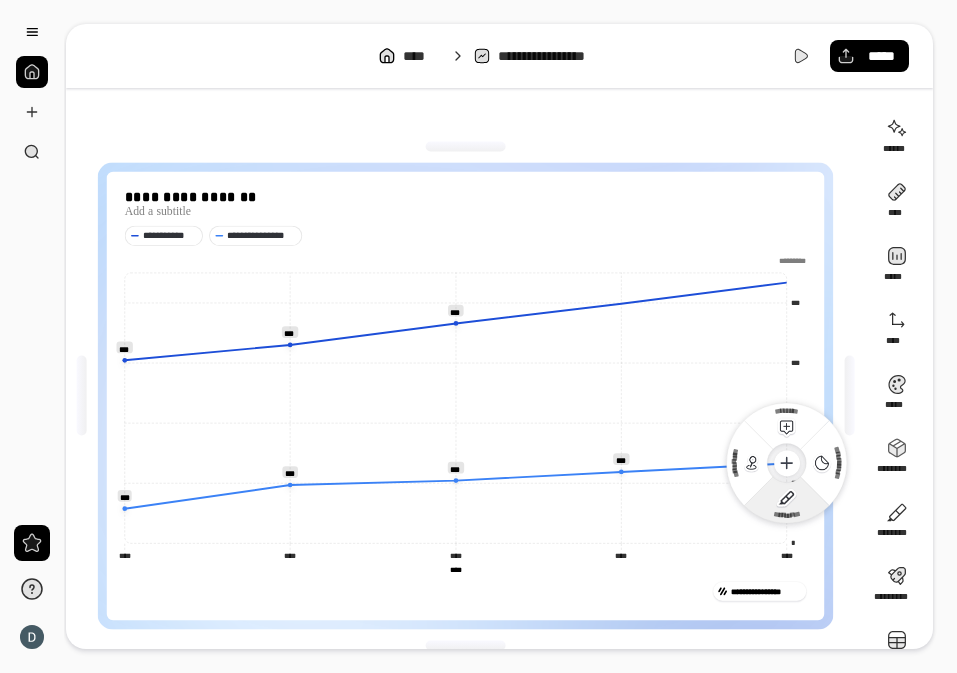 click 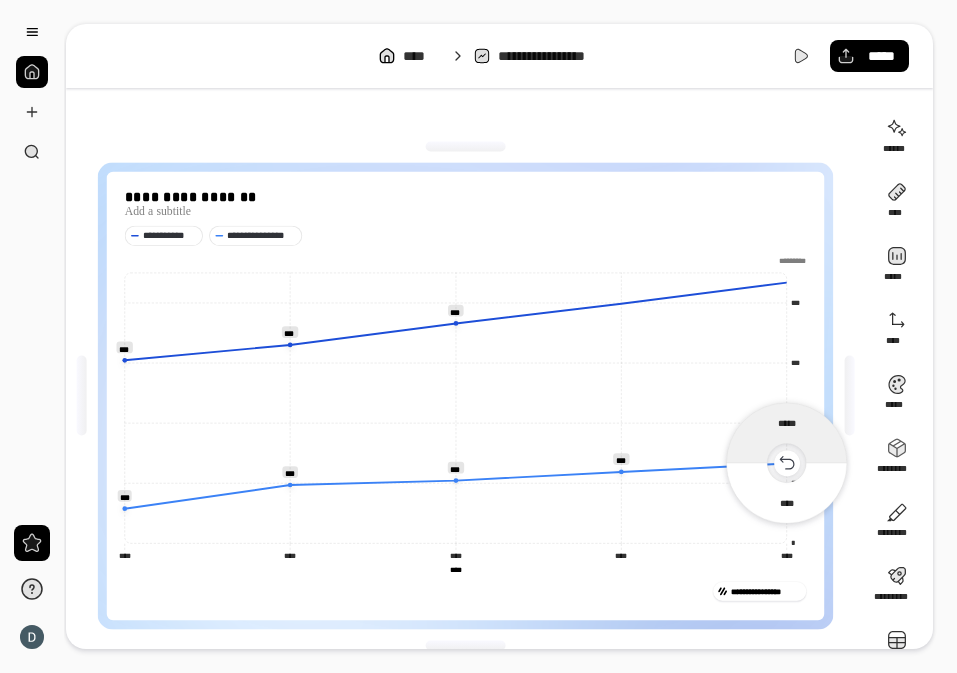 click 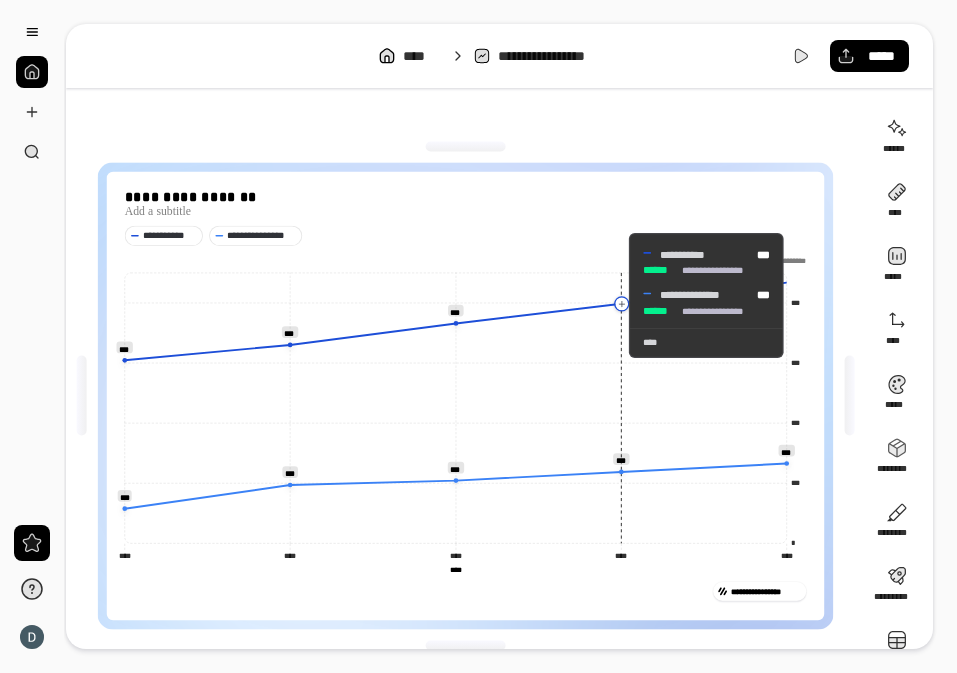 click 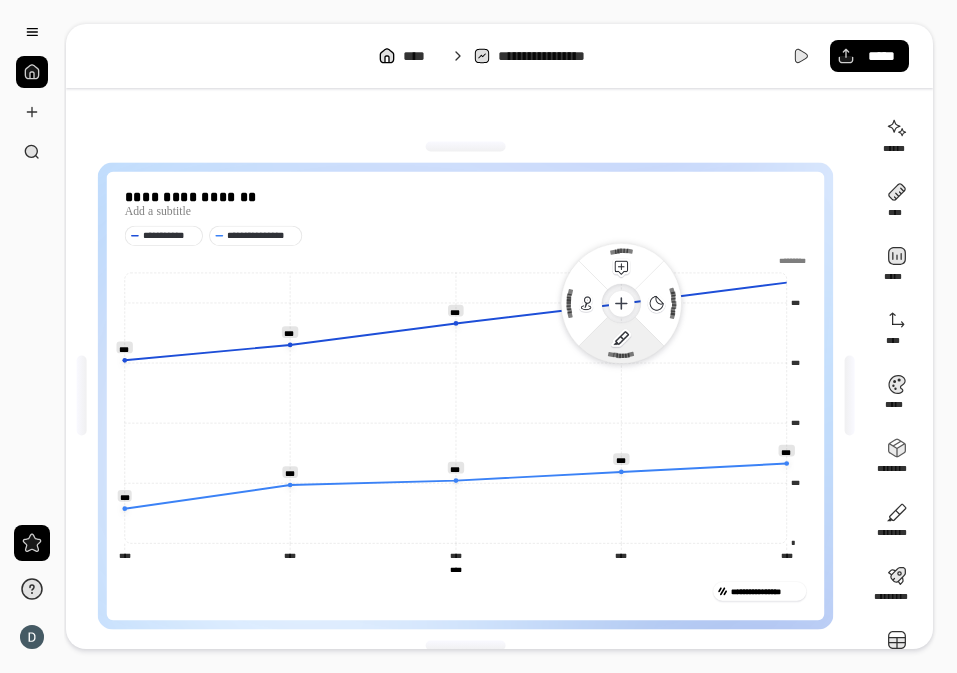click on "*********" 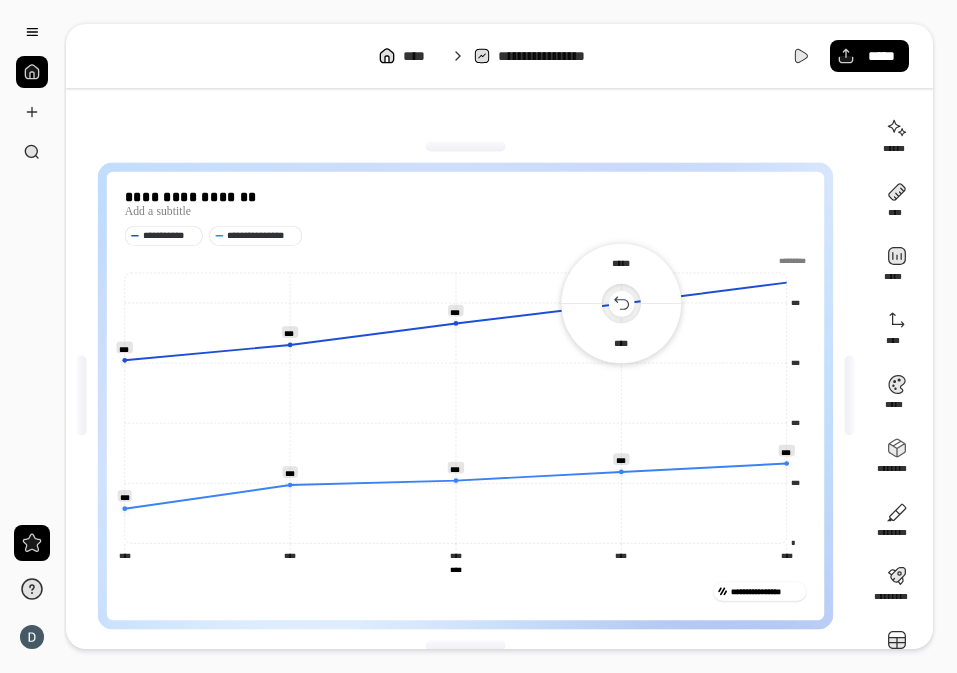 click on "*********" at bounding box center [465, 262] 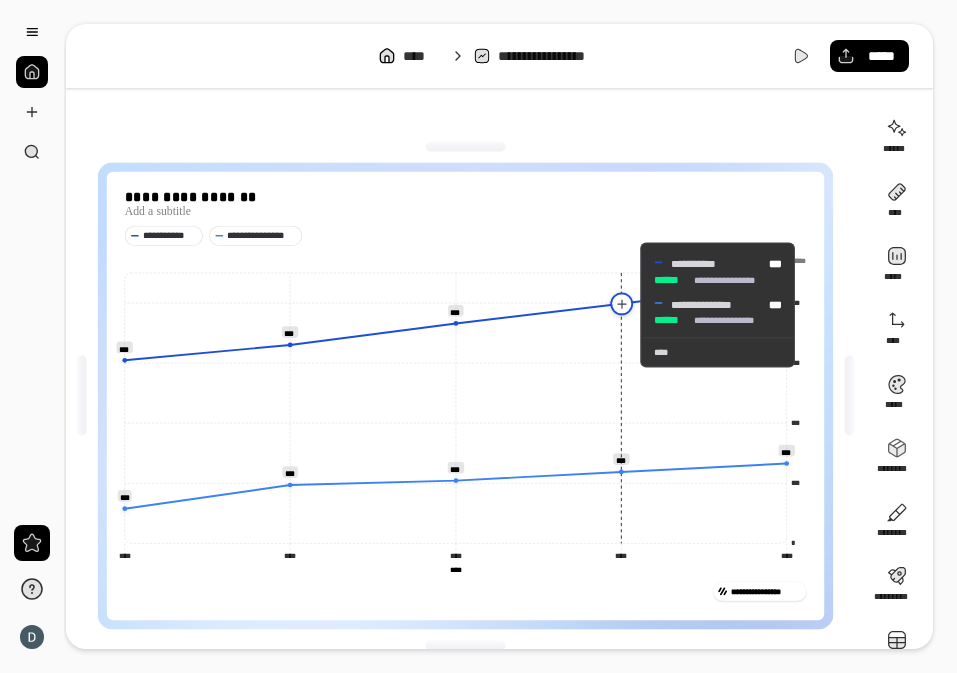 click 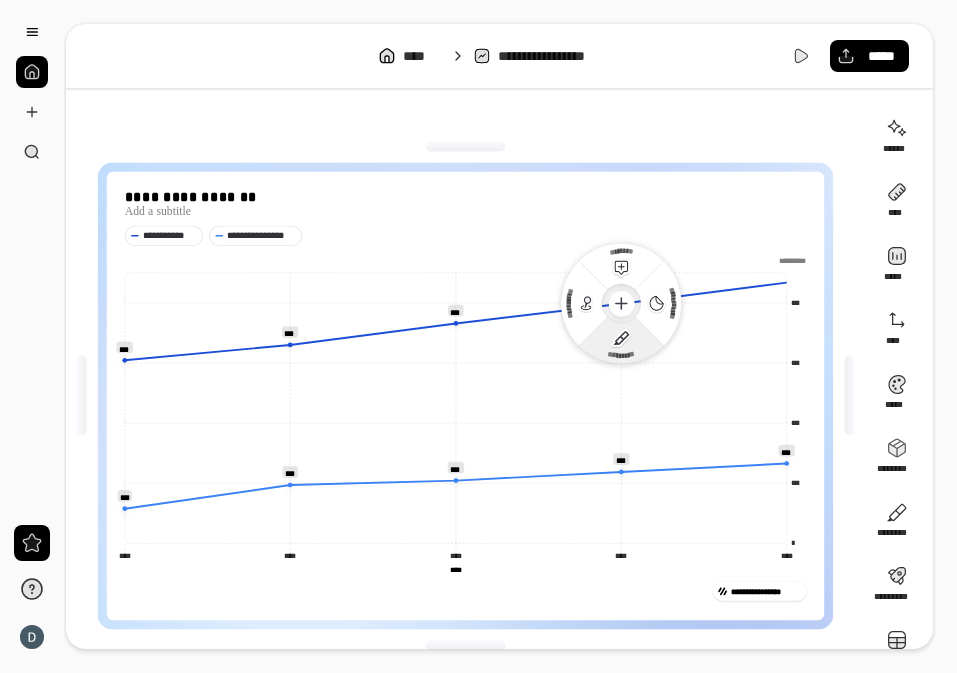 click 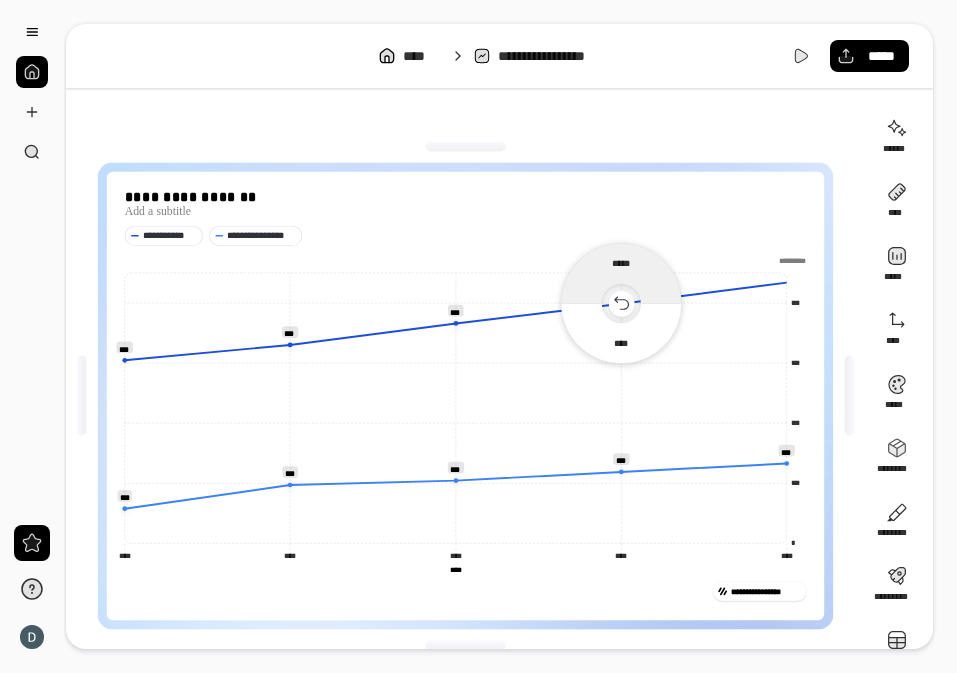 click 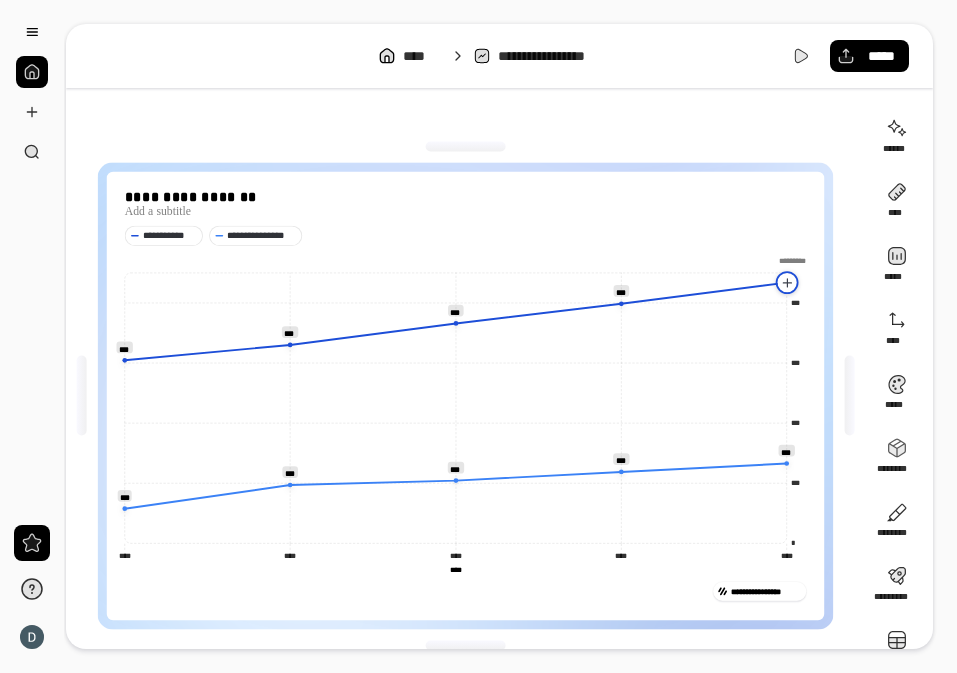 click on "* *** *** *** *** ********* **** **** **** **** **** **** **** **** **** **** **** ****" 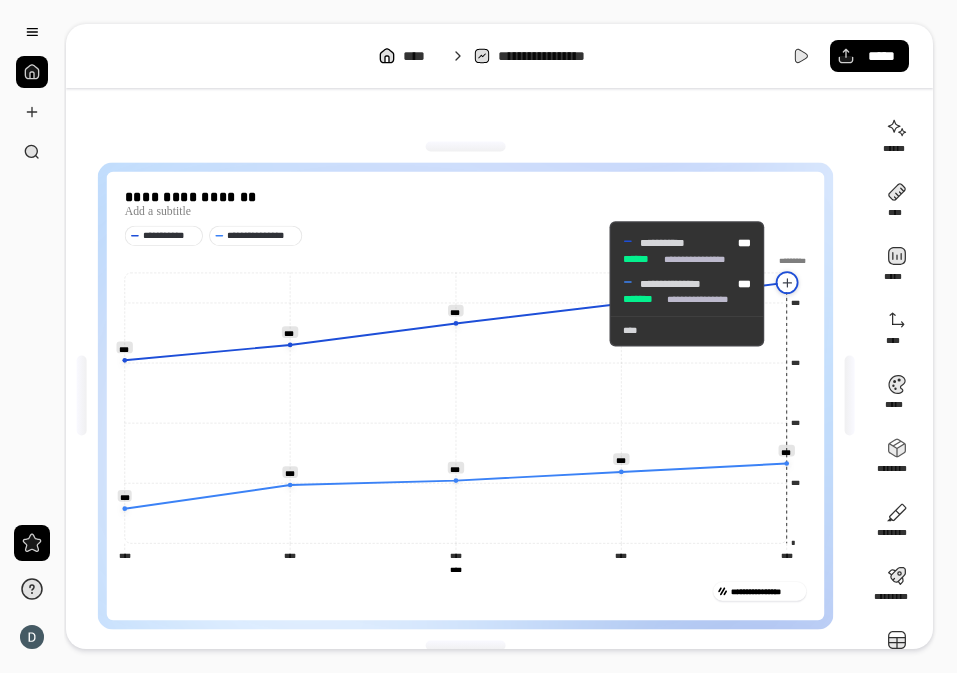 click 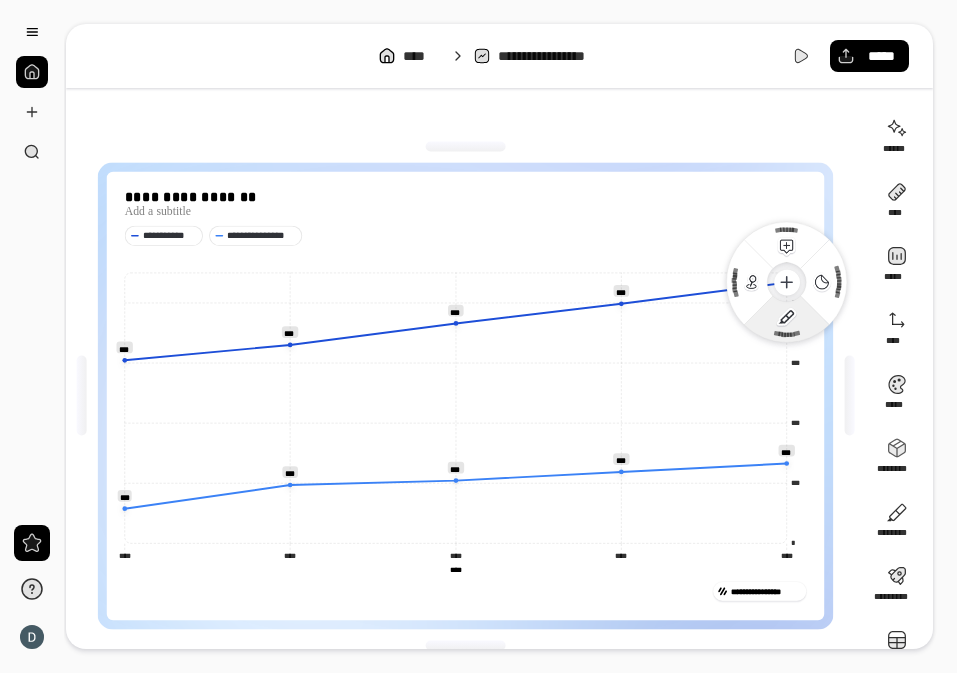 click 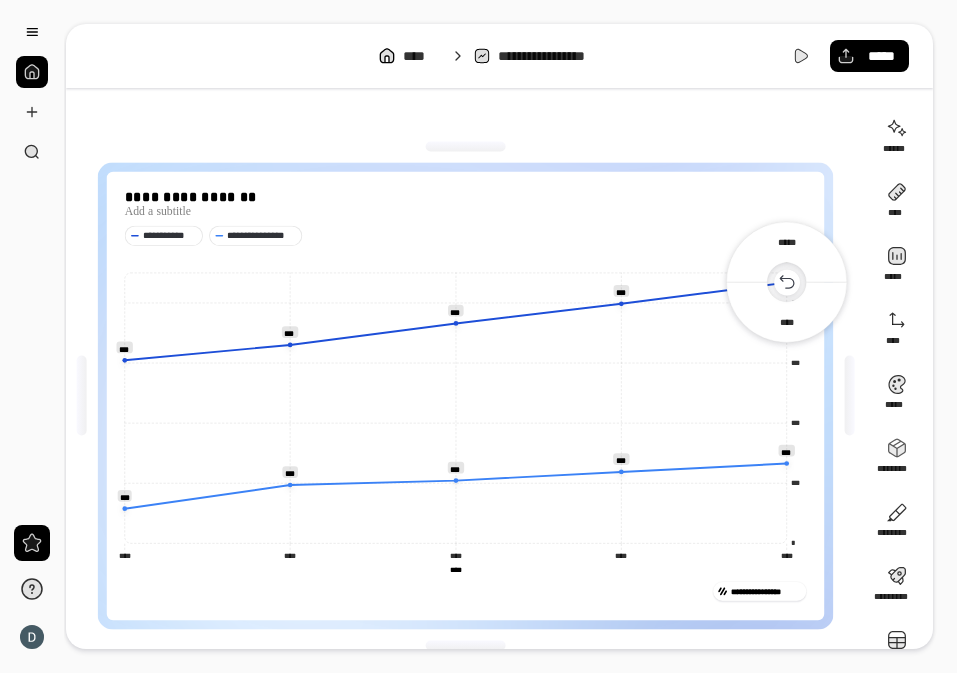 click at bounding box center (789, 262) 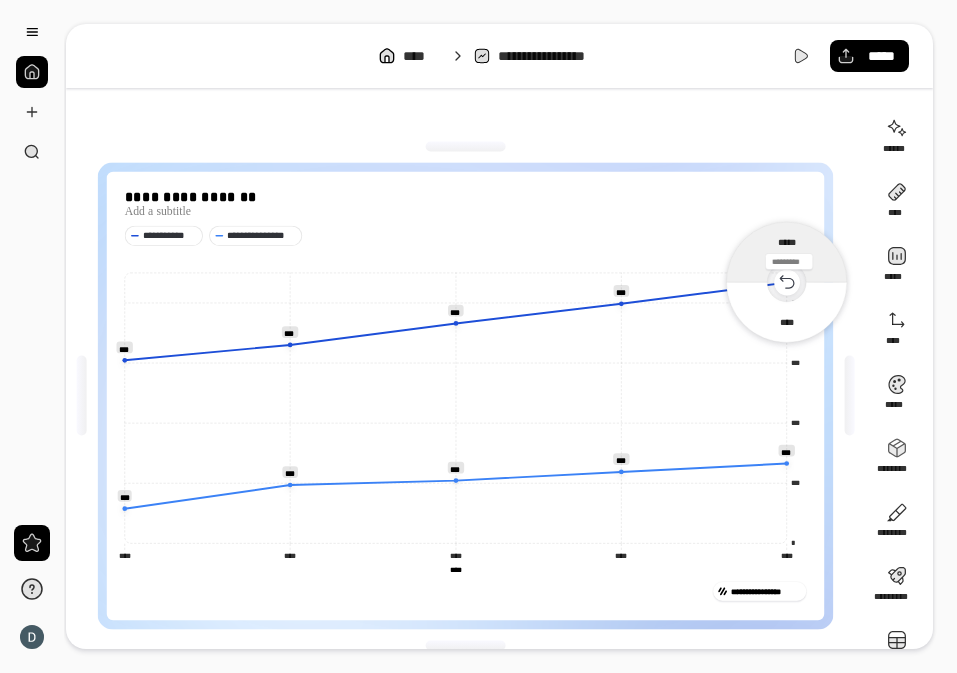 click 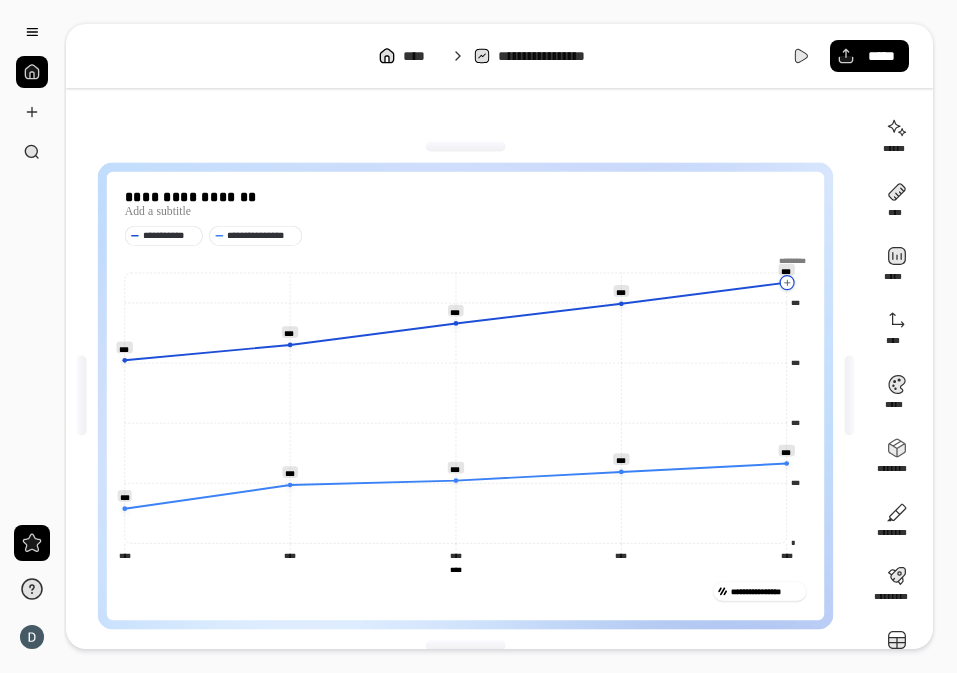 click at bounding box center (789, 262) 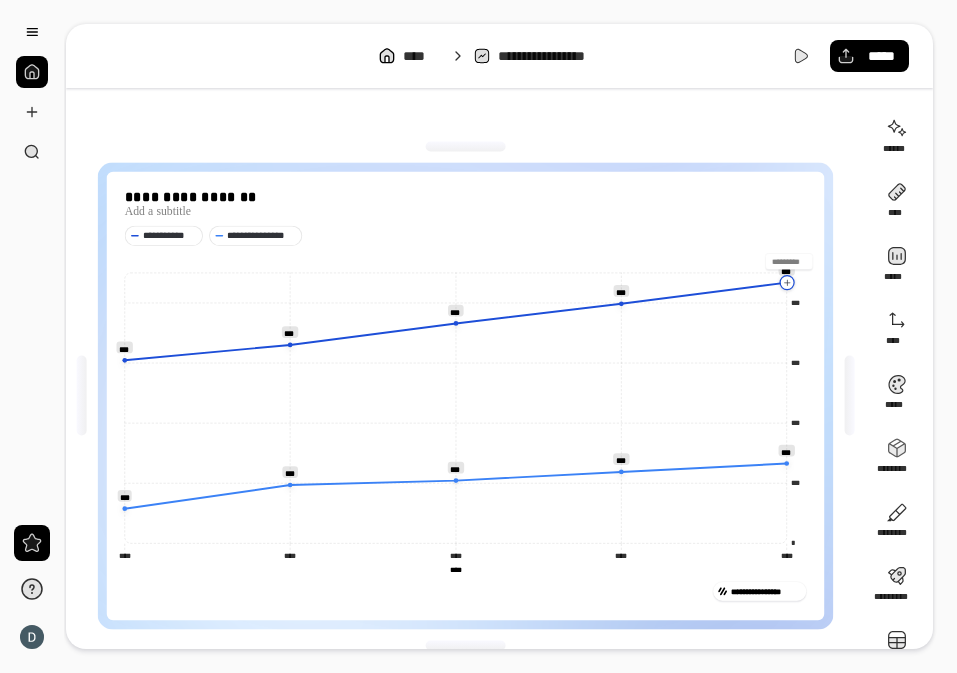 click at bounding box center [789, 262] 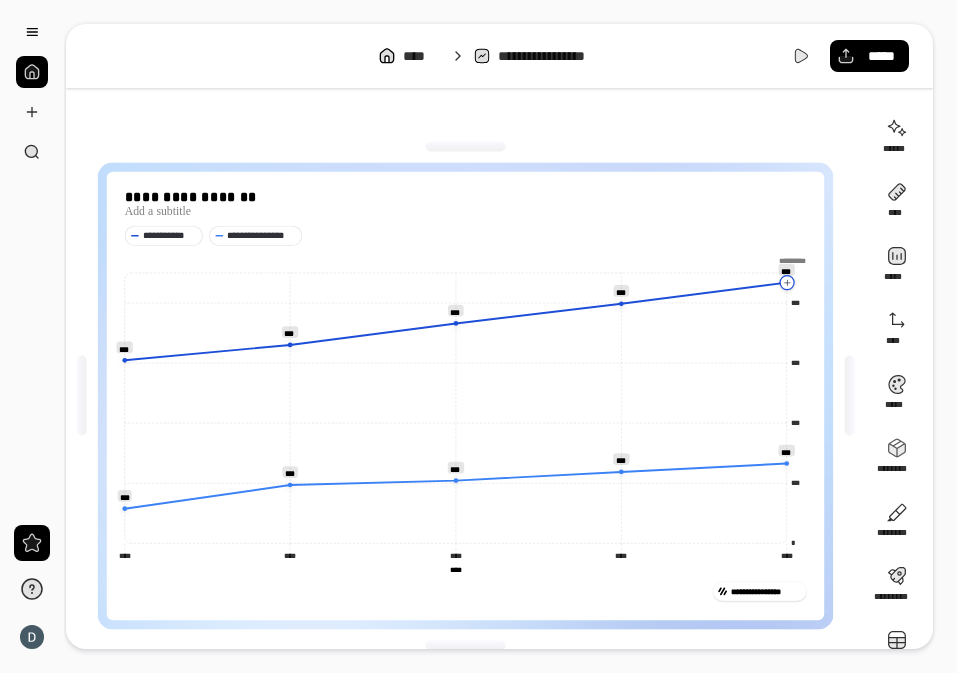 click on "* *** *** *** *** ********* **** **** **** **** **** **** **** **** **** **** **** ****" 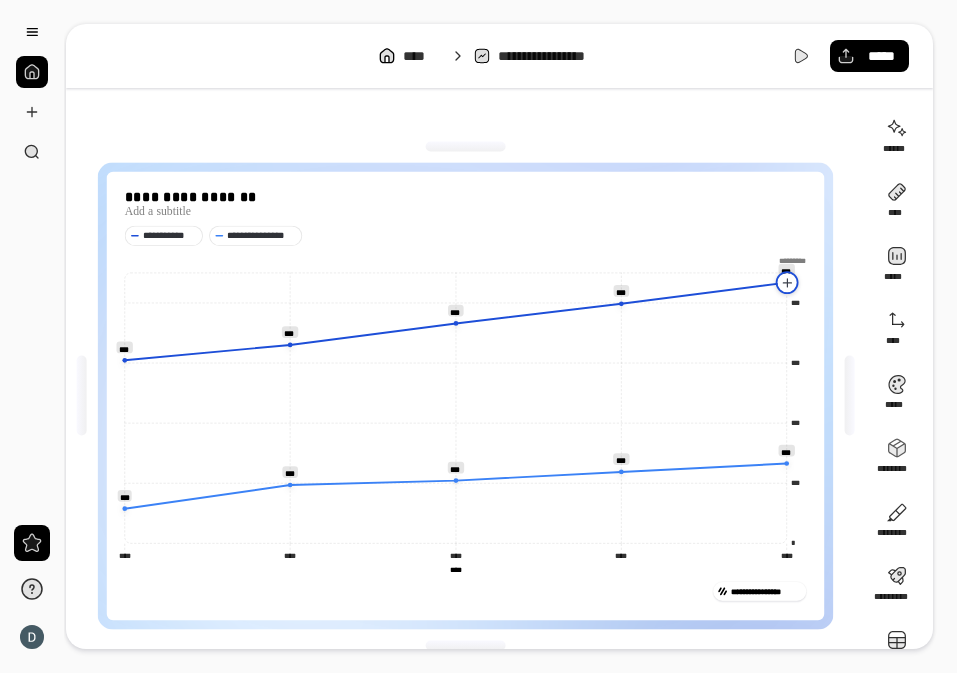 click 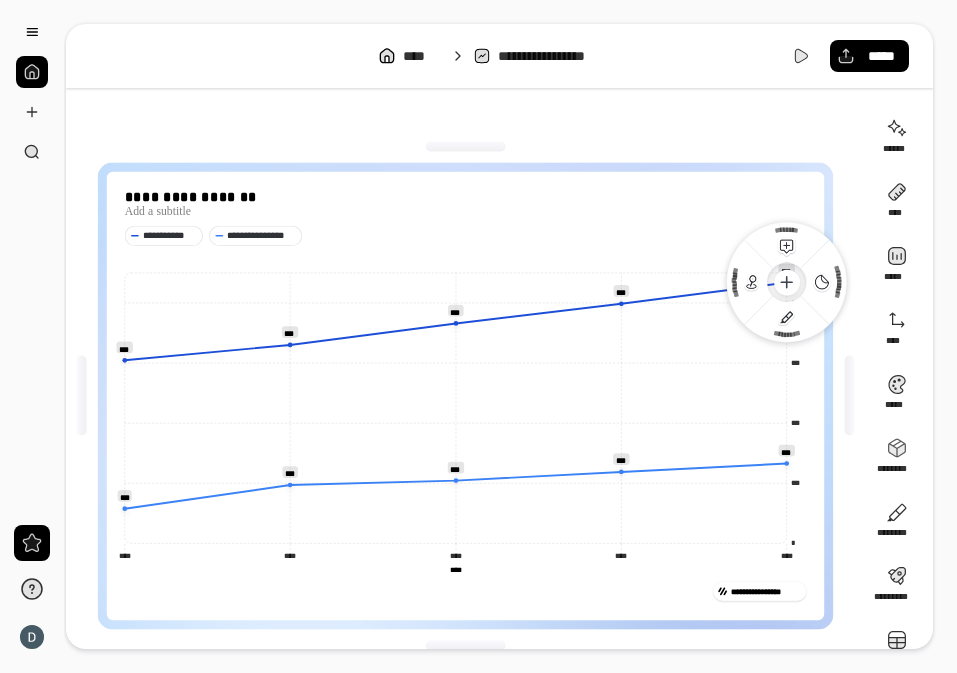 click at bounding box center (789, 262) 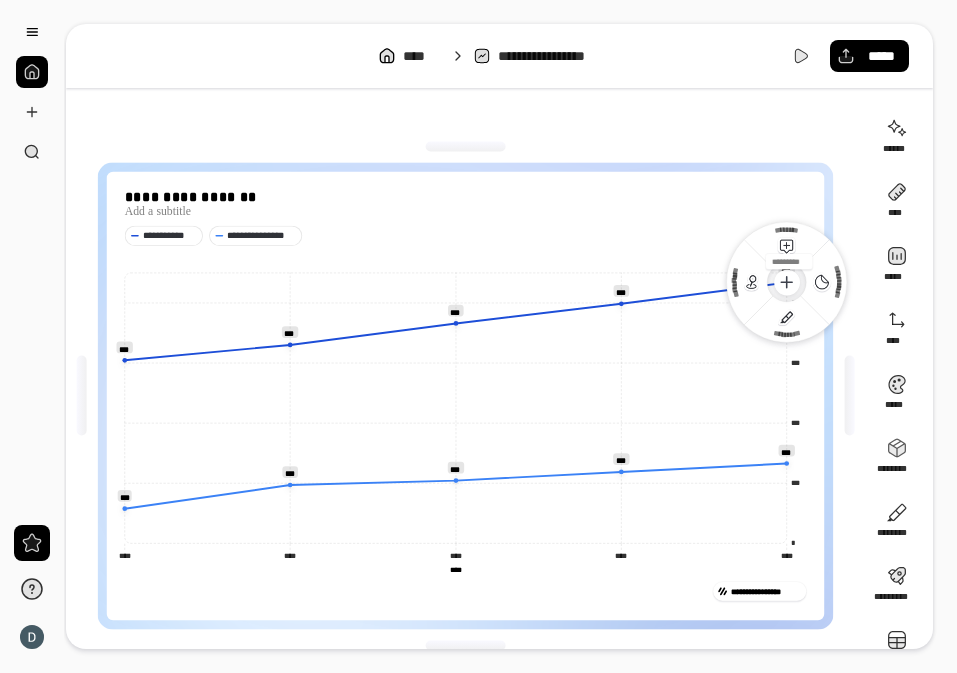 click at bounding box center [789, 262] 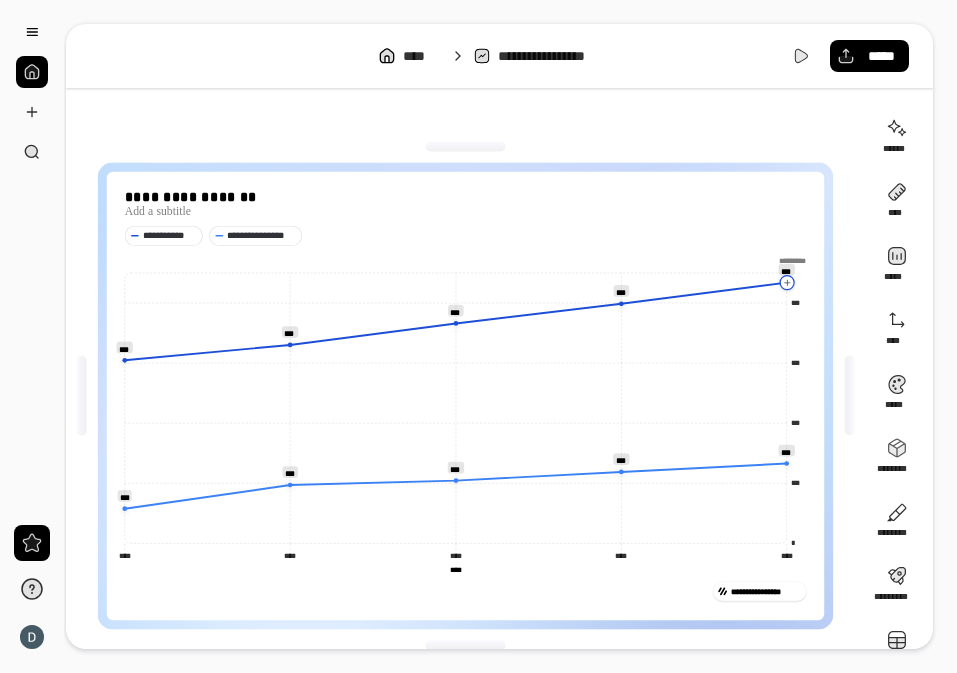 click 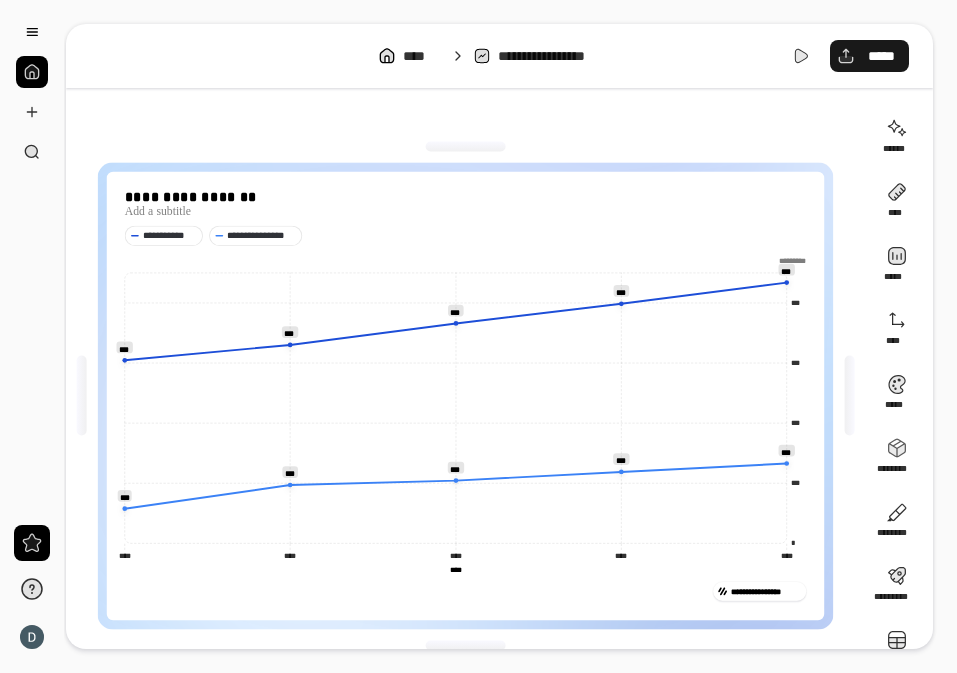 click on "*****" at bounding box center (881, 56) 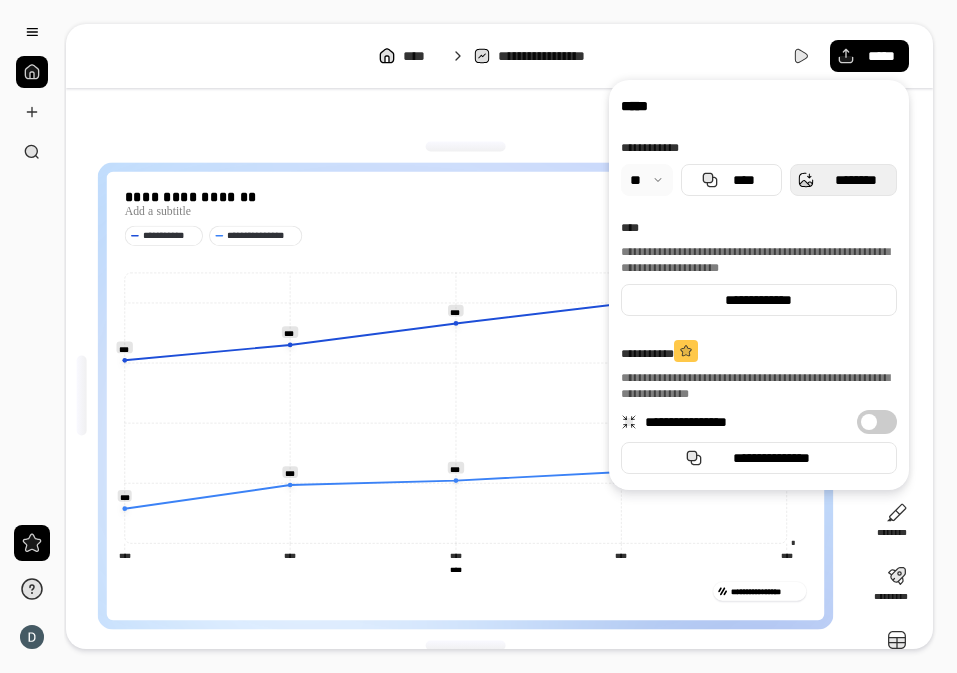 click on "********" at bounding box center (855, 180) 